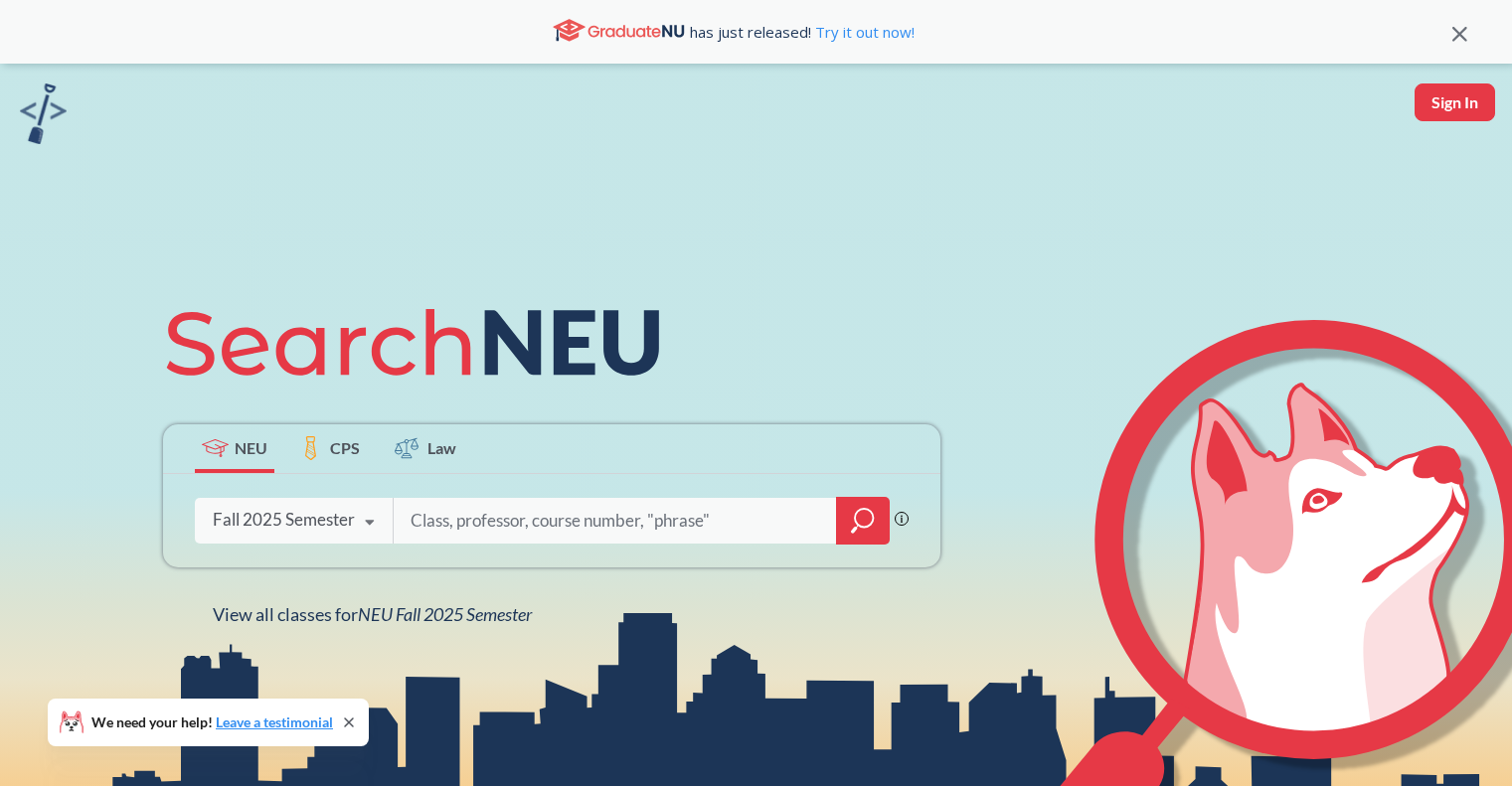scroll, scrollTop: 0, scrollLeft: 0, axis: both 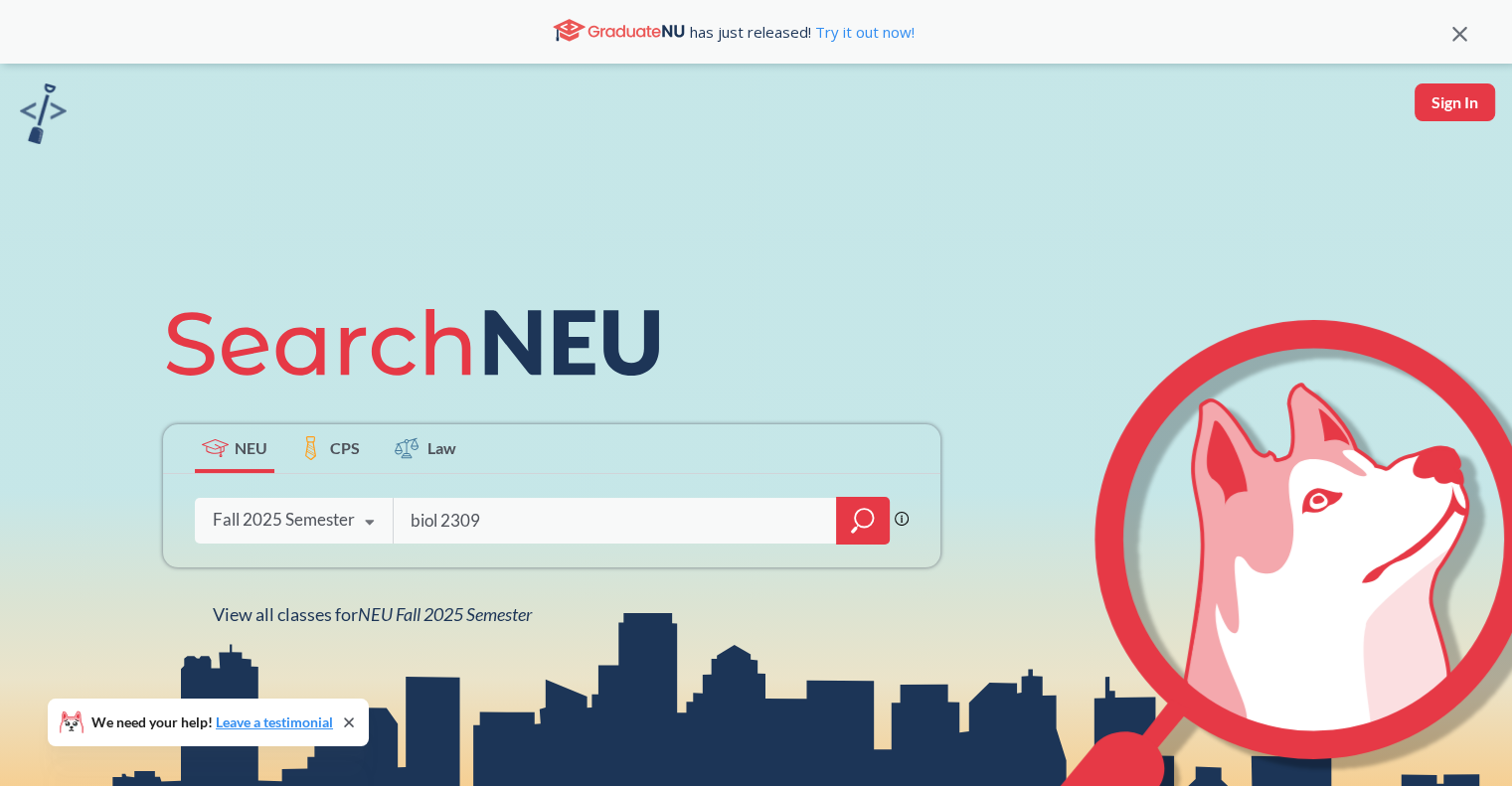 type on "biol 2309" 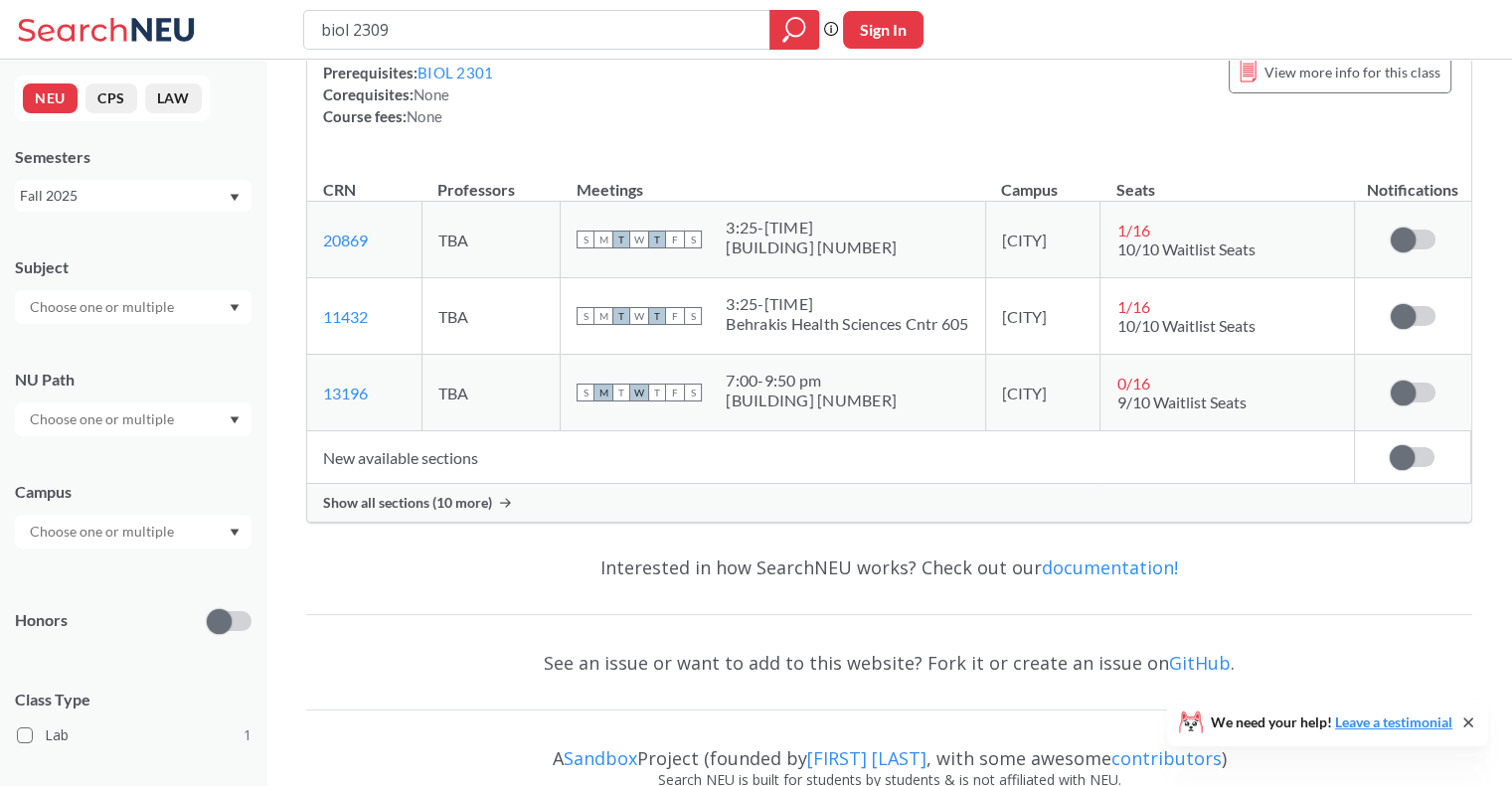scroll, scrollTop: 209, scrollLeft: 0, axis: vertical 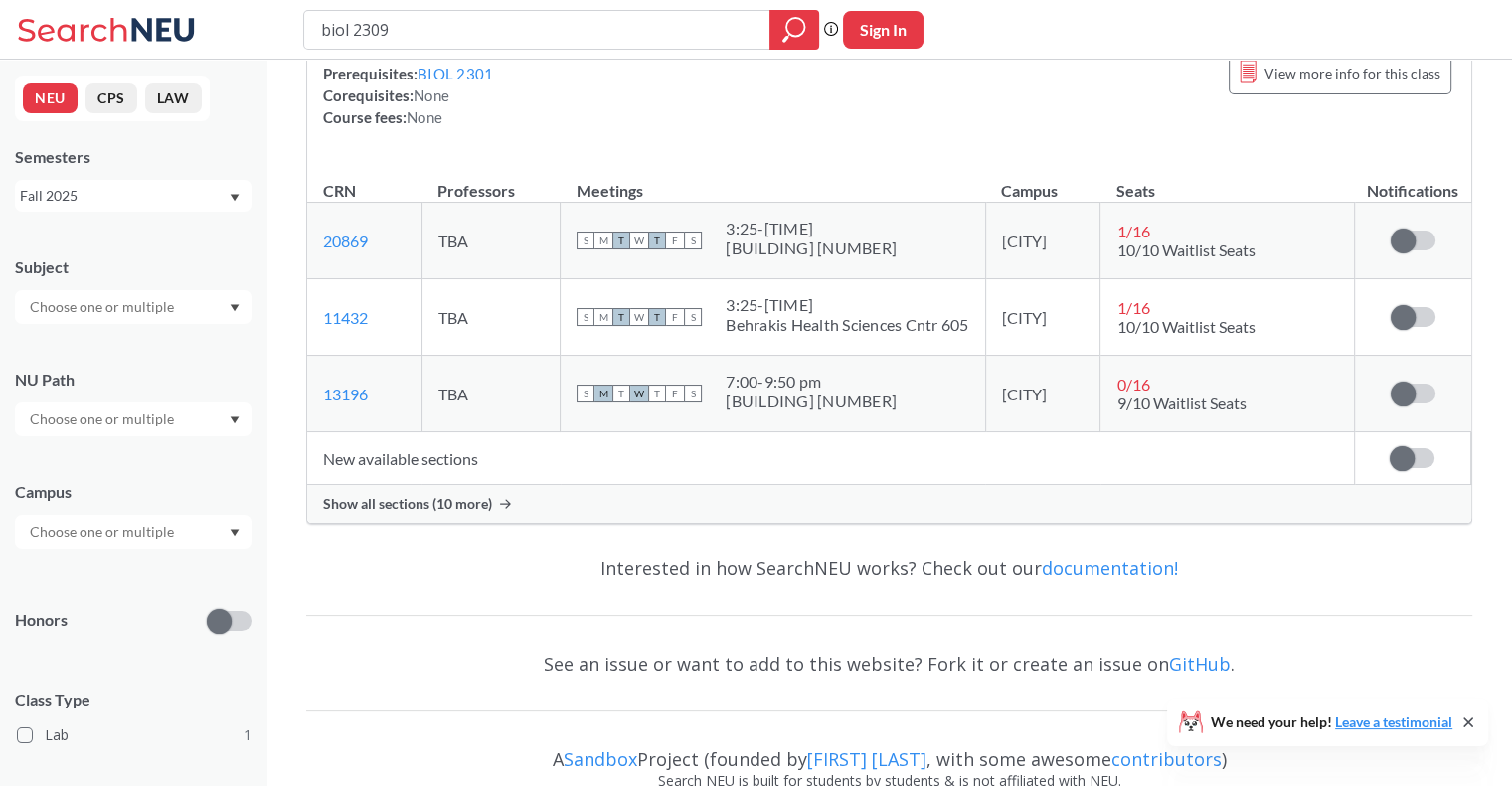 click on "Show all sections (10 more)" at bounding box center (408, 504) 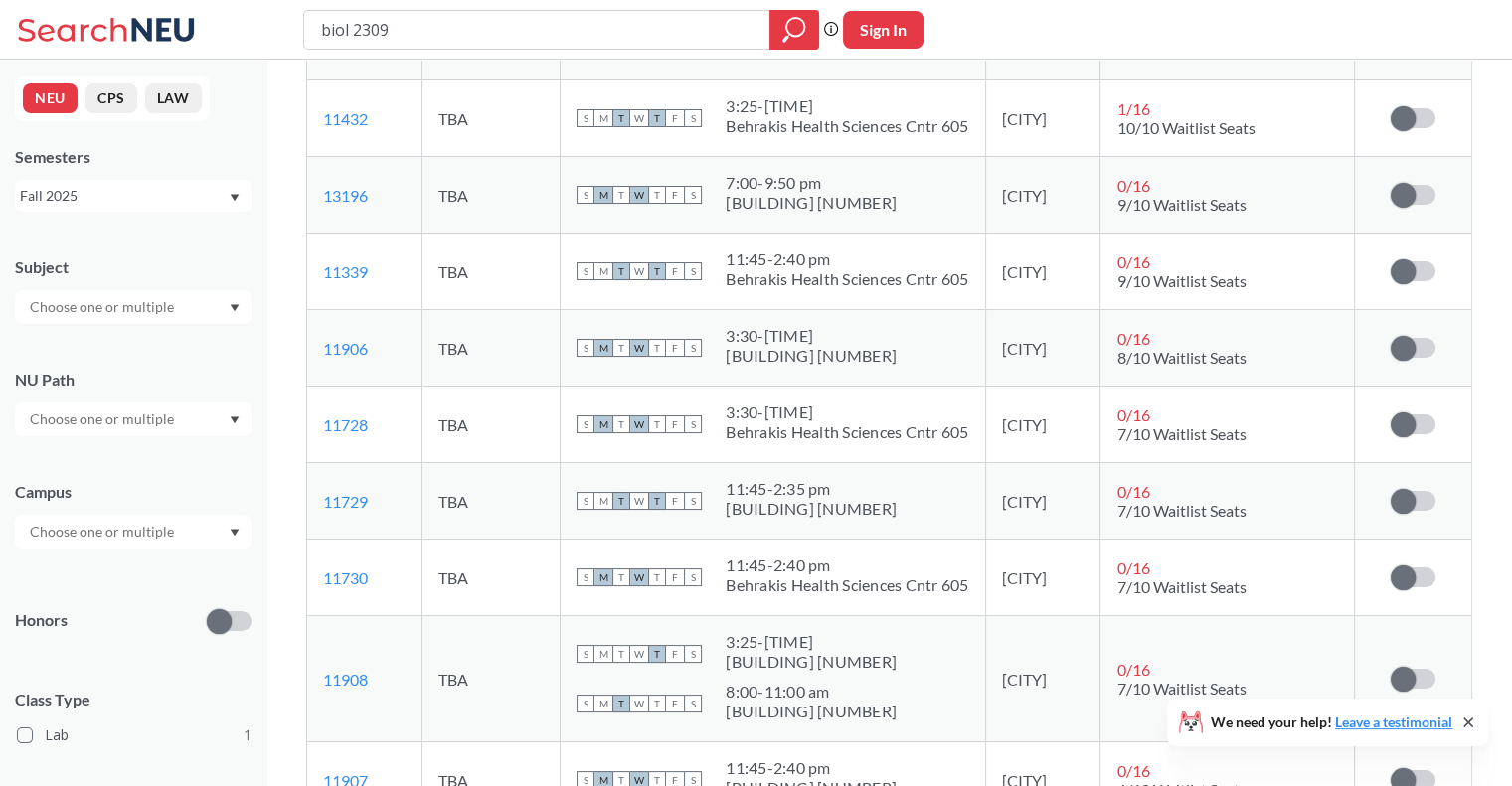 scroll, scrollTop: 409, scrollLeft: 0, axis: vertical 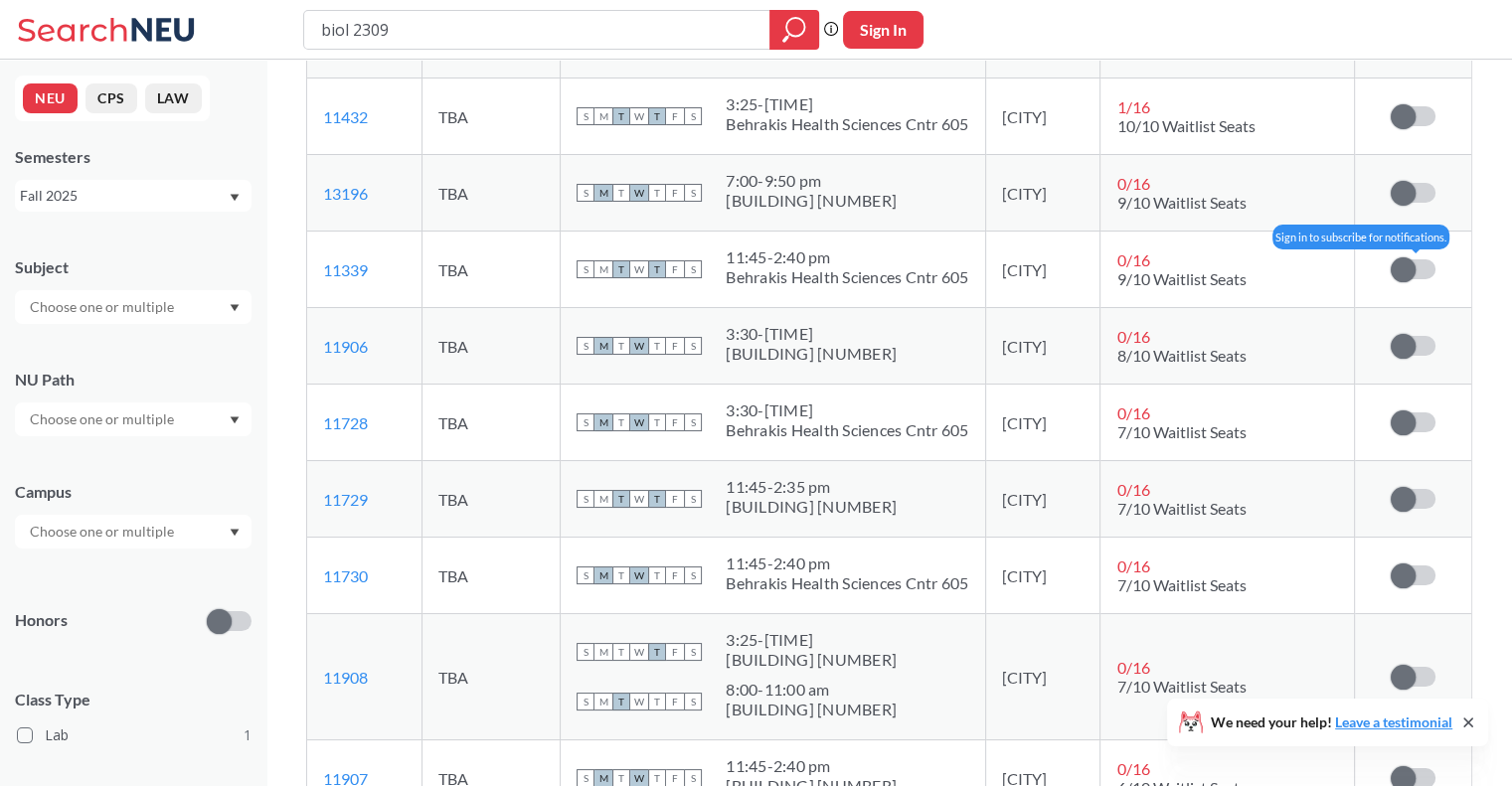 click at bounding box center (1403, 269) 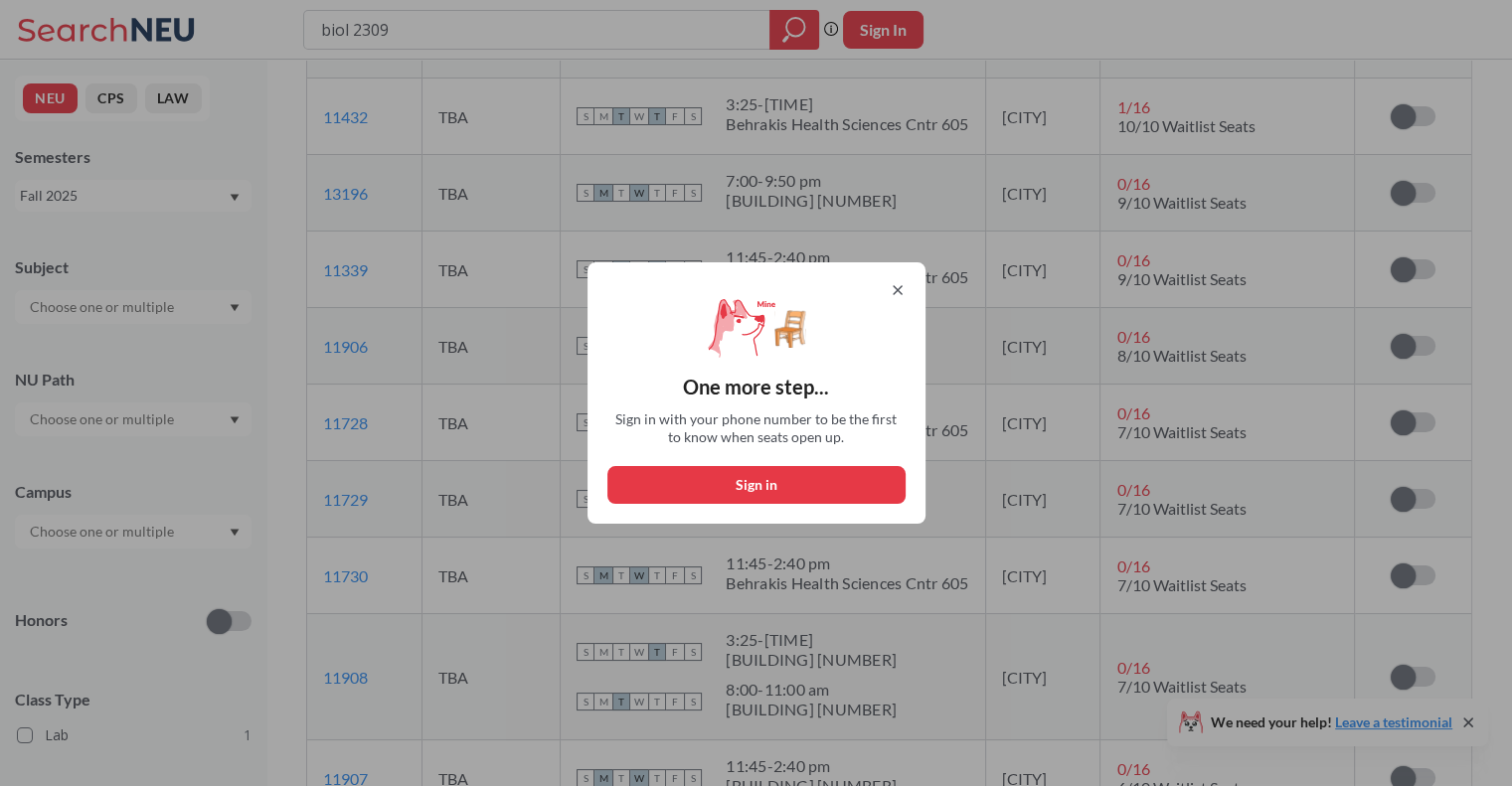 click on "Sign in" at bounding box center (756, 485) 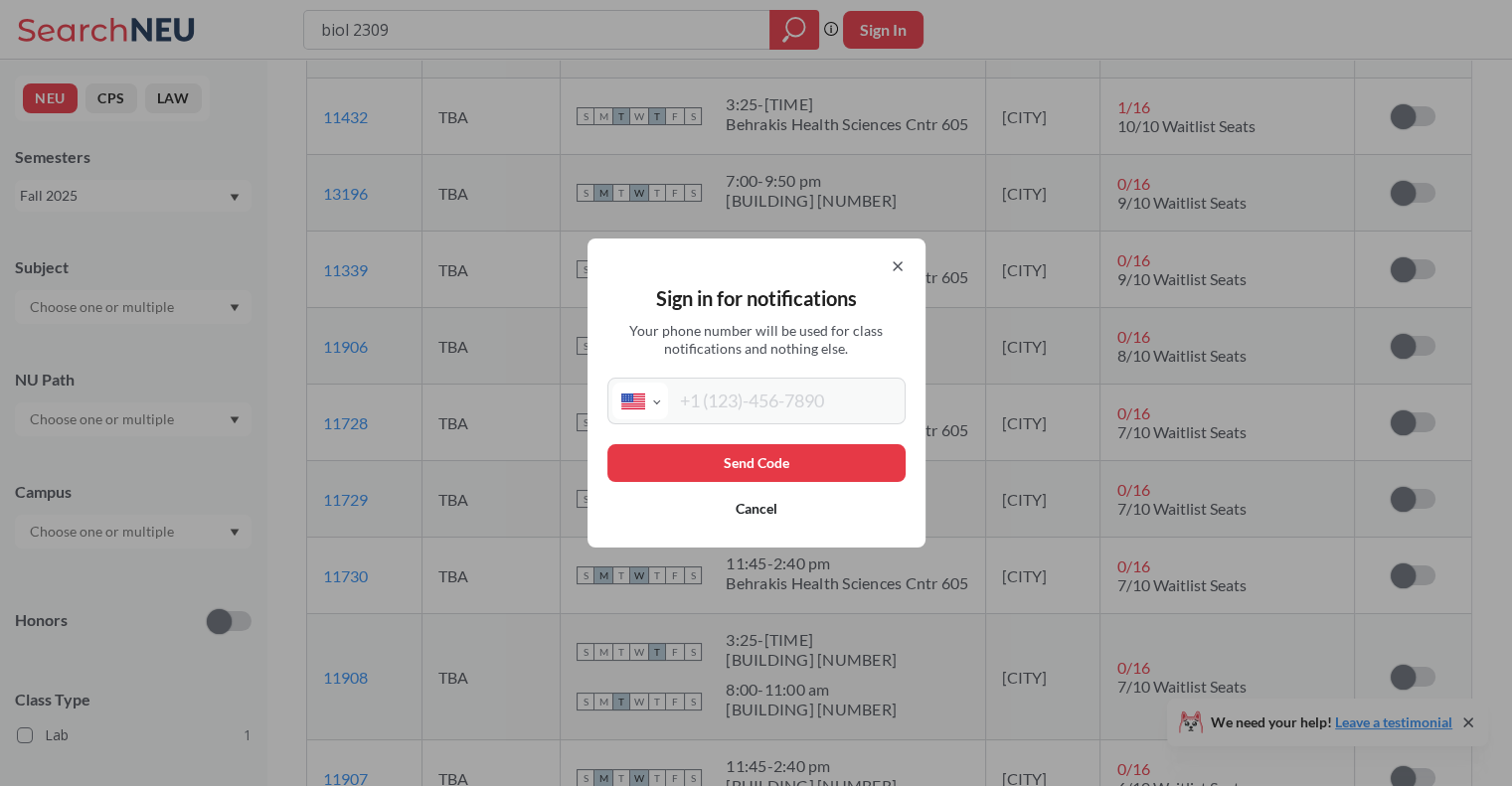click at bounding box center (784, 400) 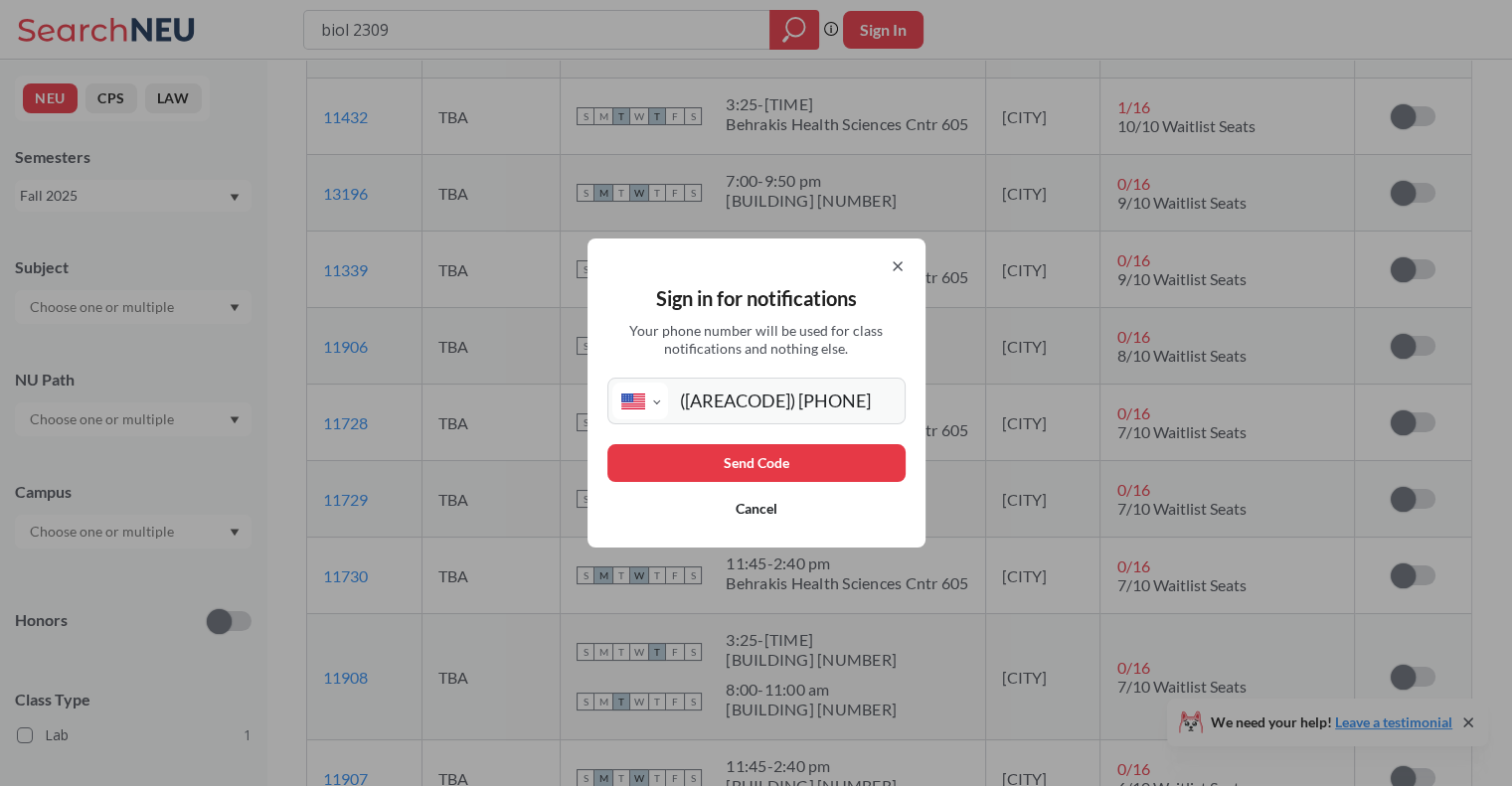 type on "(484) 888-5846" 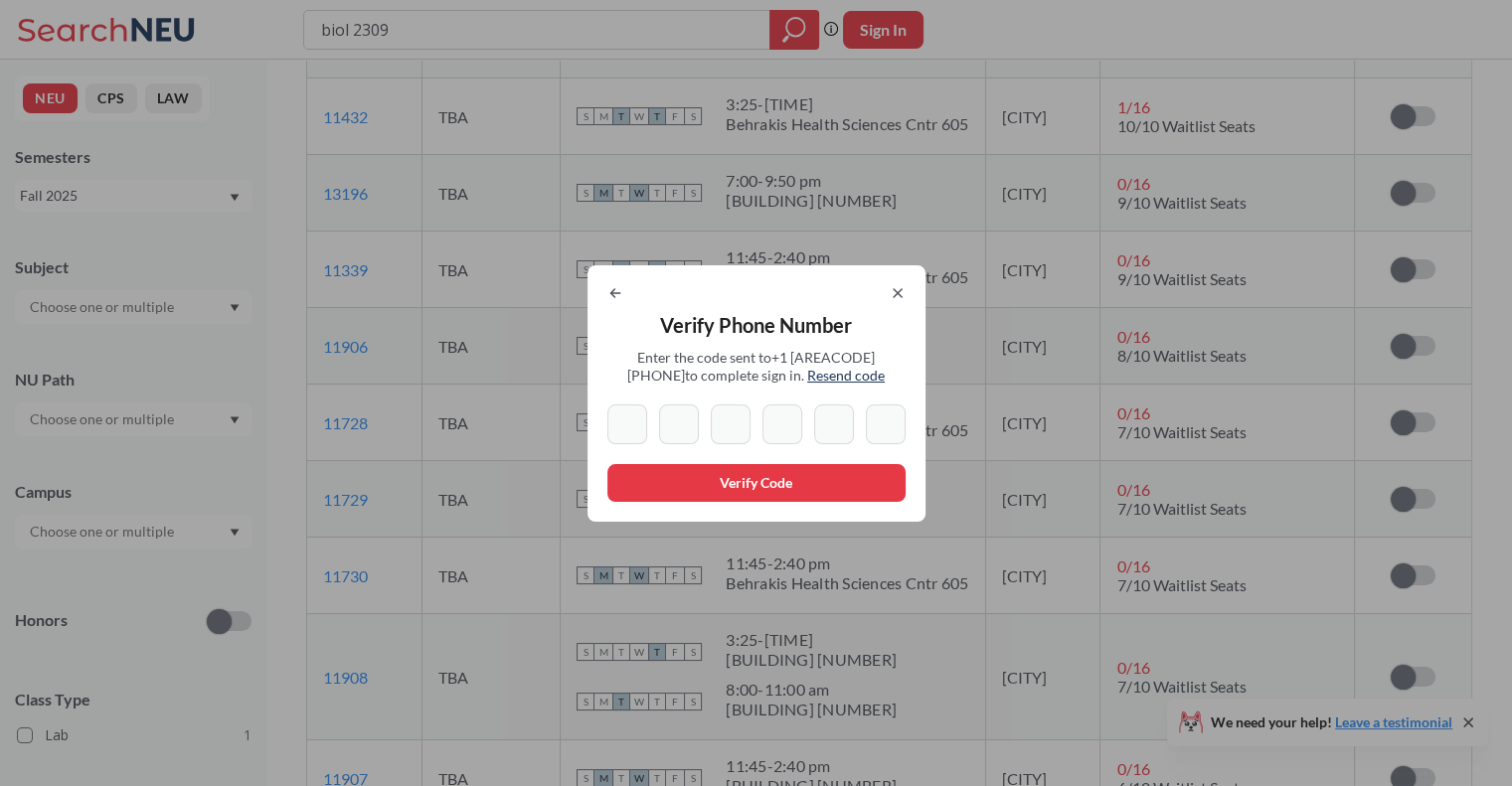 type on "0" 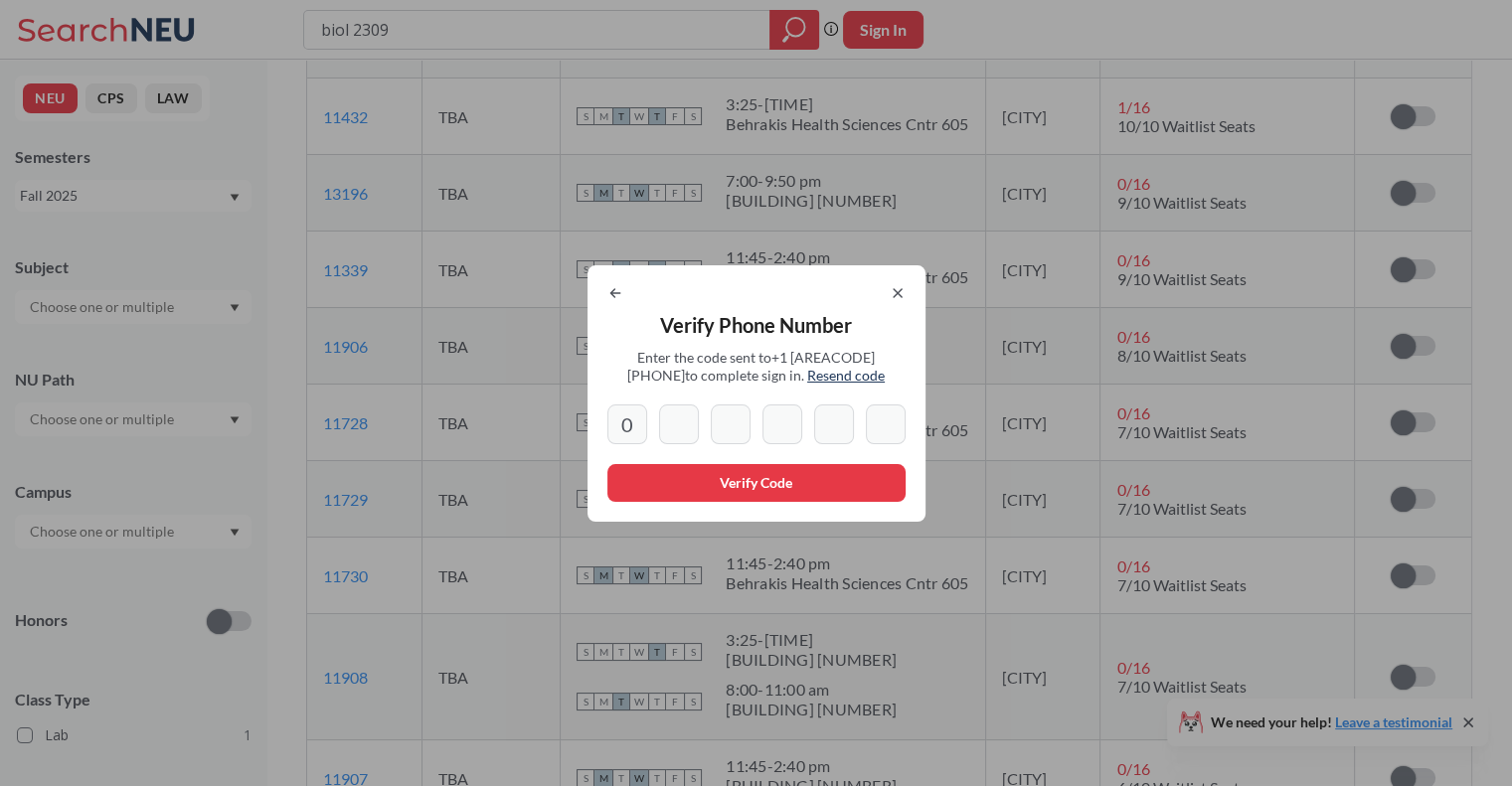 type on "[NUMBER]" 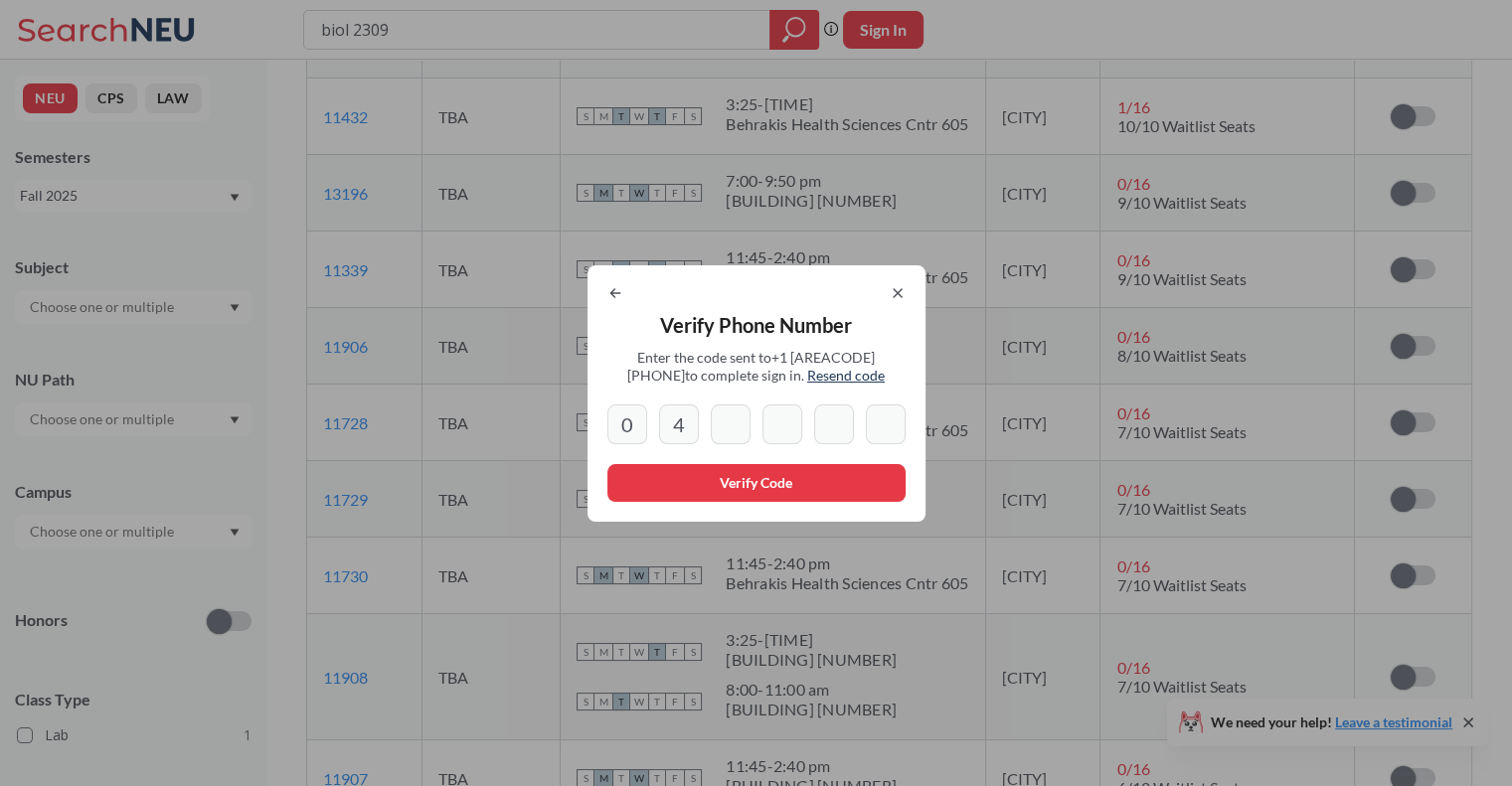 type on "3" 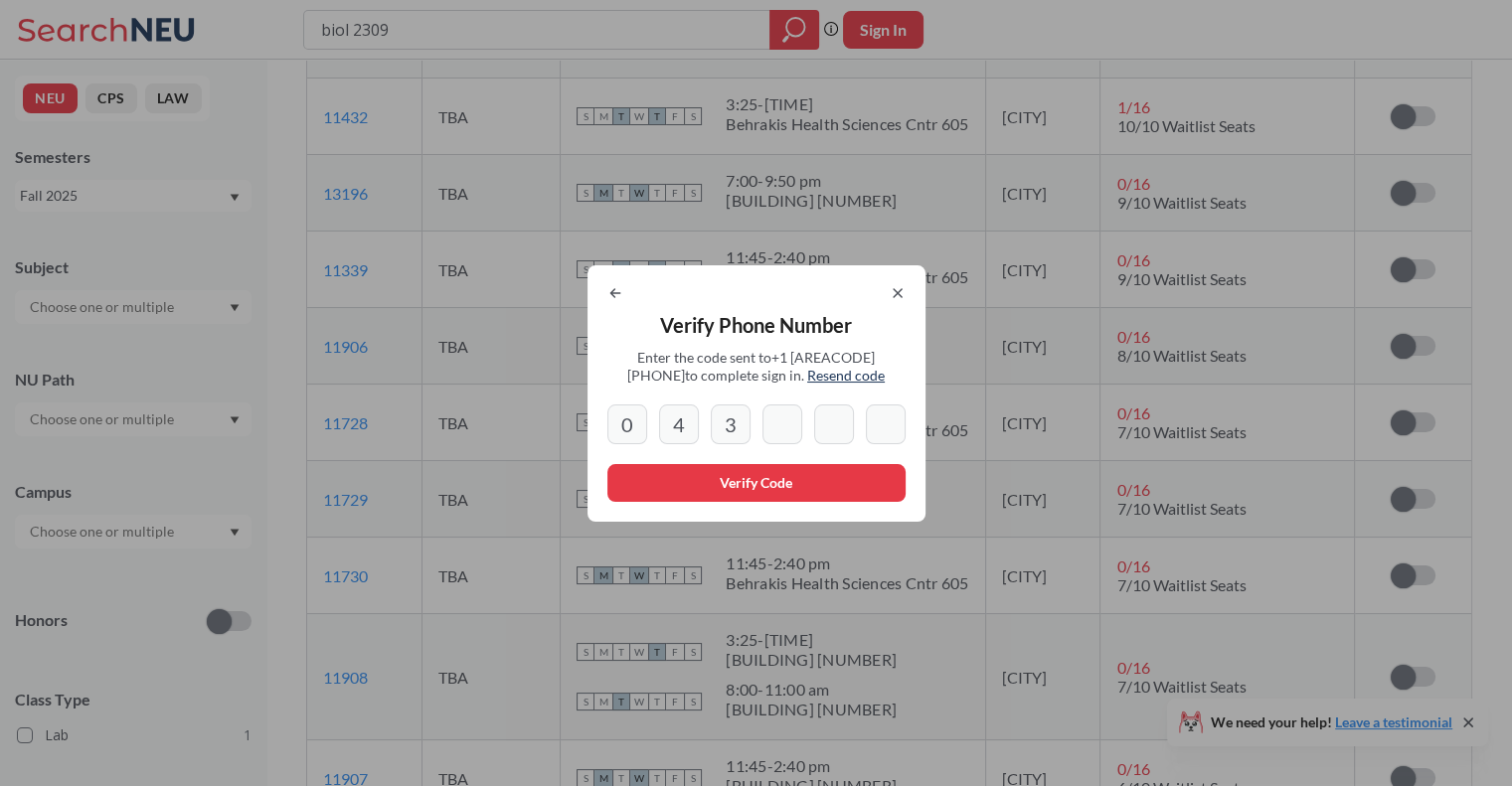 type on "7" 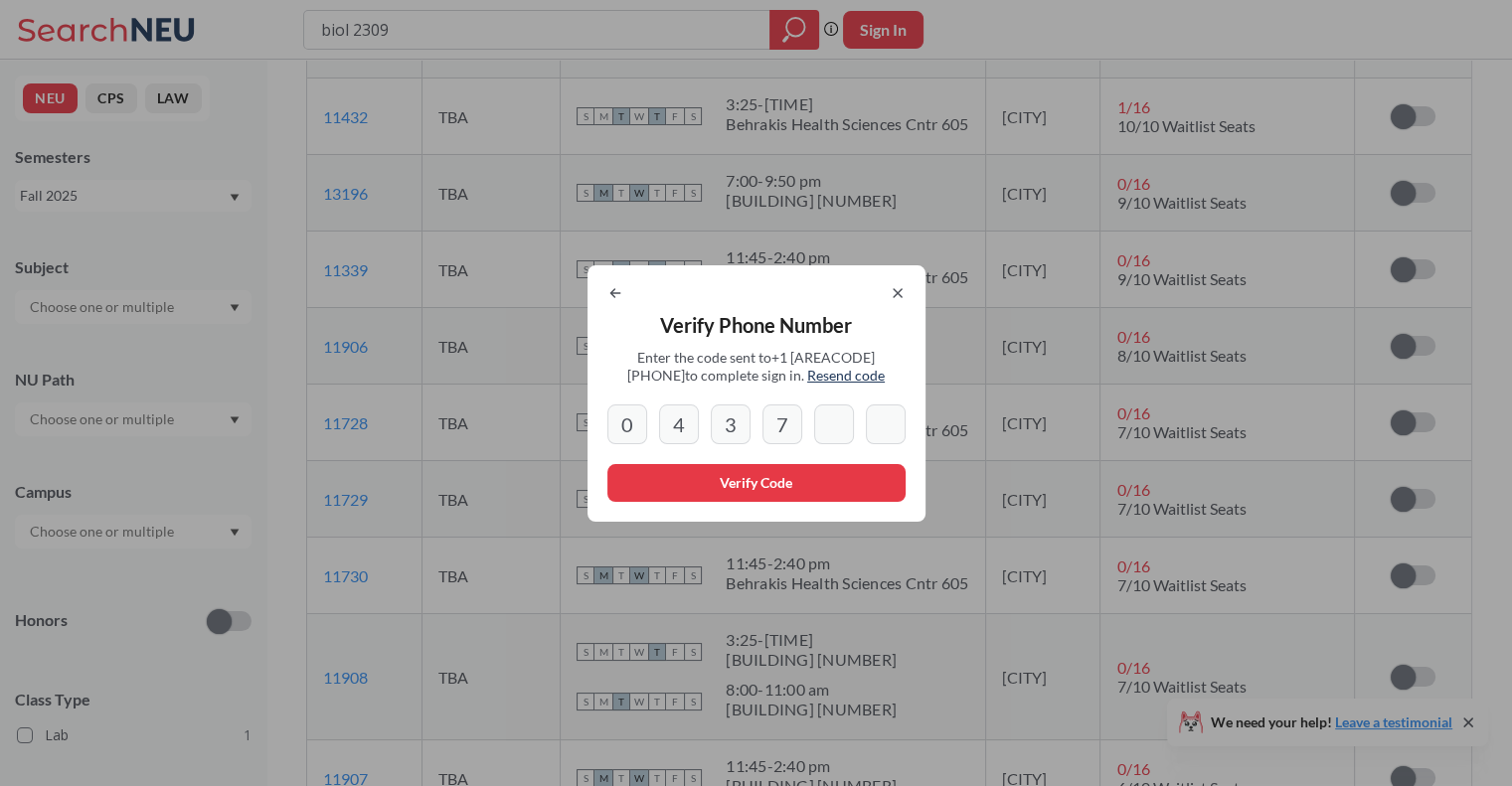type on "3" 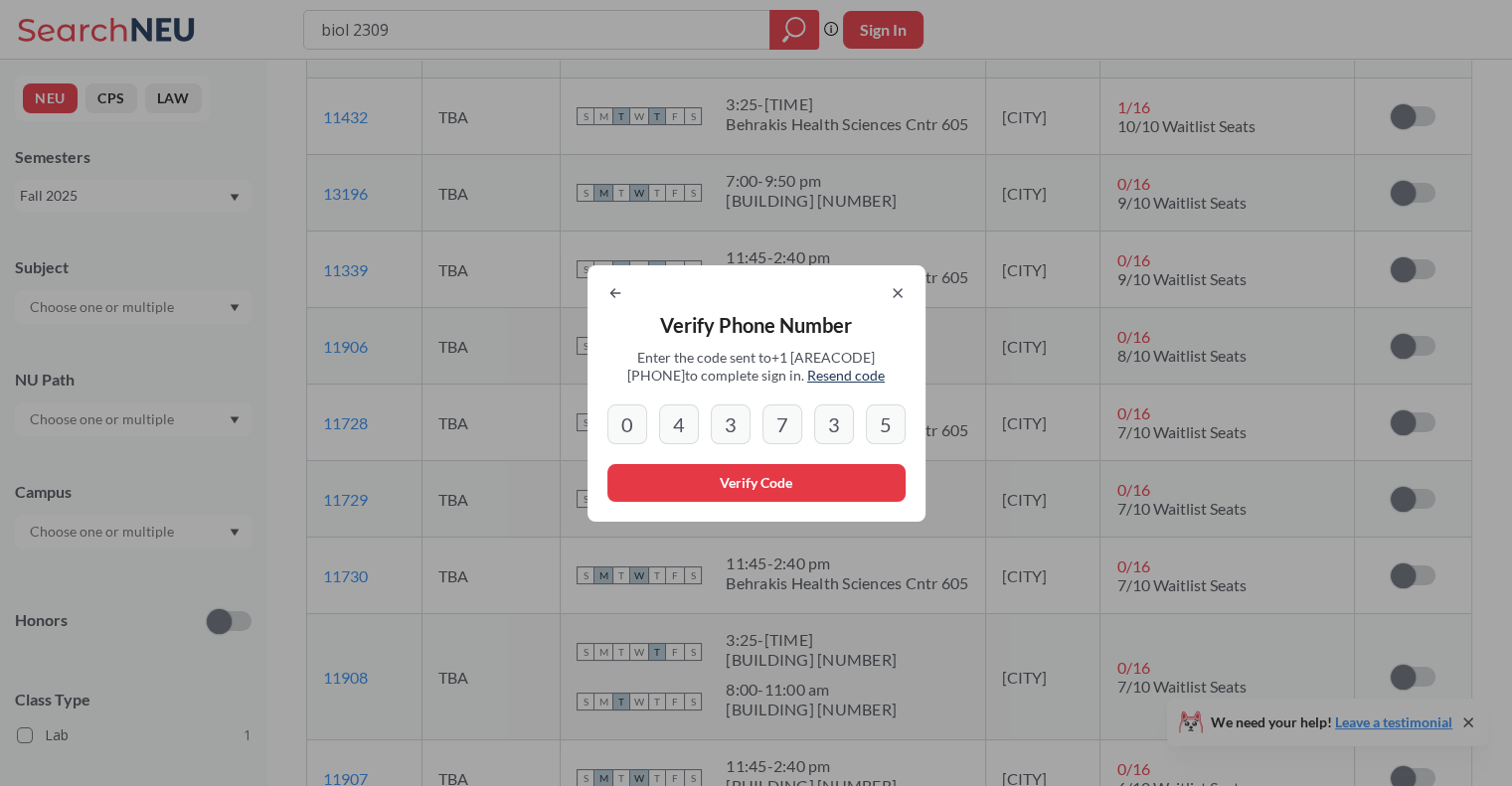 type on "5" 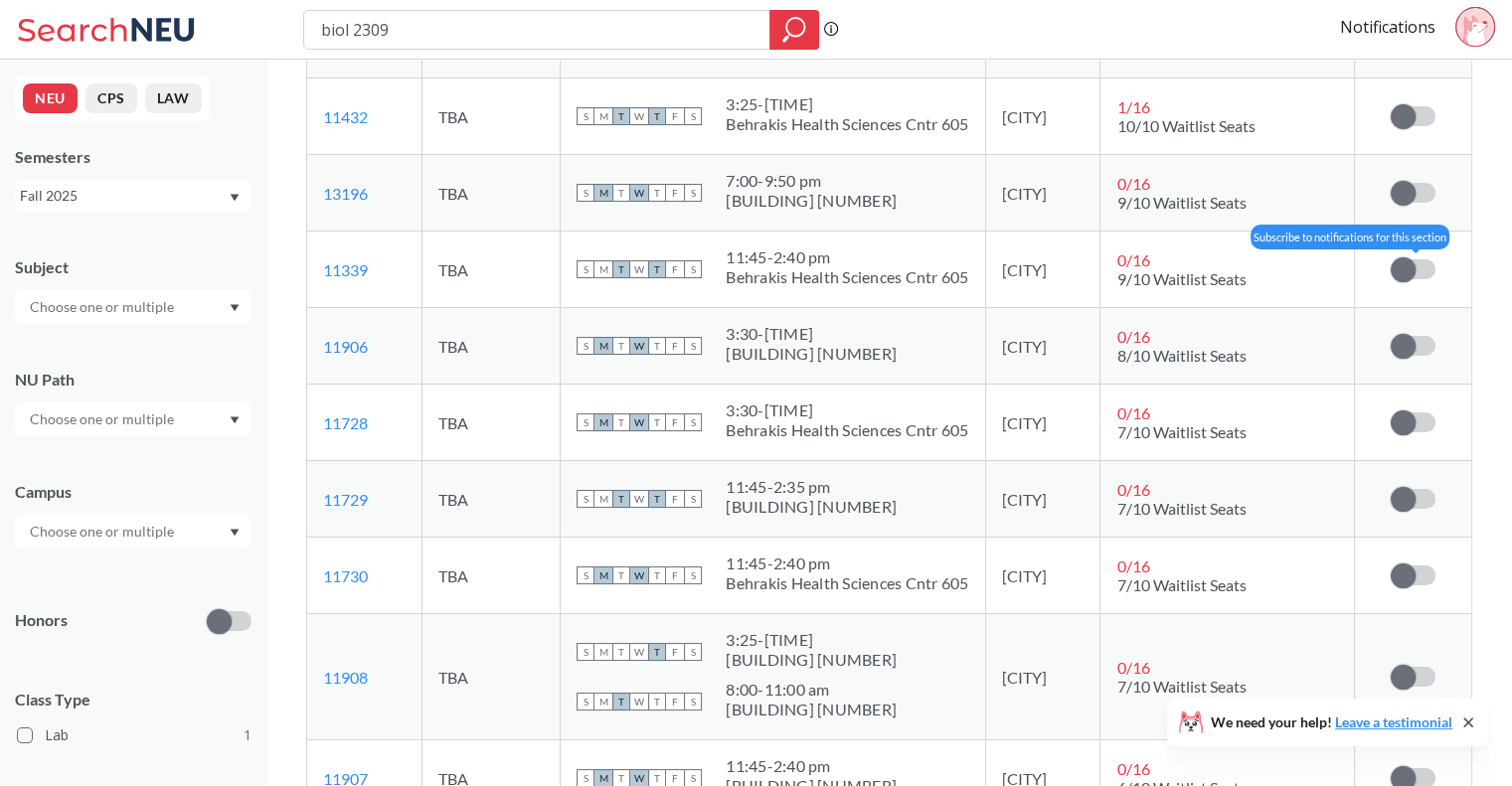 click at bounding box center (1403, 269) 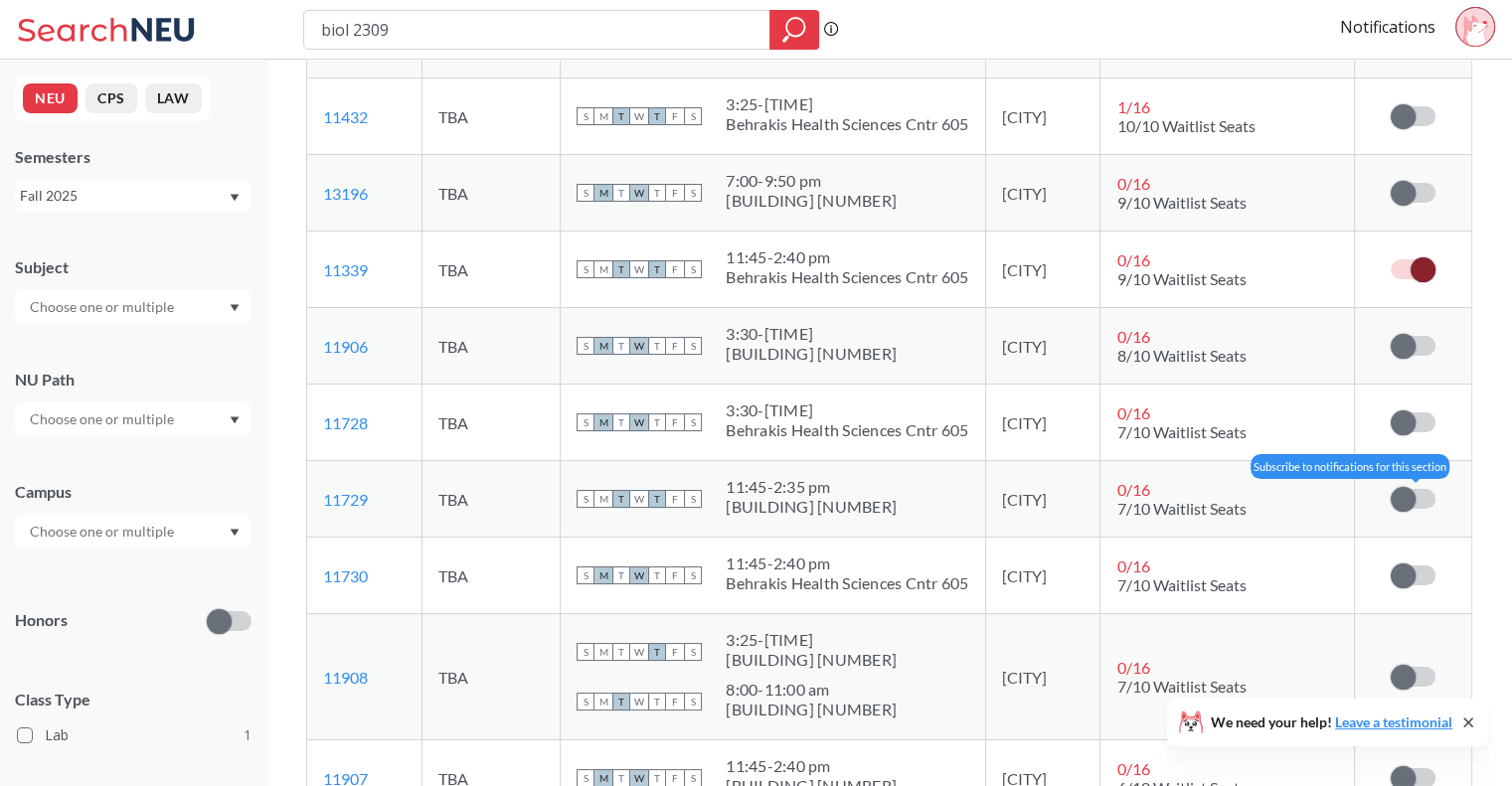 click at bounding box center [1413, 499] 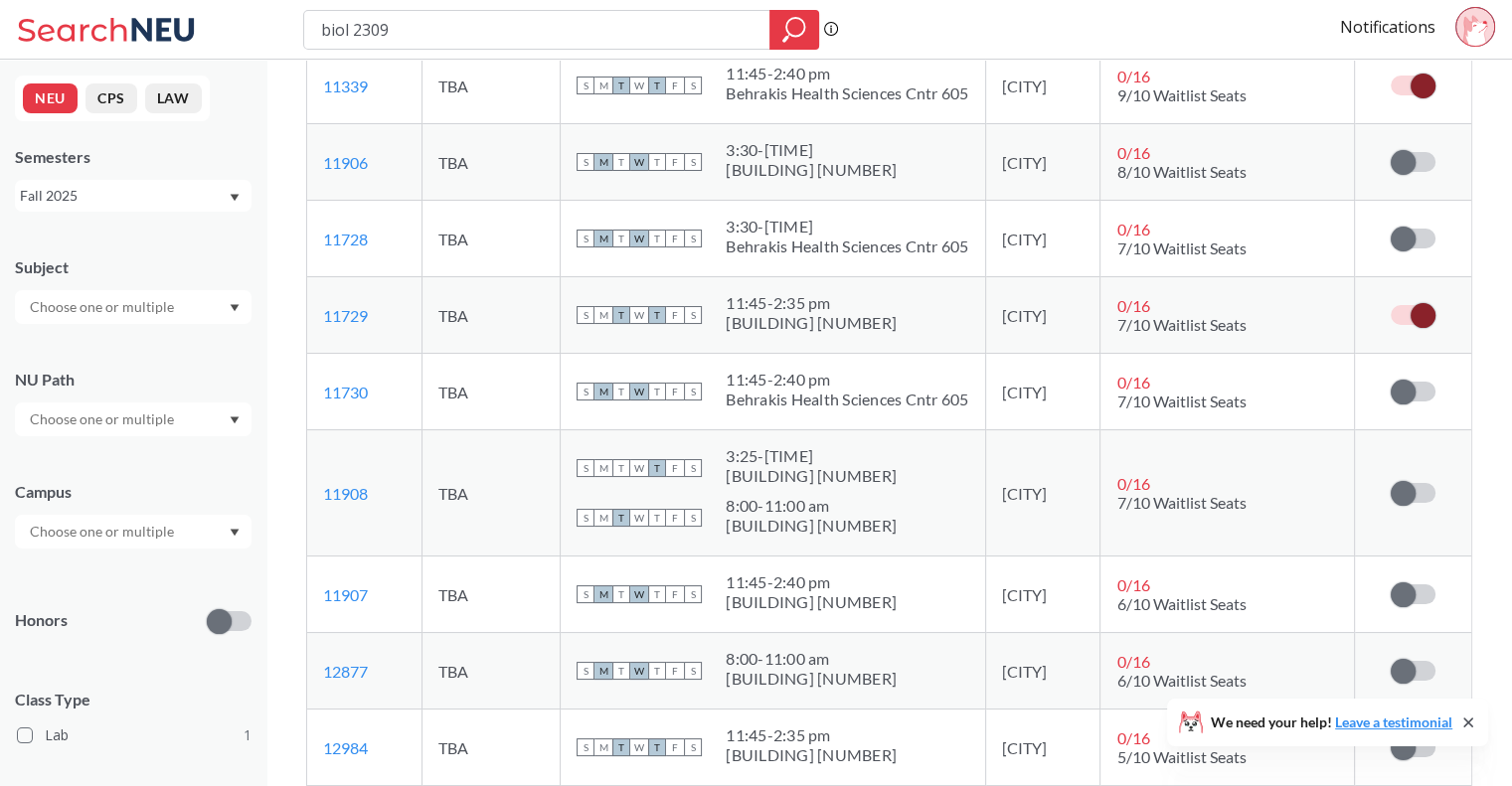 scroll, scrollTop: 605, scrollLeft: 0, axis: vertical 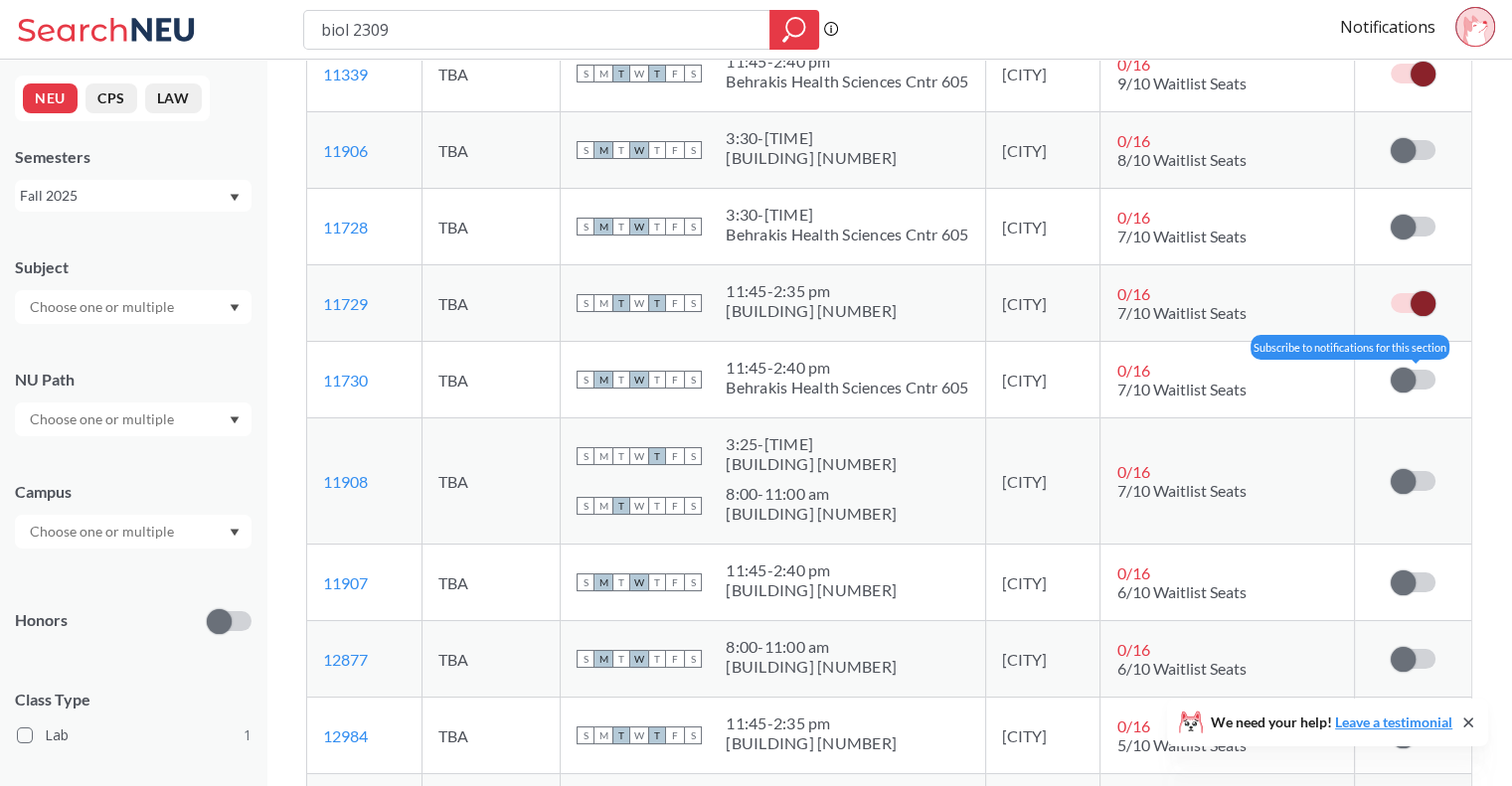 click at bounding box center (1413, 380) 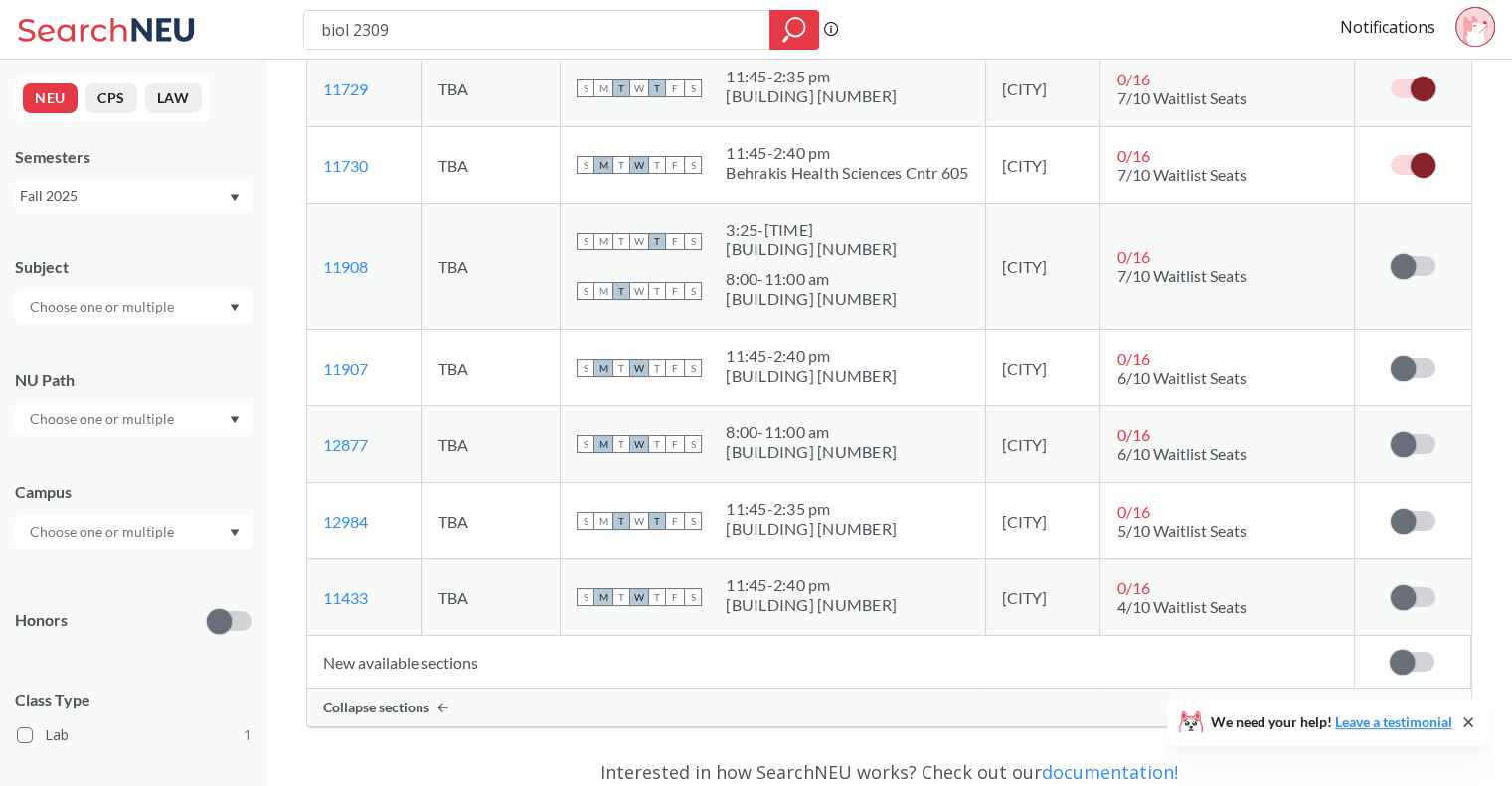 scroll, scrollTop: 821, scrollLeft: 0, axis: vertical 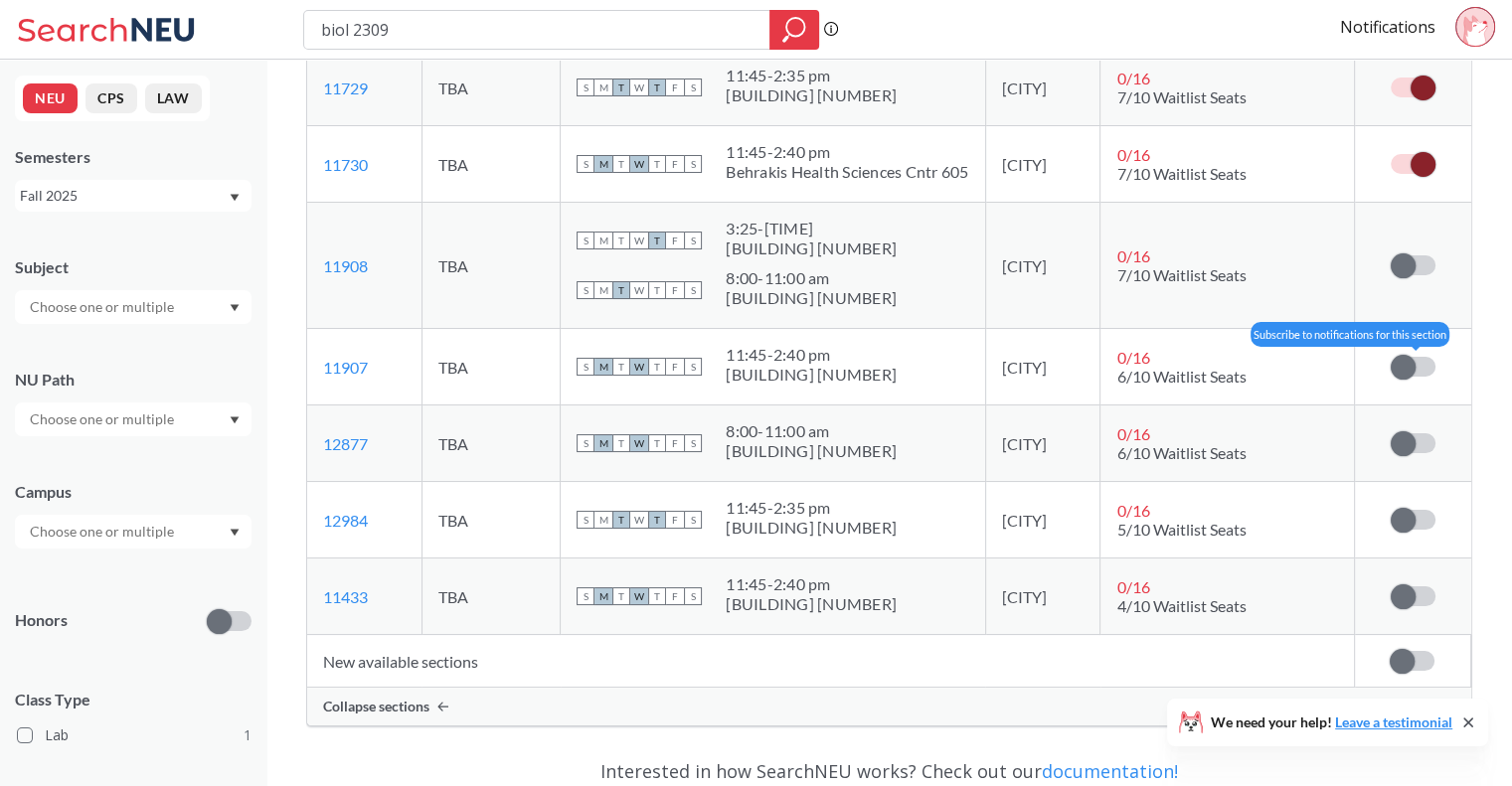 click at bounding box center [1403, 367] 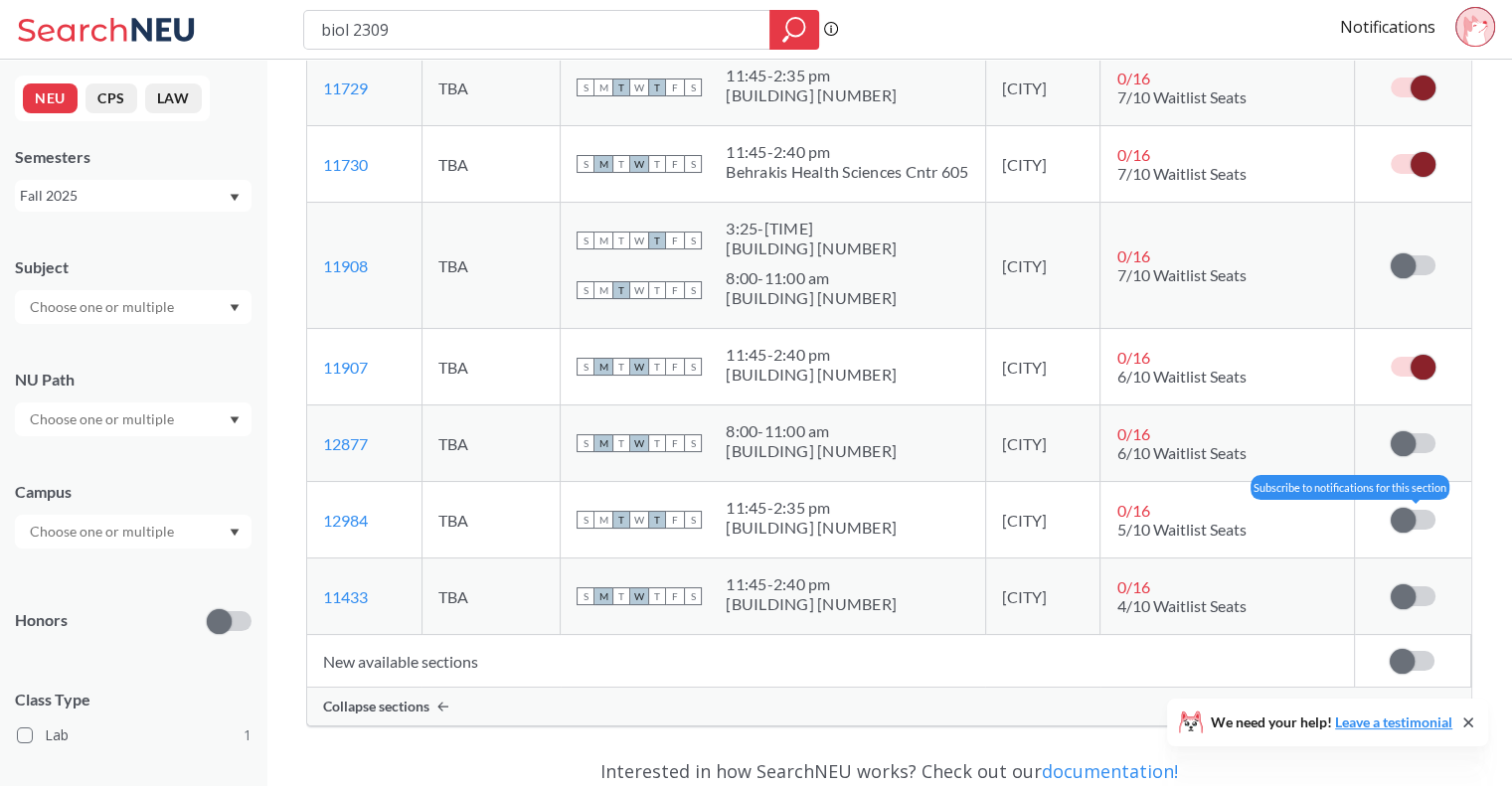 click at bounding box center [1413, 520] 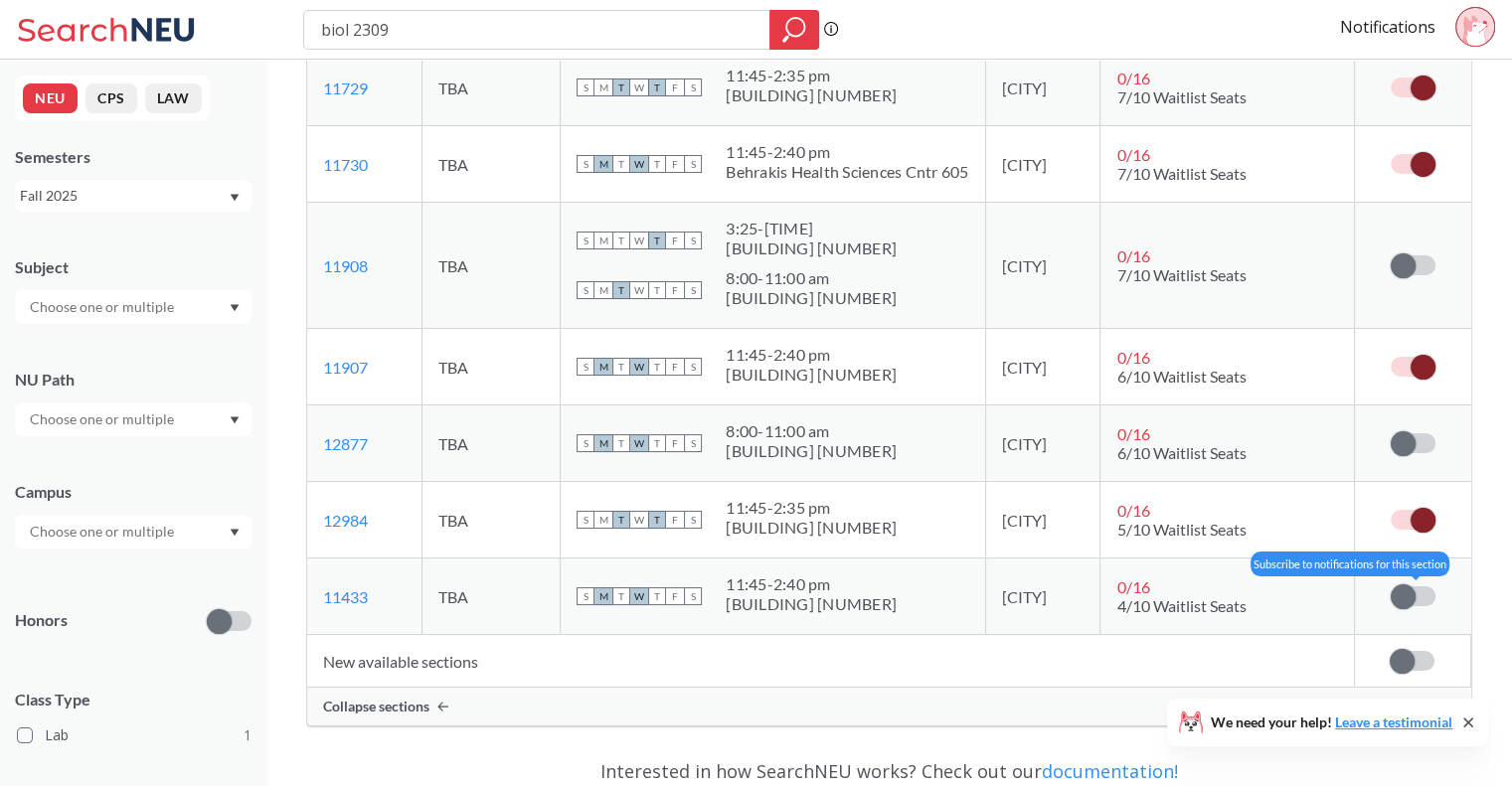 click at bounding box center (1413, 596) 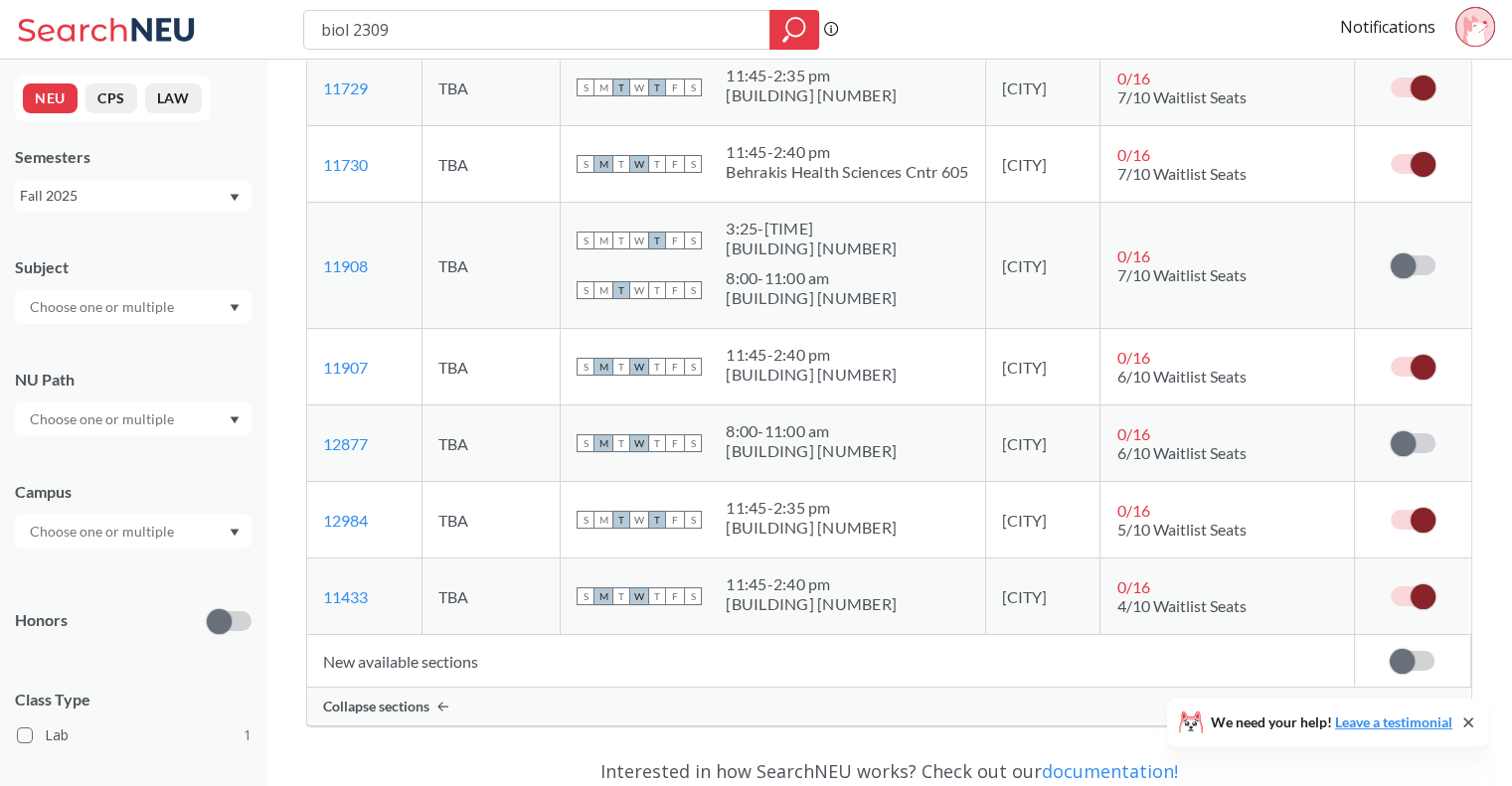 click at bounding box center (1412, 661) 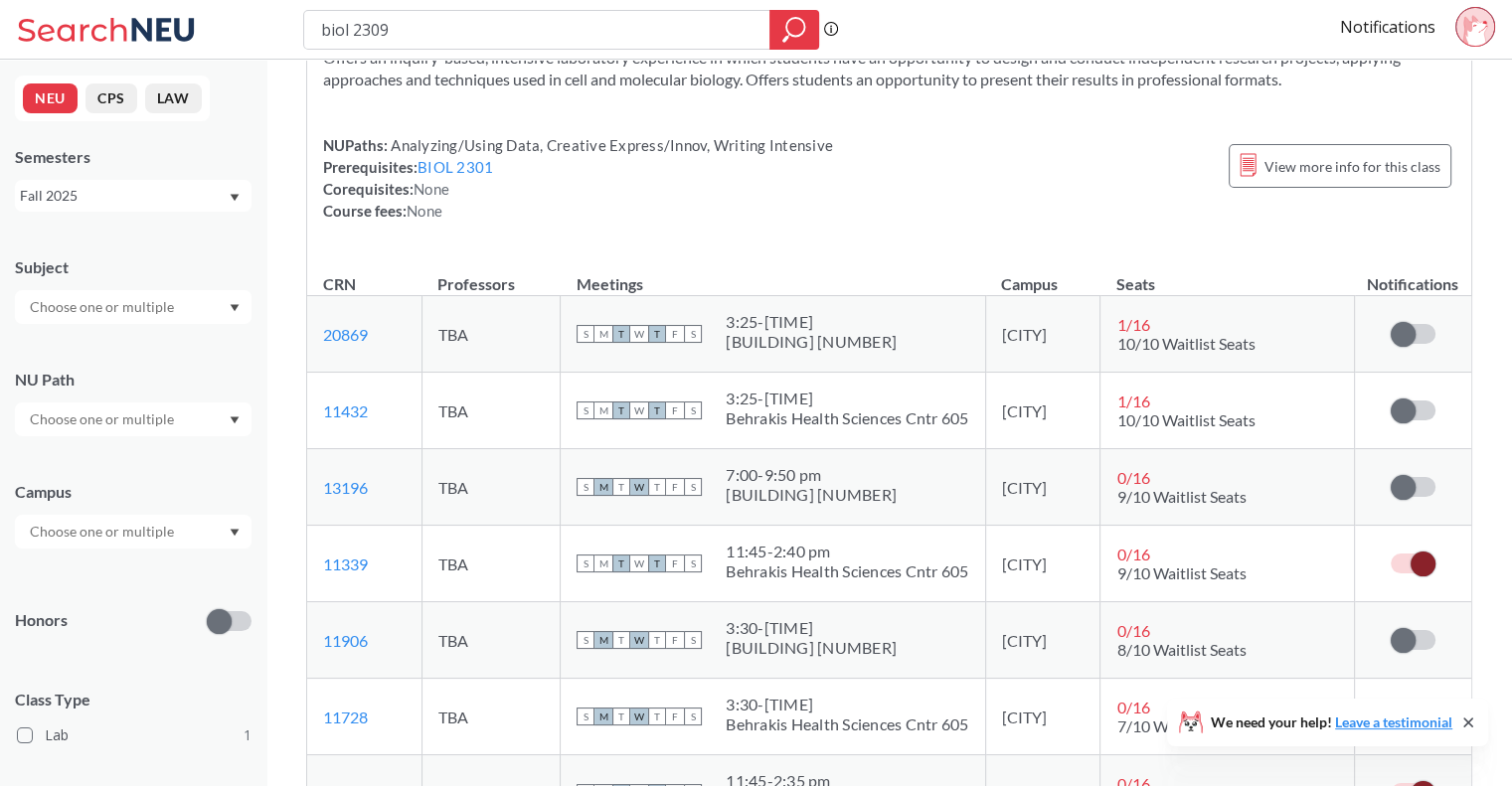 scroll, scrollTop: 0, scrollLeft: 0, axis: both 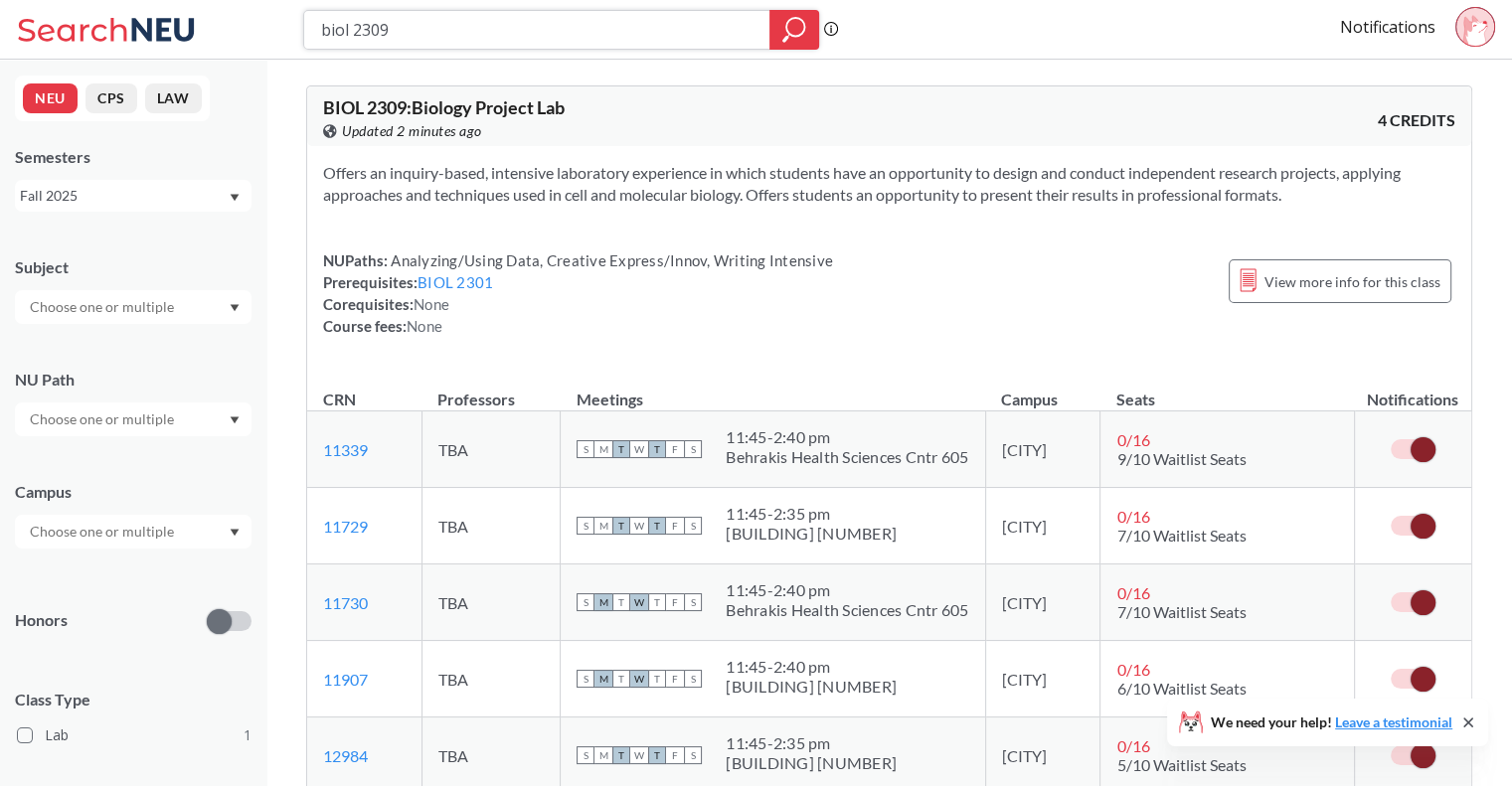 click on "biol 2309" at bounding box center (537, 30) 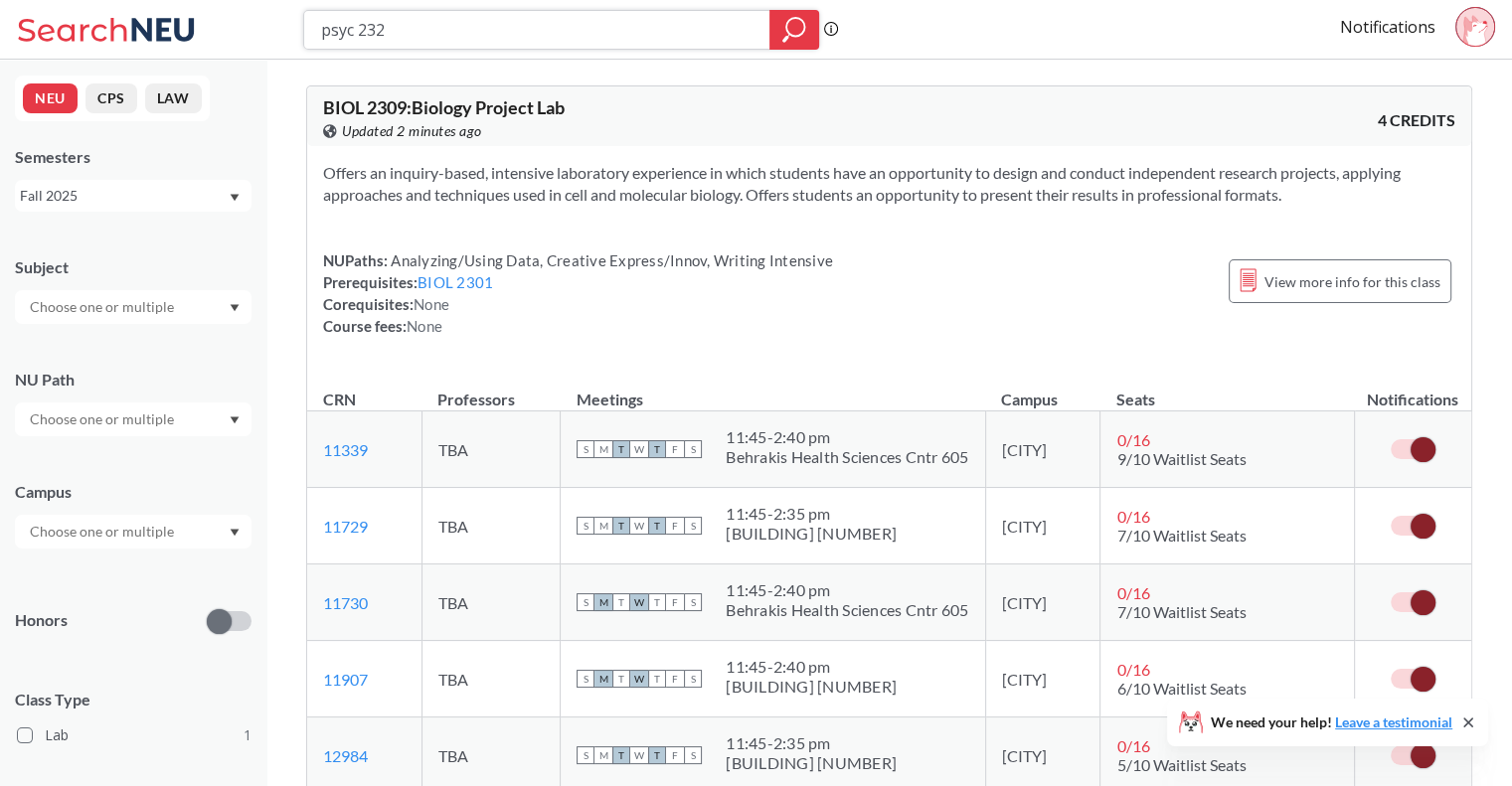 type on "psyc 2320" 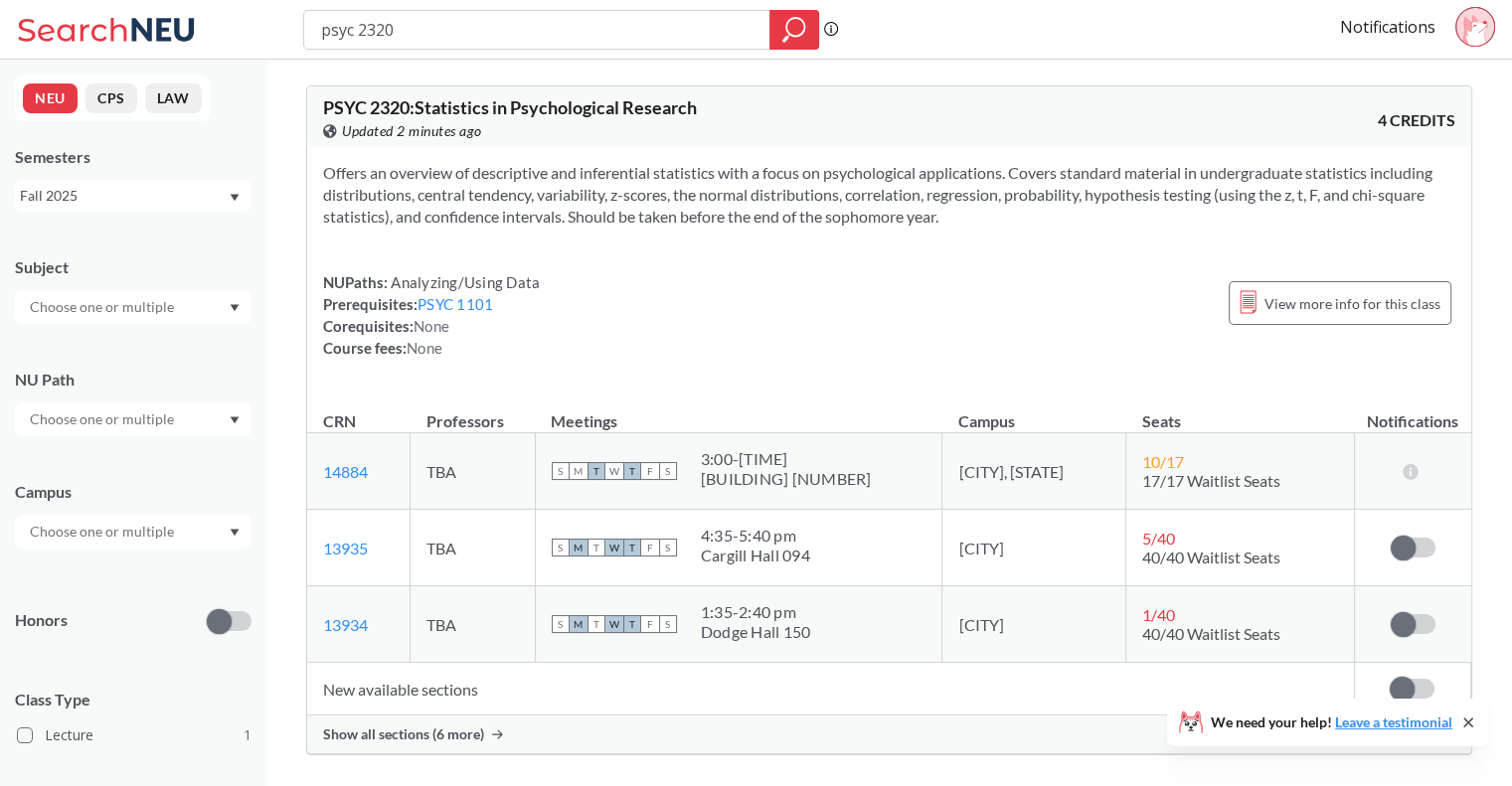 scroll, scrollTop: 285, scrollLeft: 0, axis: vertical 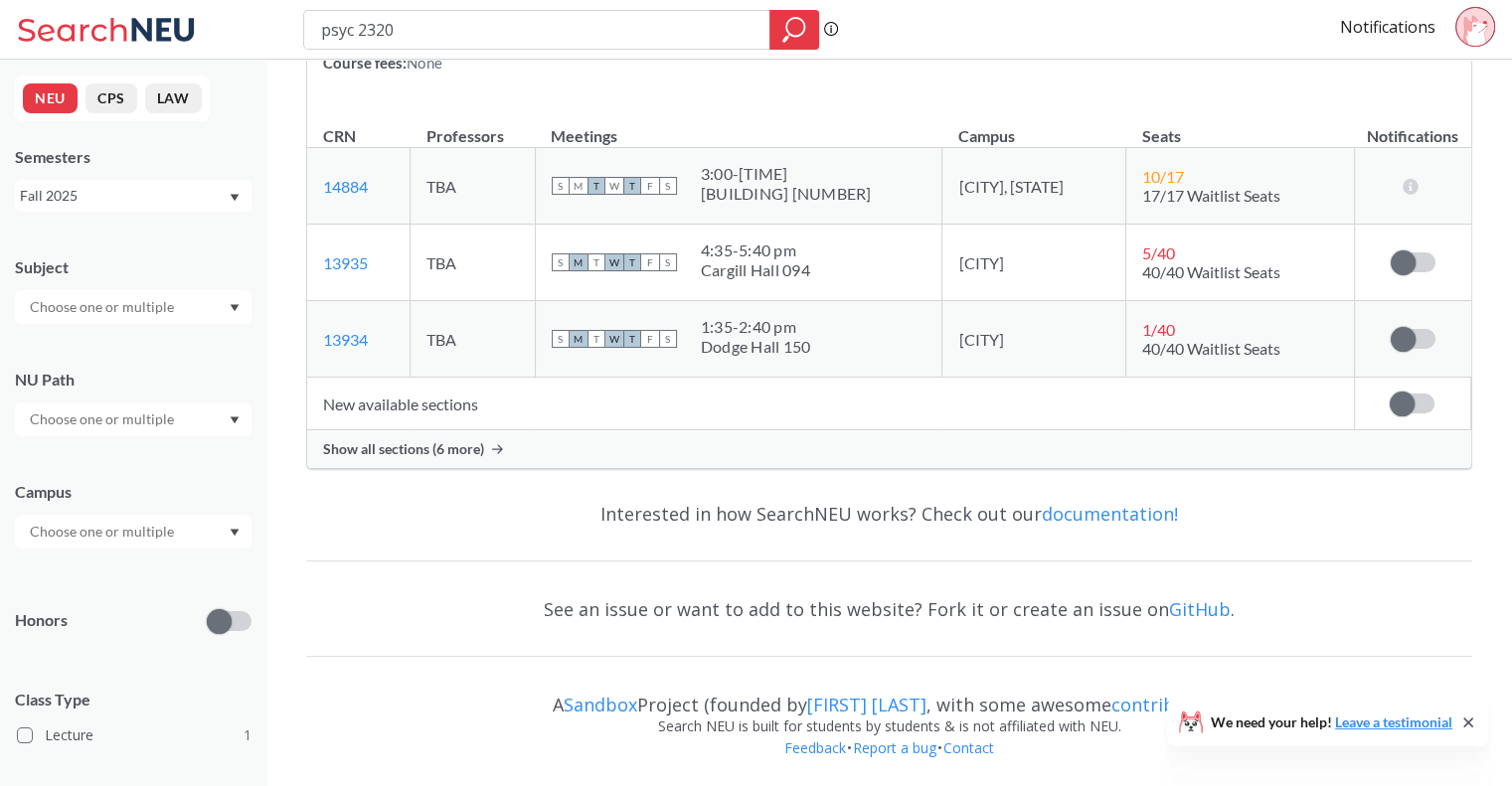 click on "Show all sections (6 more)" at bounding box center [404, 449] 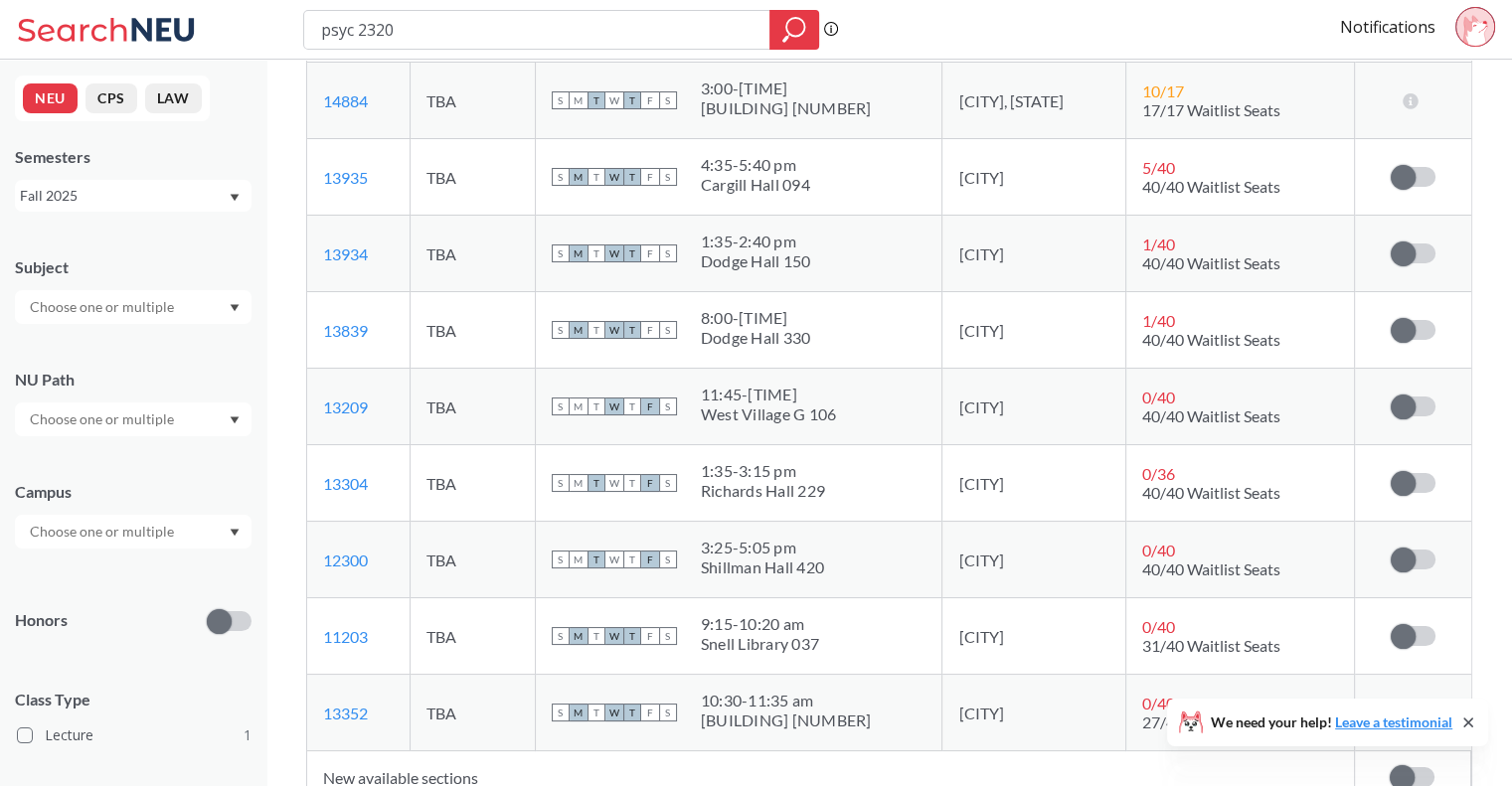 scroll, scrollTop: 368, scrollLeft: 0, axis: vertical 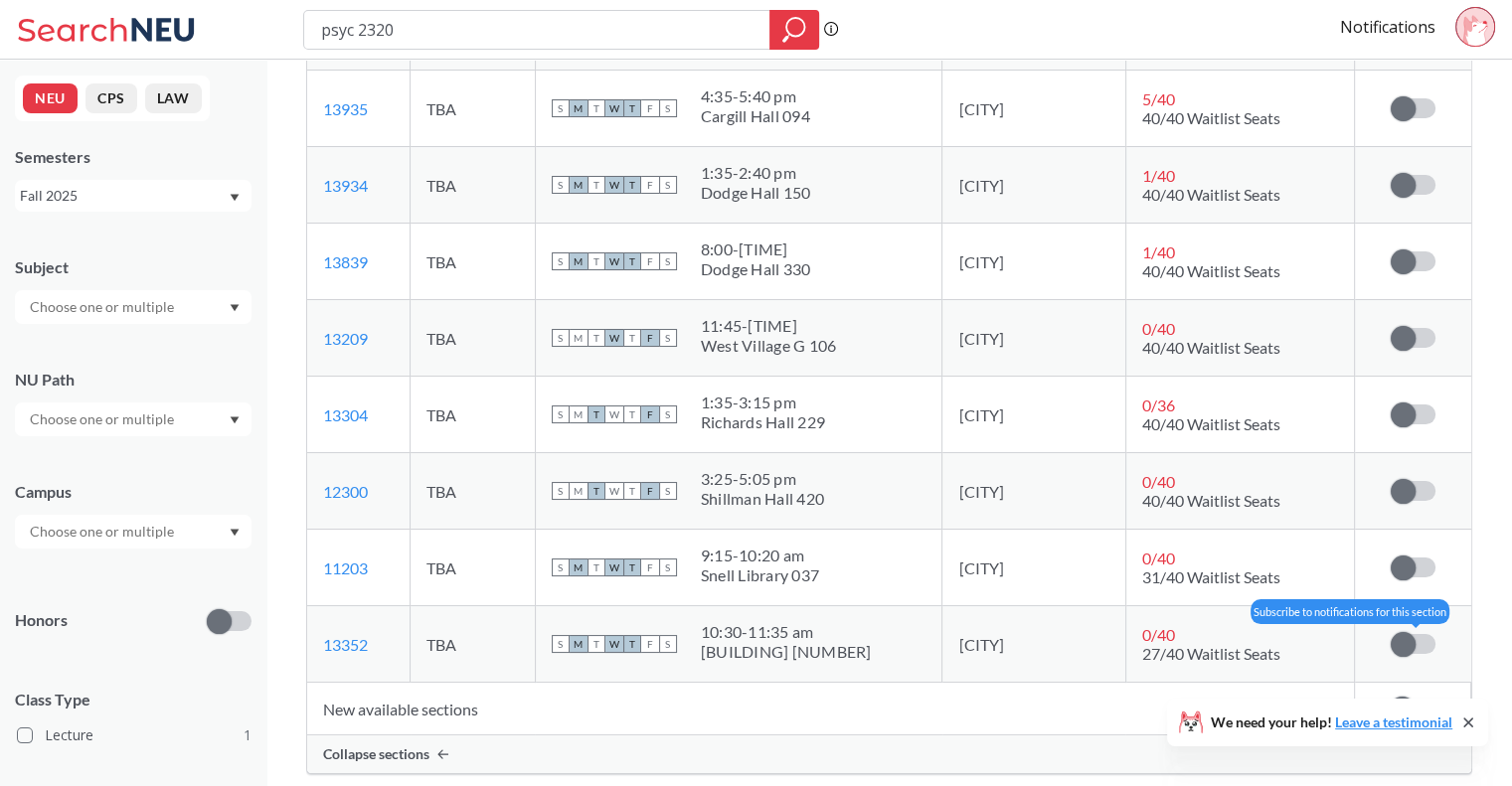 click at bounding box center [1403, 644] 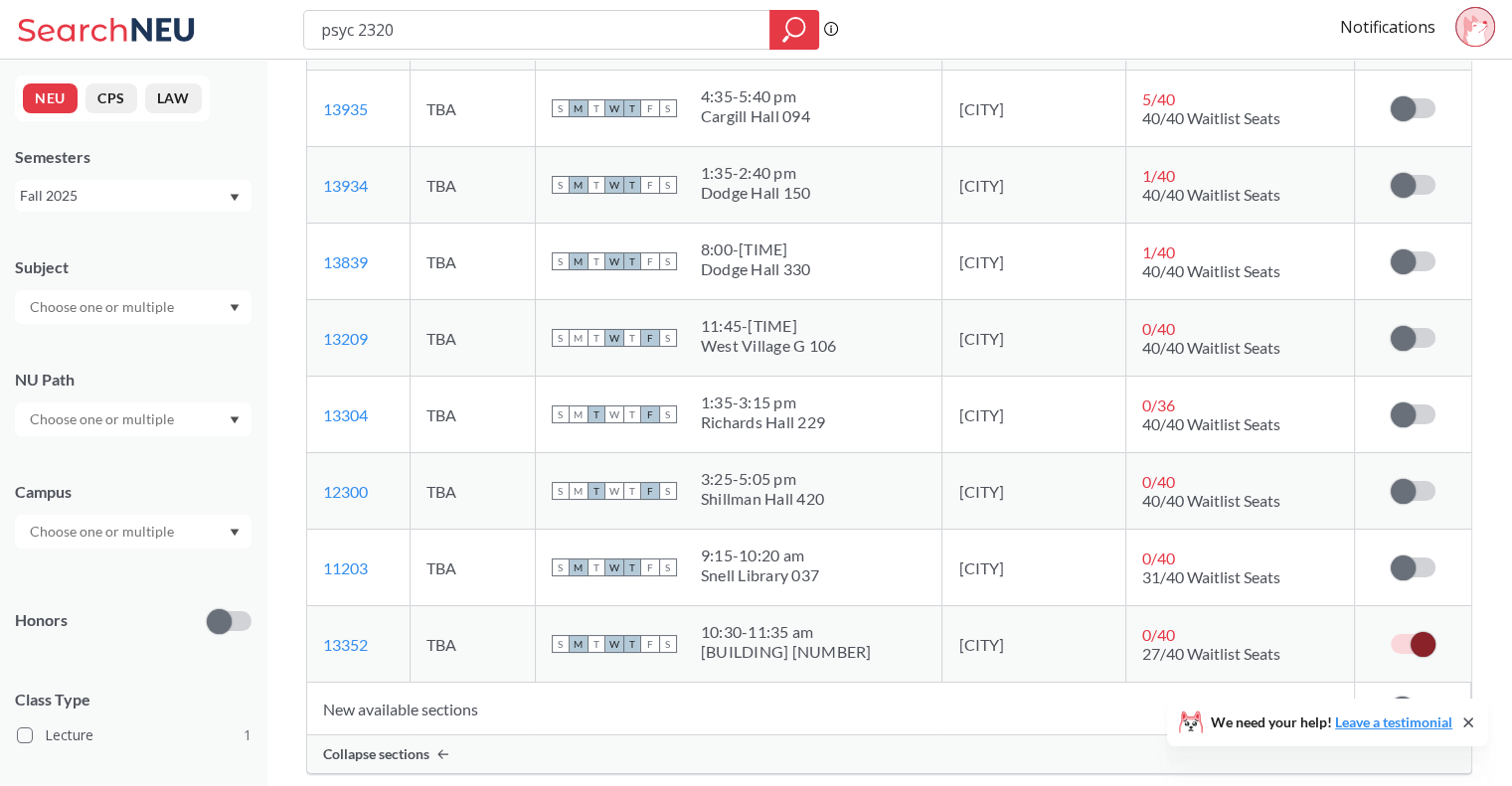 click at bounding box center (1423, 644) 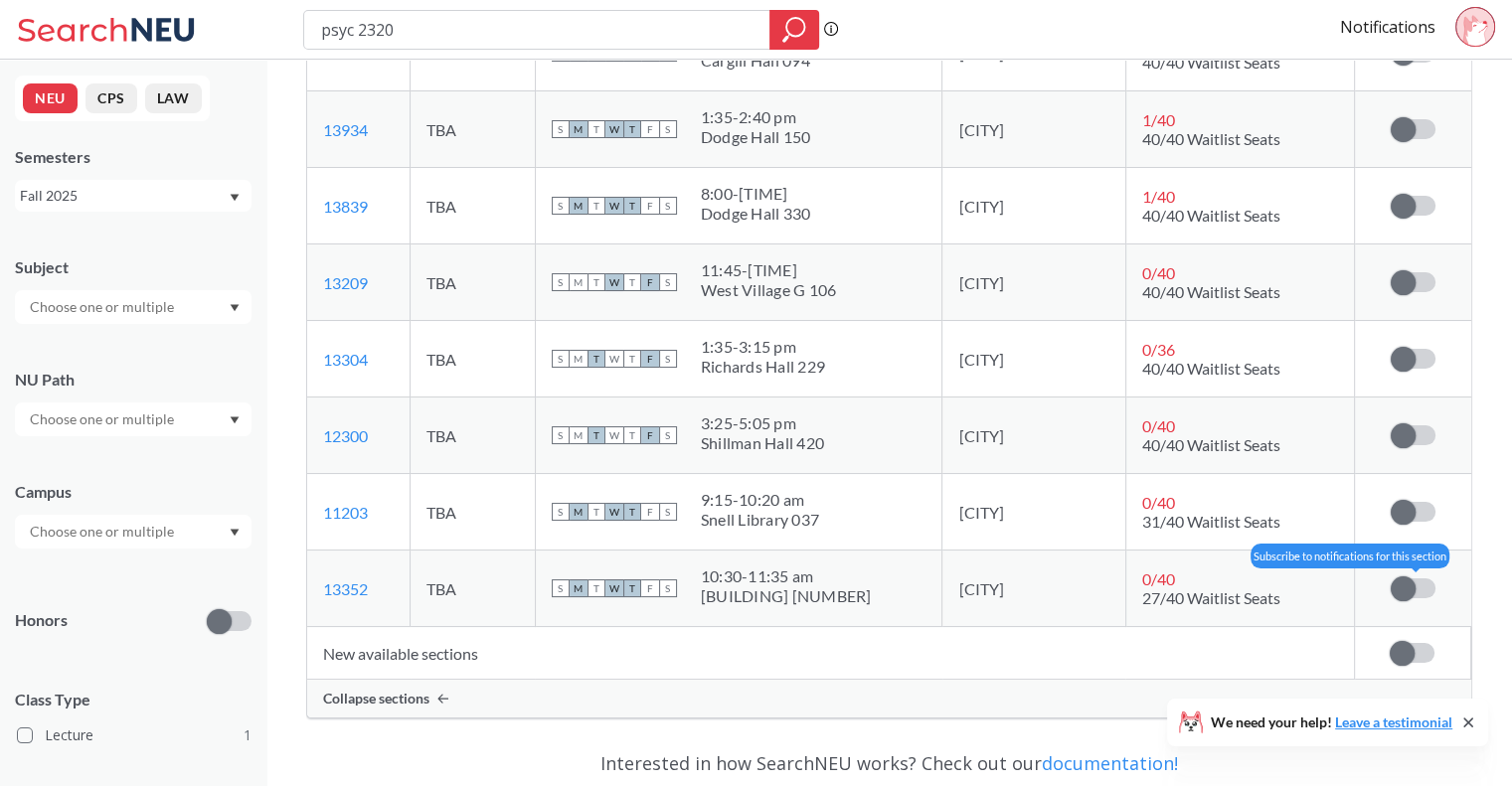 scroll, scrollTop: 496, scrollLeft: 0, axis: vertical 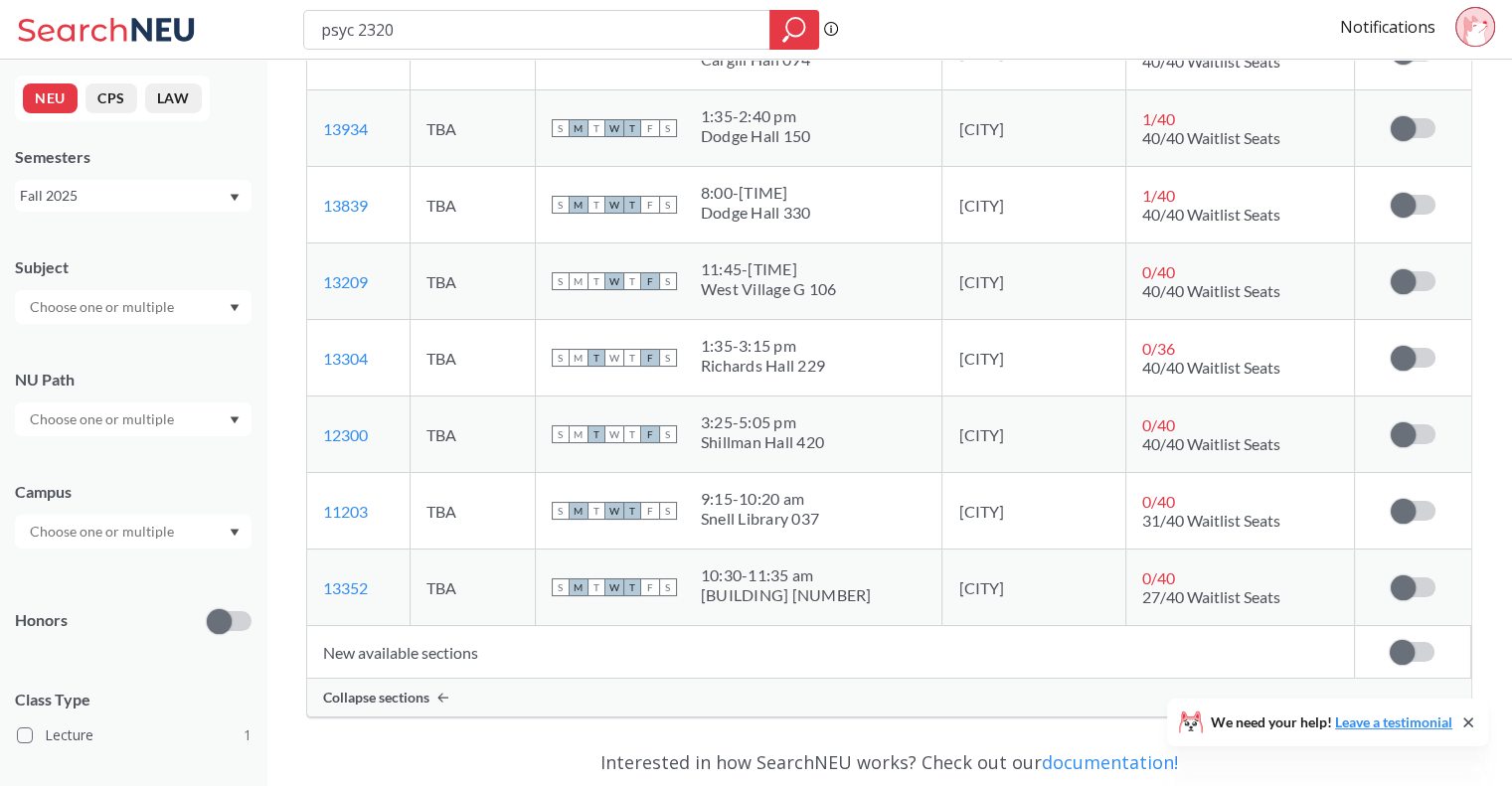 click at bounding box center [1402, 652] 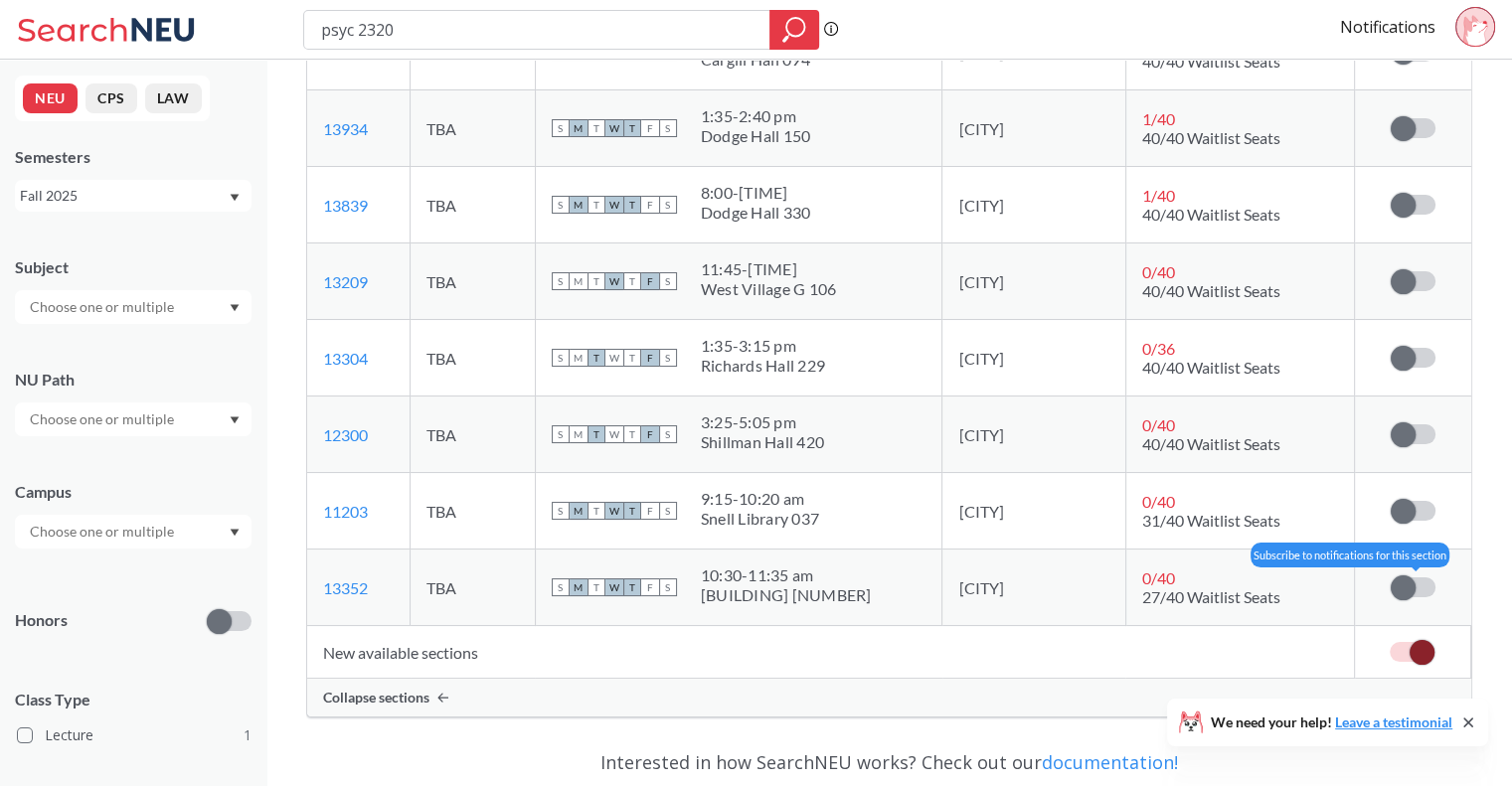 click at bounding box center (1403, 587) 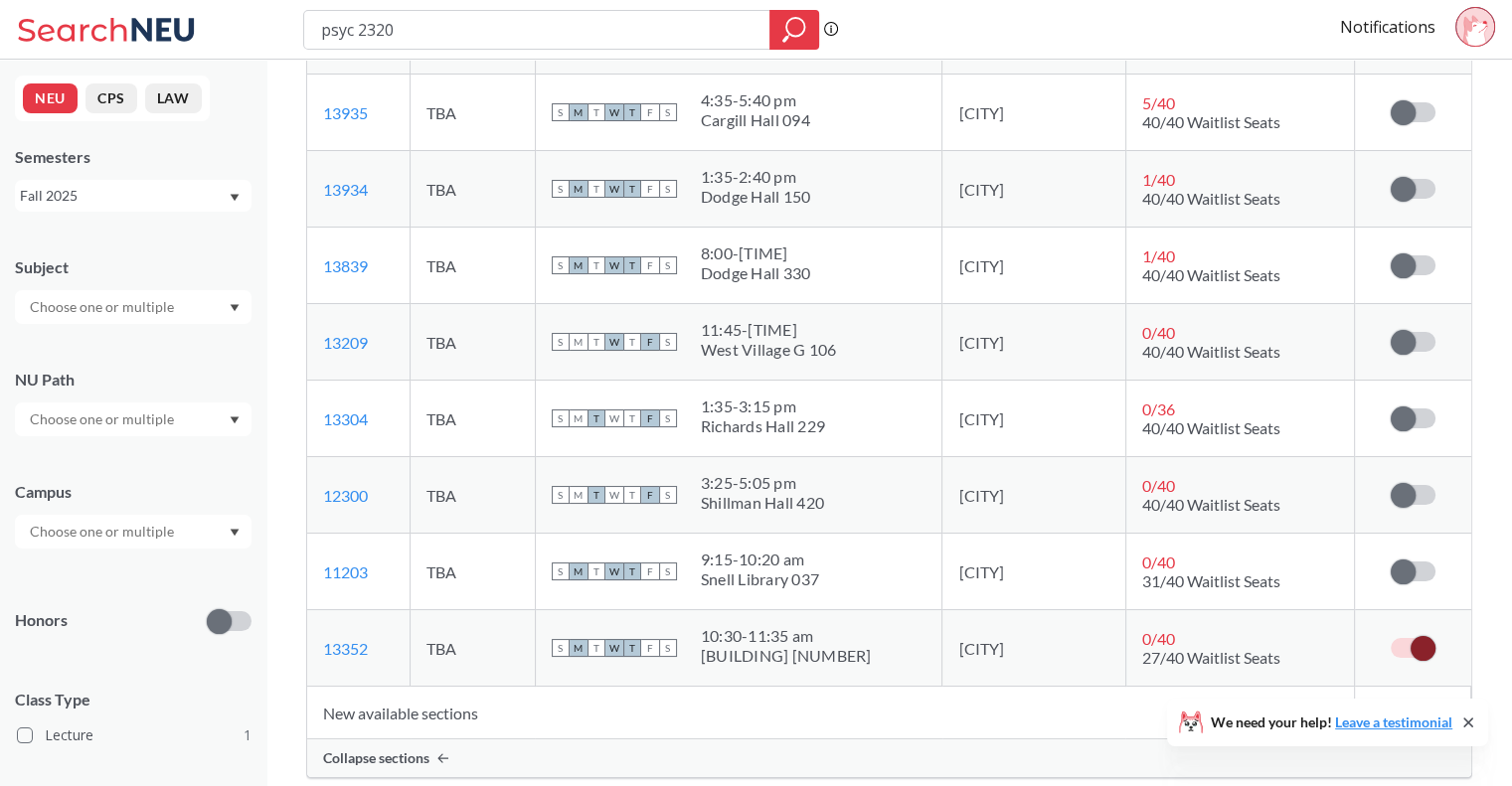scroll, scrollTop: 434, scrollLeft: 0, axis: vertical 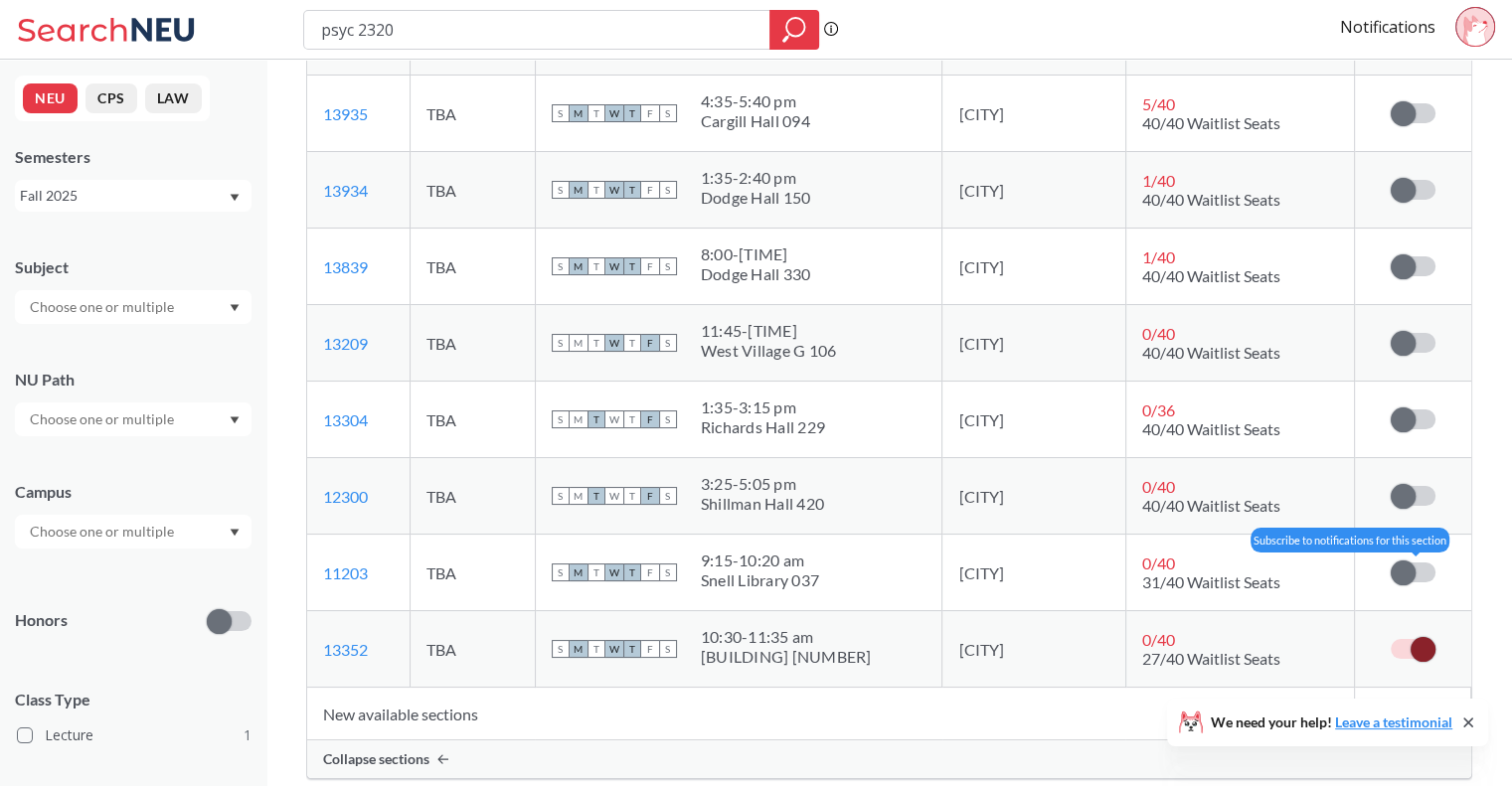 click at bounding box center (1403, 572) 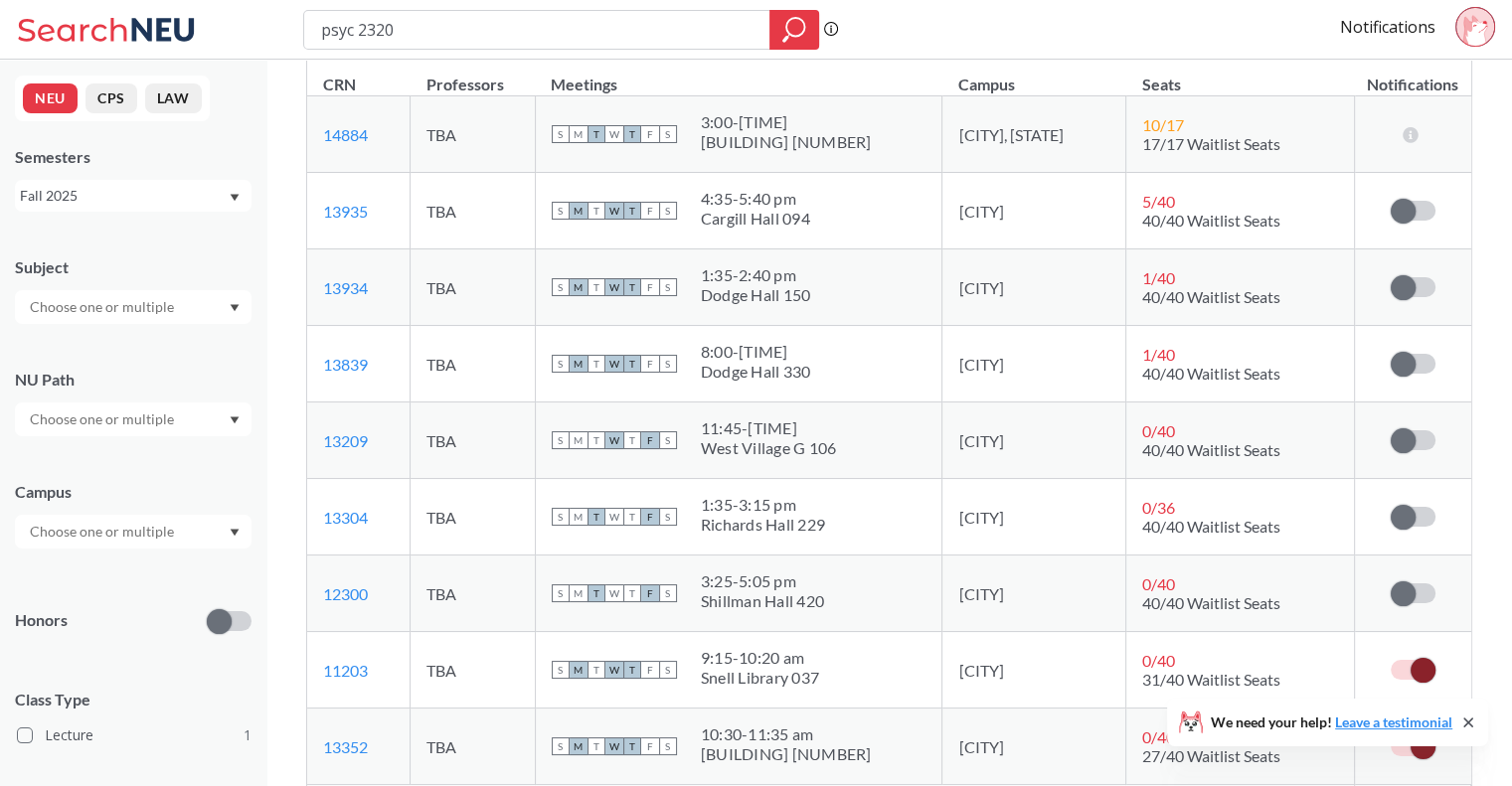 scroll, scrollTop: 336, scrollLeft: 0, axis: vertical 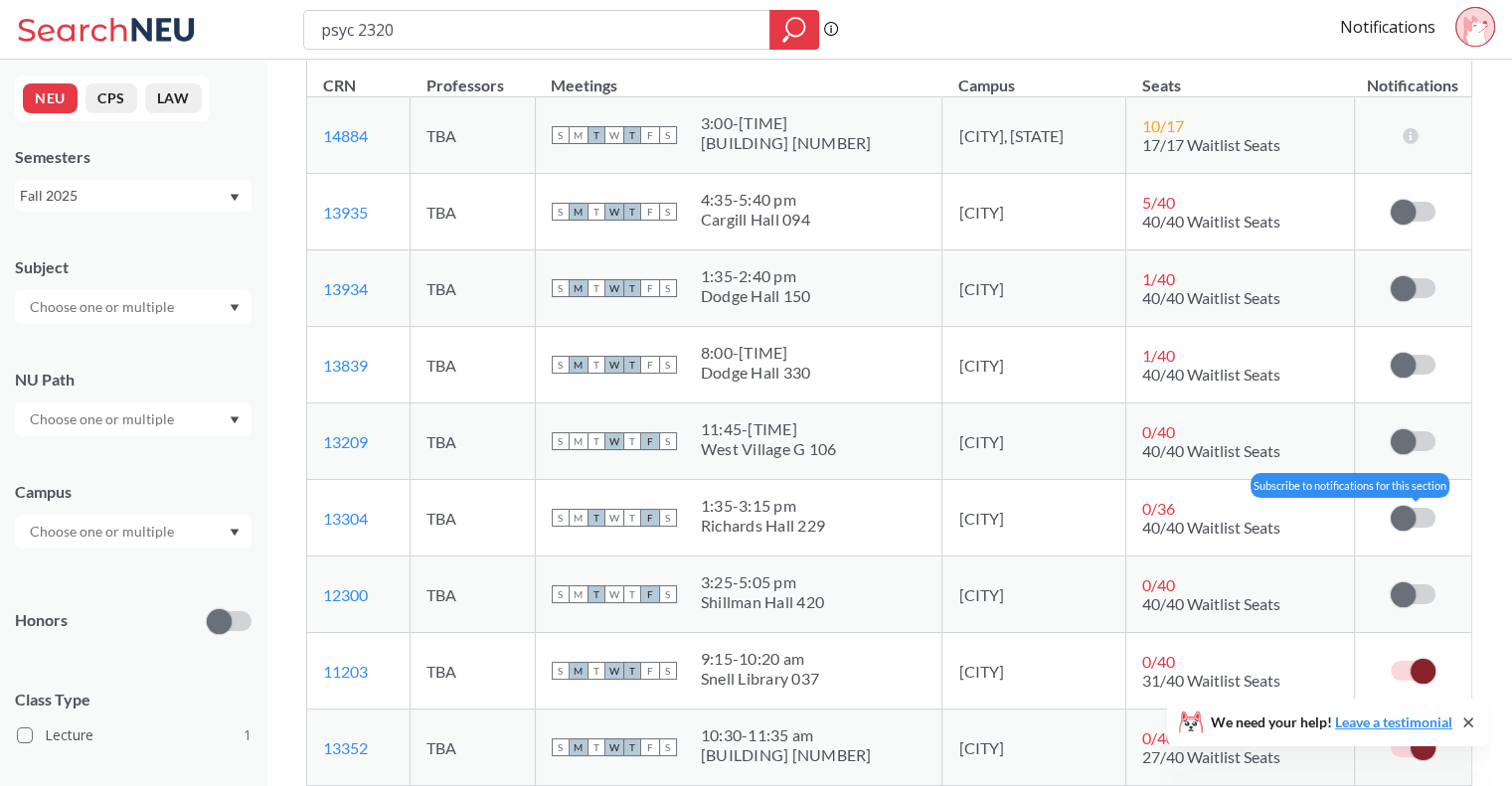click at bounding box center [1403, 518] 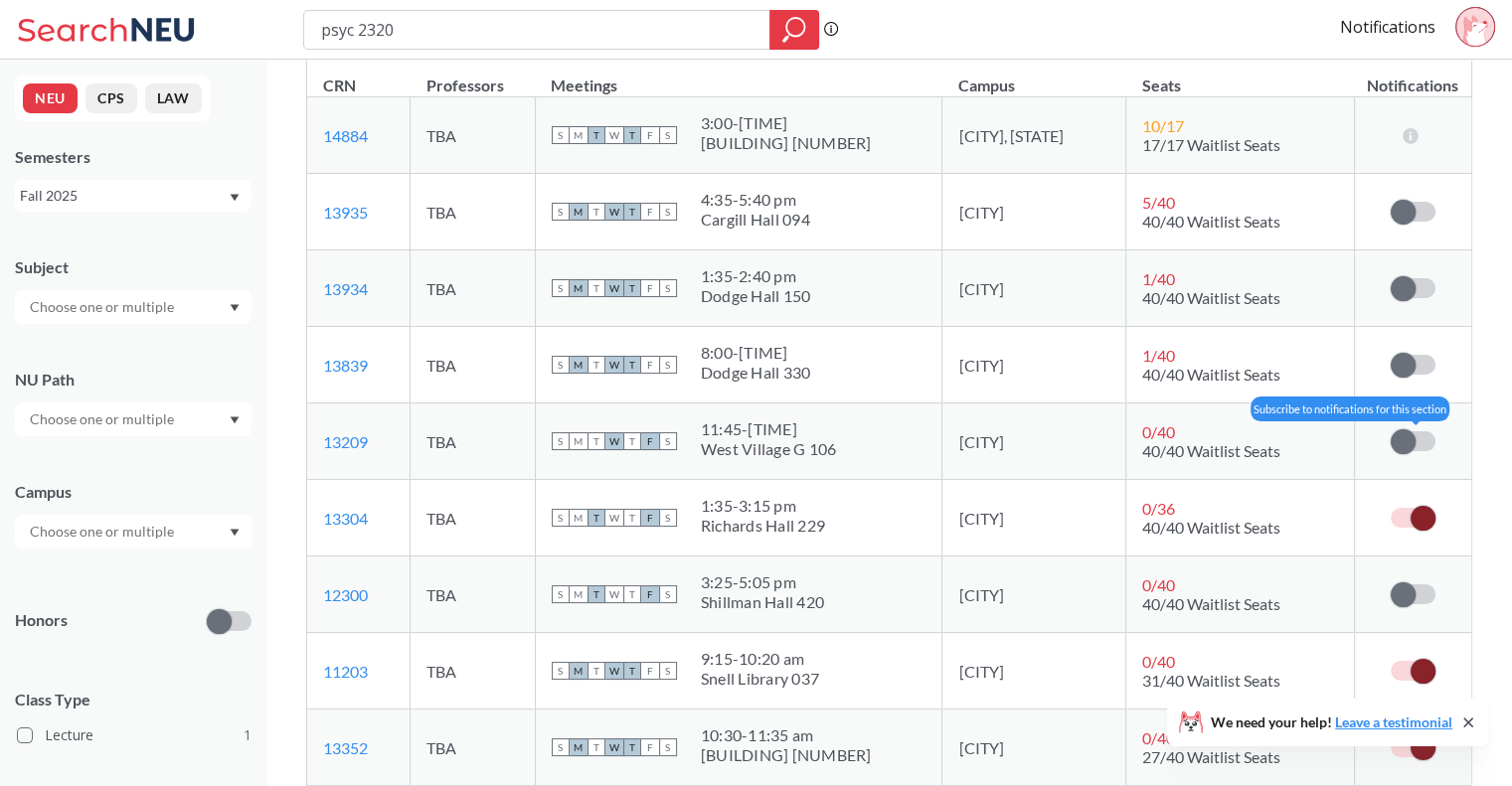 click at bounding box center [1403, 441] 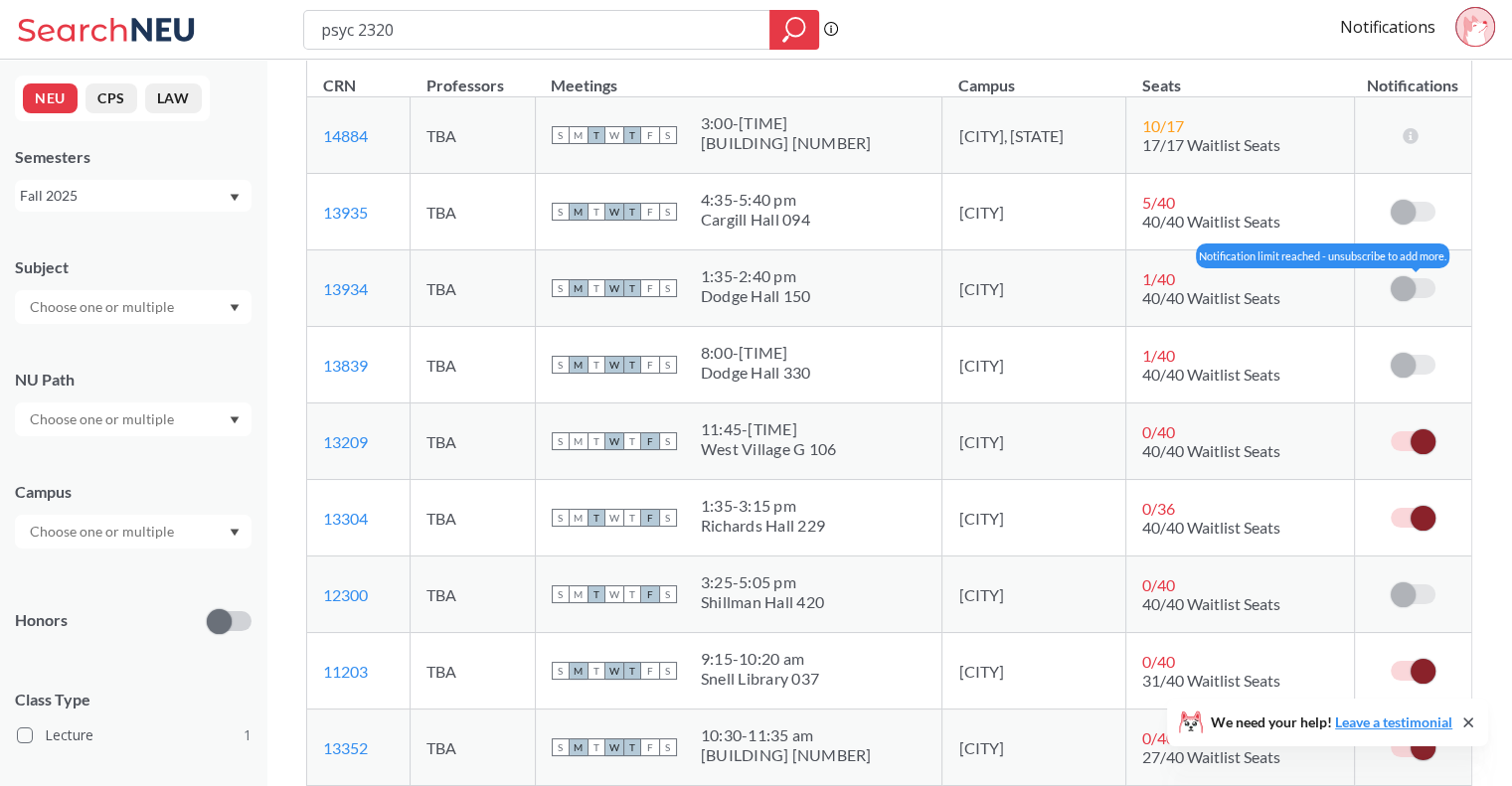 click at bounding box center (1403, 288) 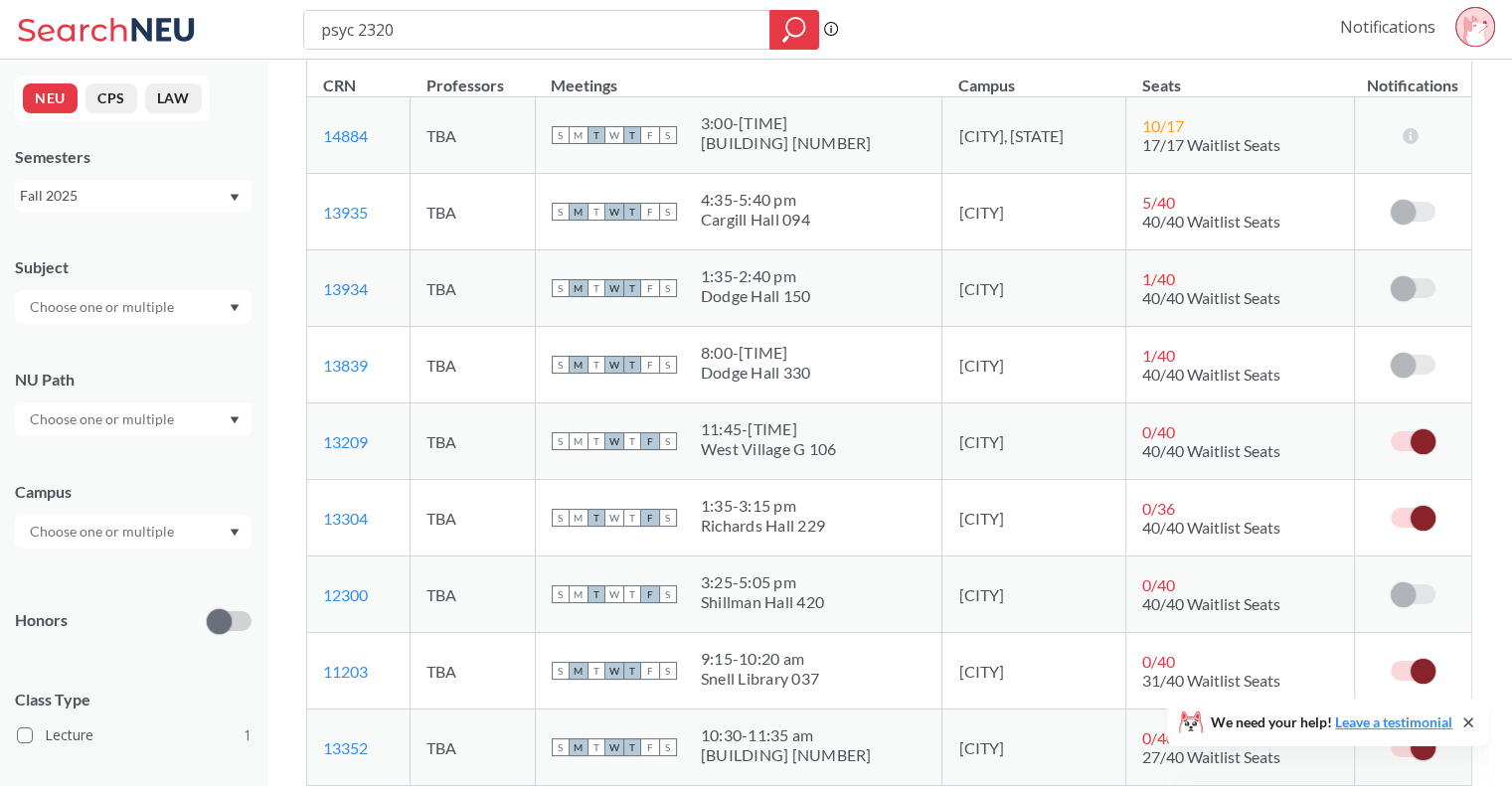 click on "Notifications" at bounding box center (1388, 27) 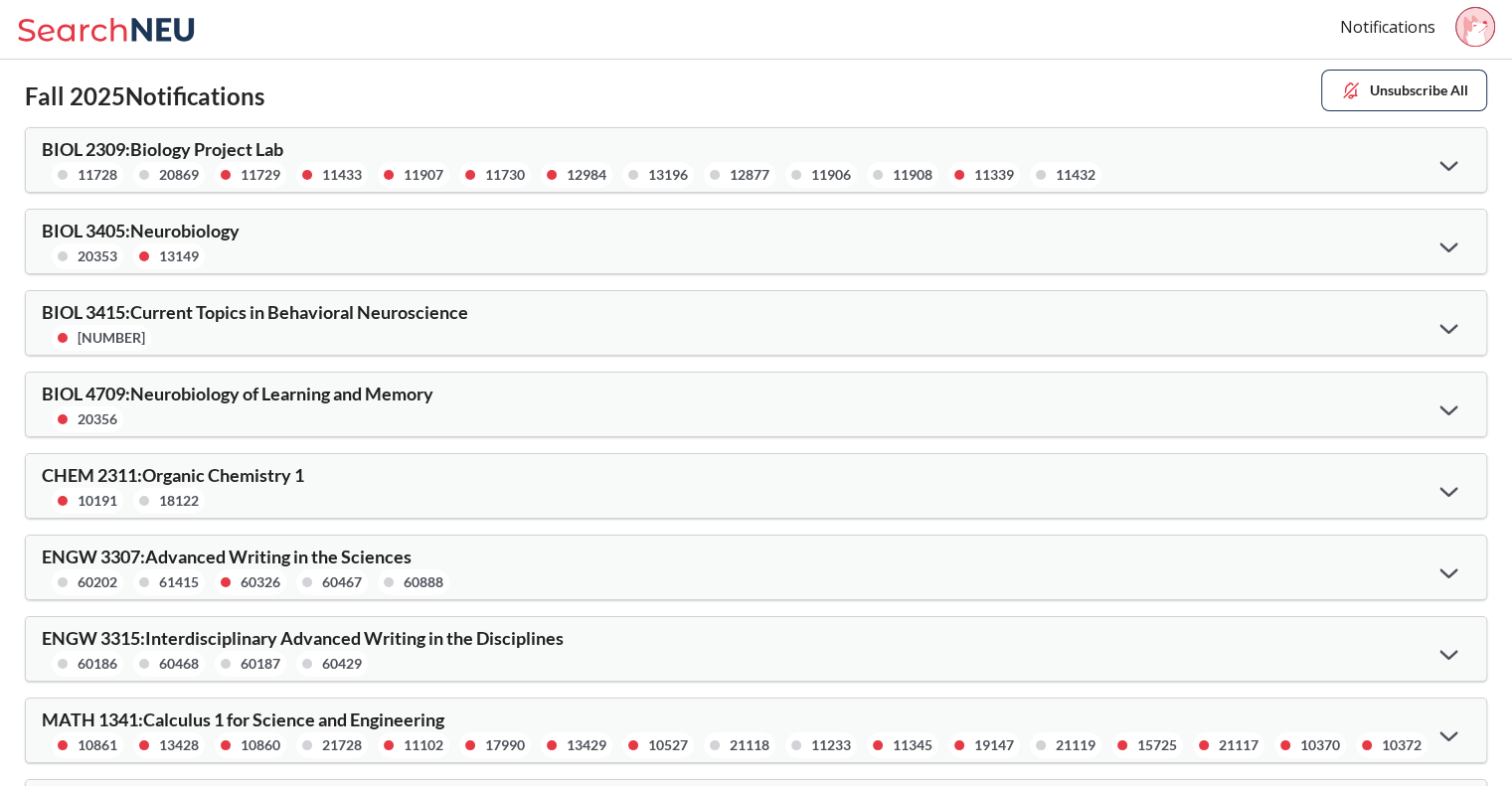 scroll, scrollTop: 70, scrollLeft: 0, axis: vertical 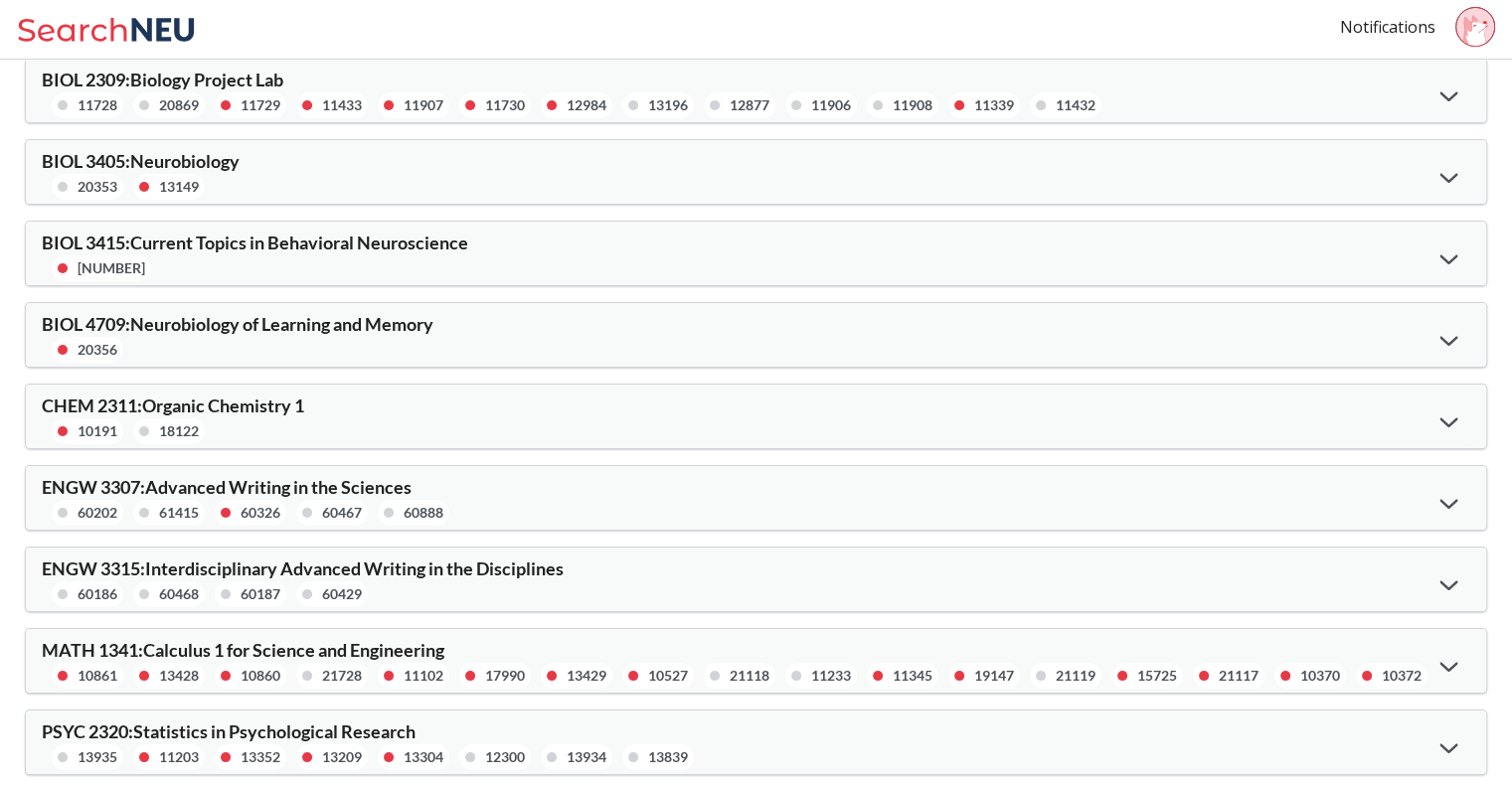 click on "ENGW   3307 :  Advanced Writing in the Sciences 60202 61415 60326 60467 60888" at bounding box center [756, 498] 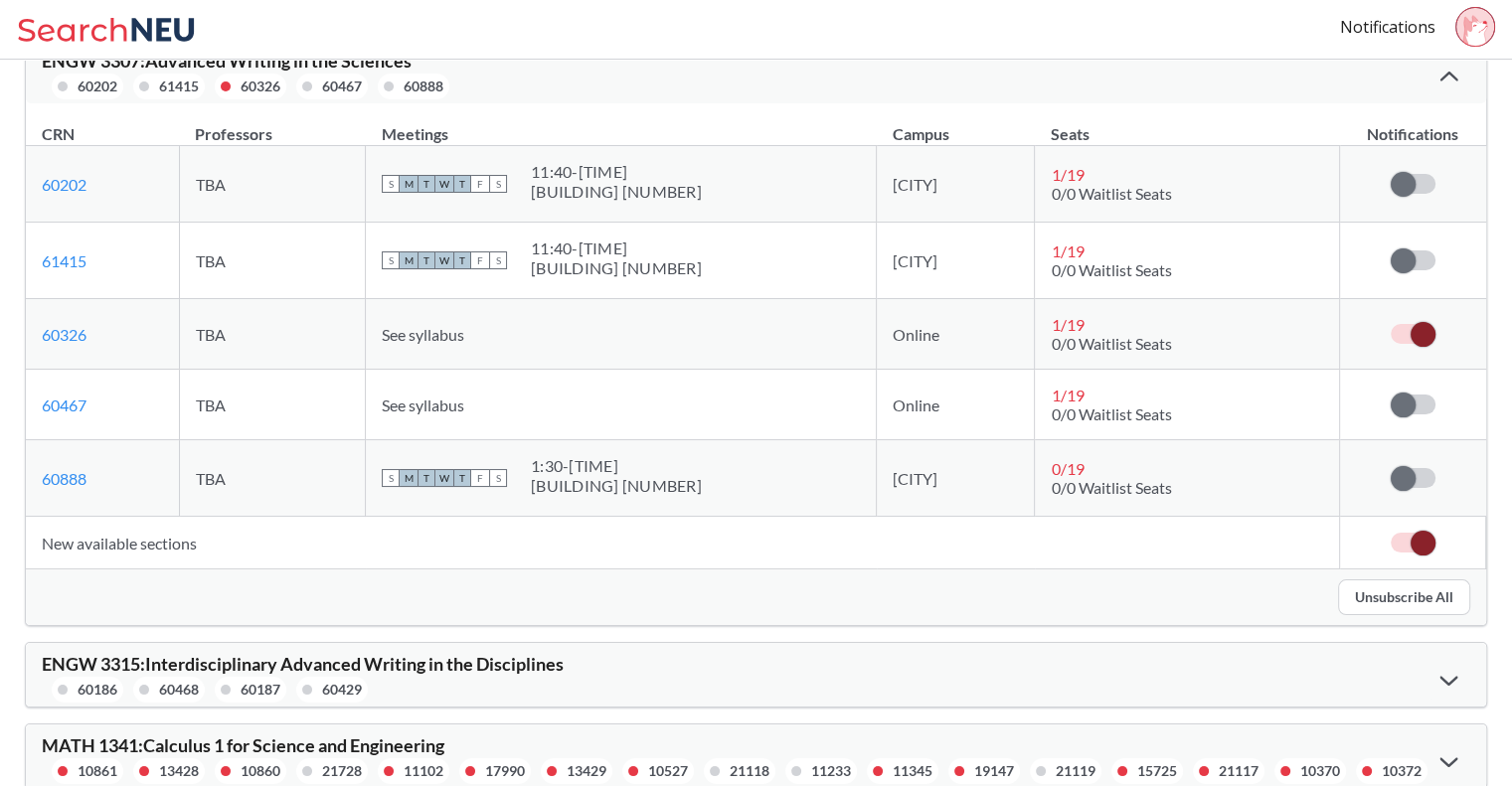 scroll, scrollTop: 493, scrollLeft: 0, axis: vertical 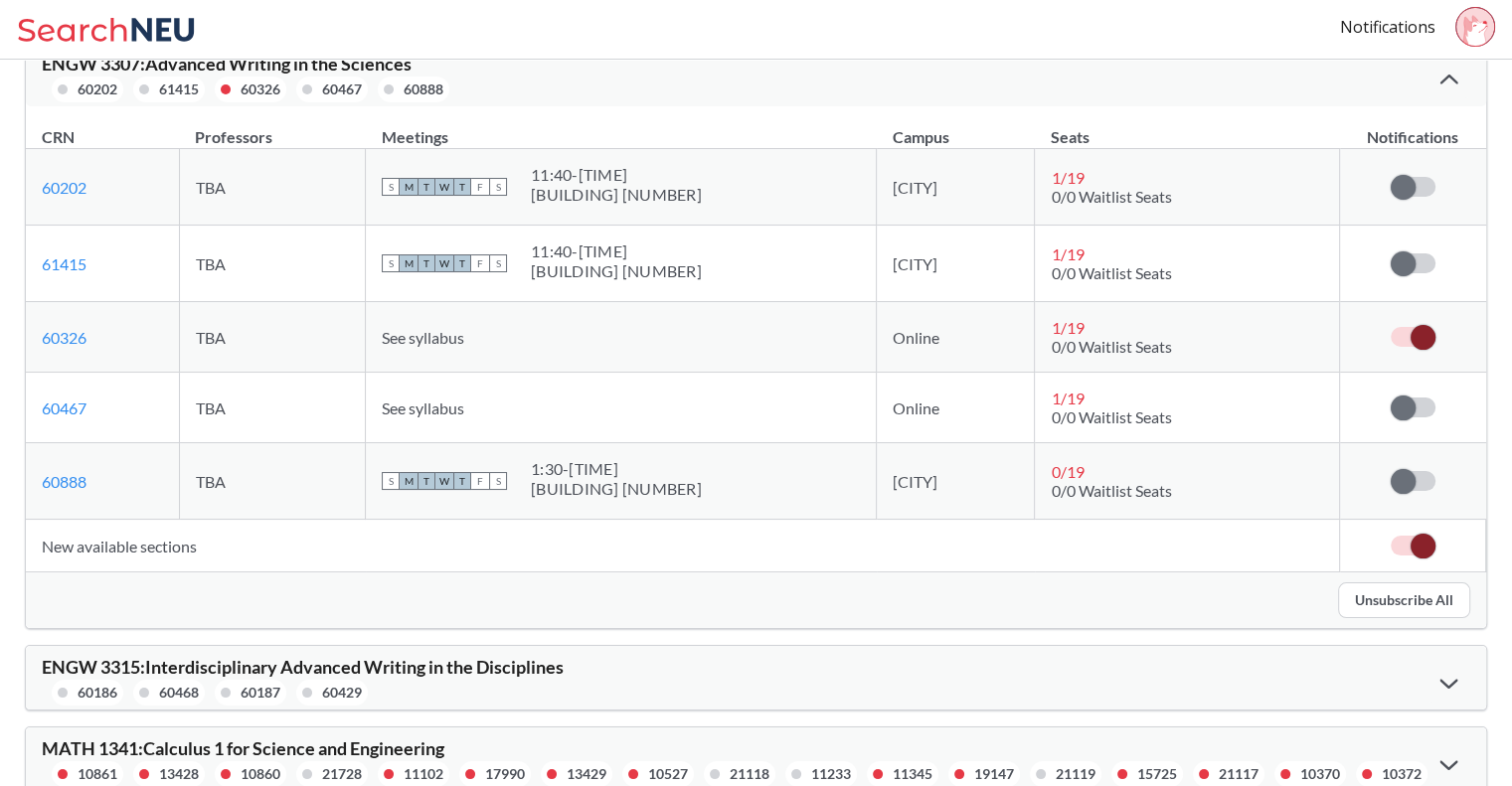 click on "Unsubscribe All" at bounding box center [1404, 600] 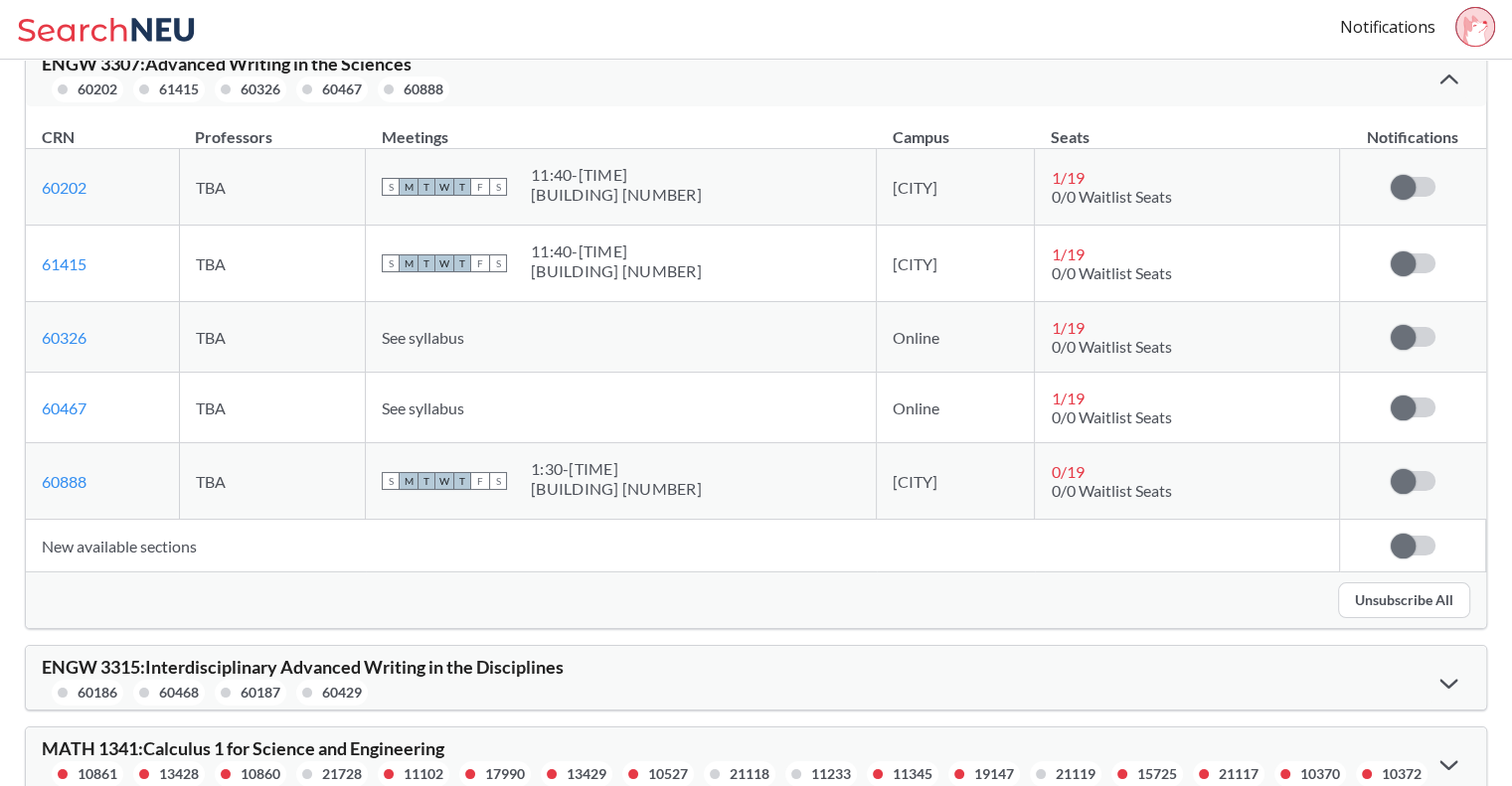 scroll, scrollTop: 589, scrollLeft: 0, axis: vertical 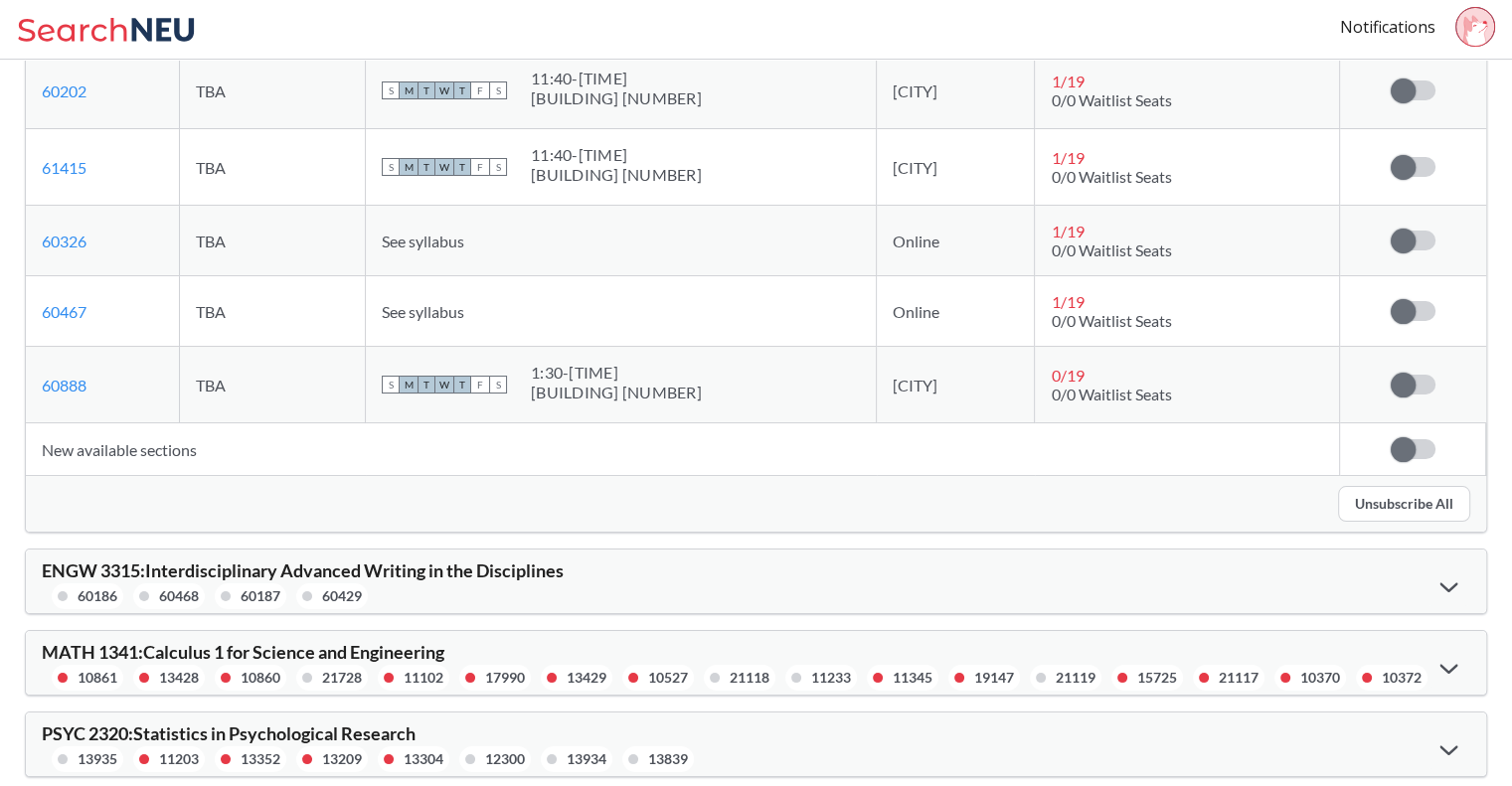 click 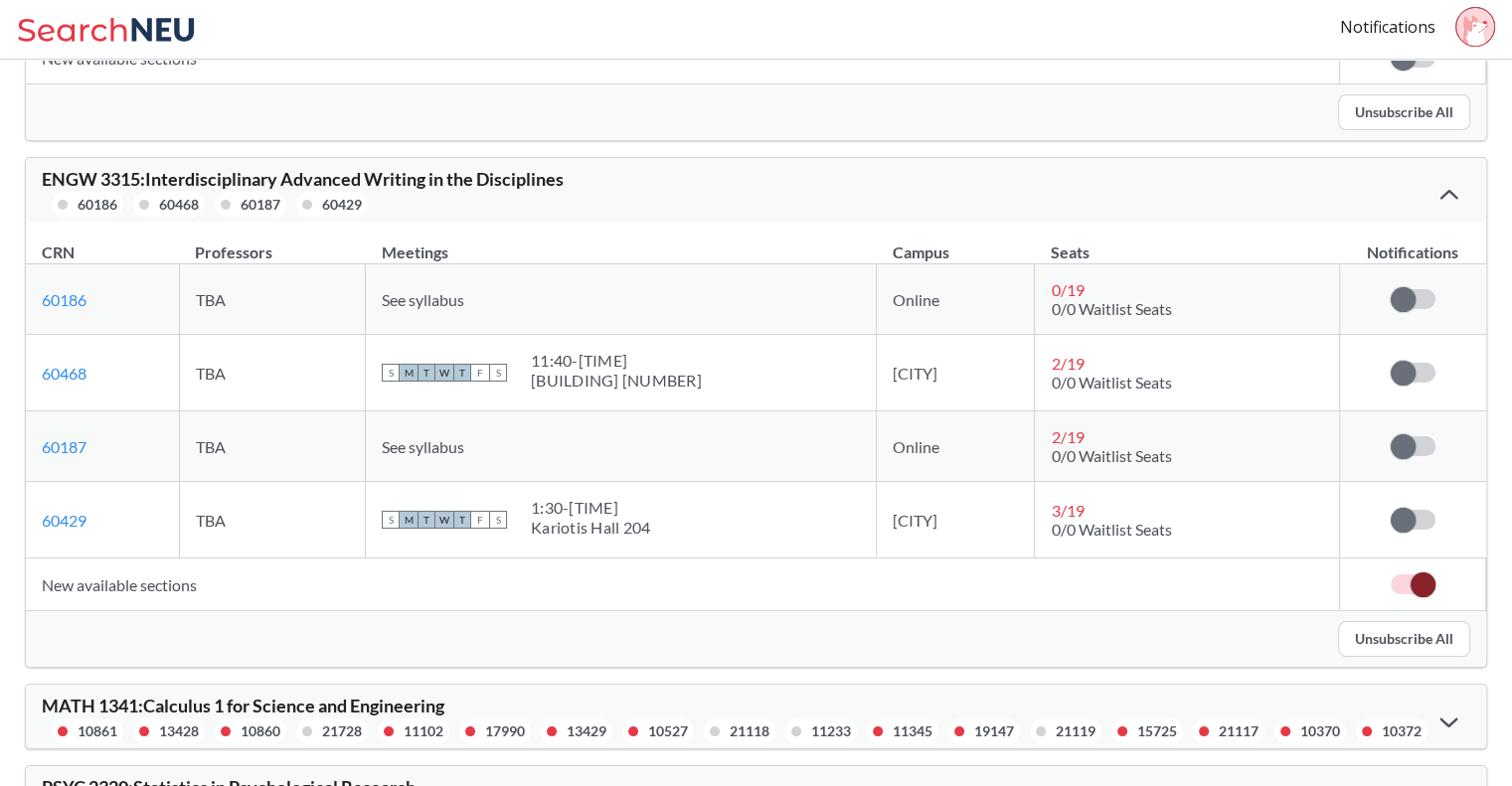 scroll, scrollTop: 1032, scrollLeft: 0, axis: vertical 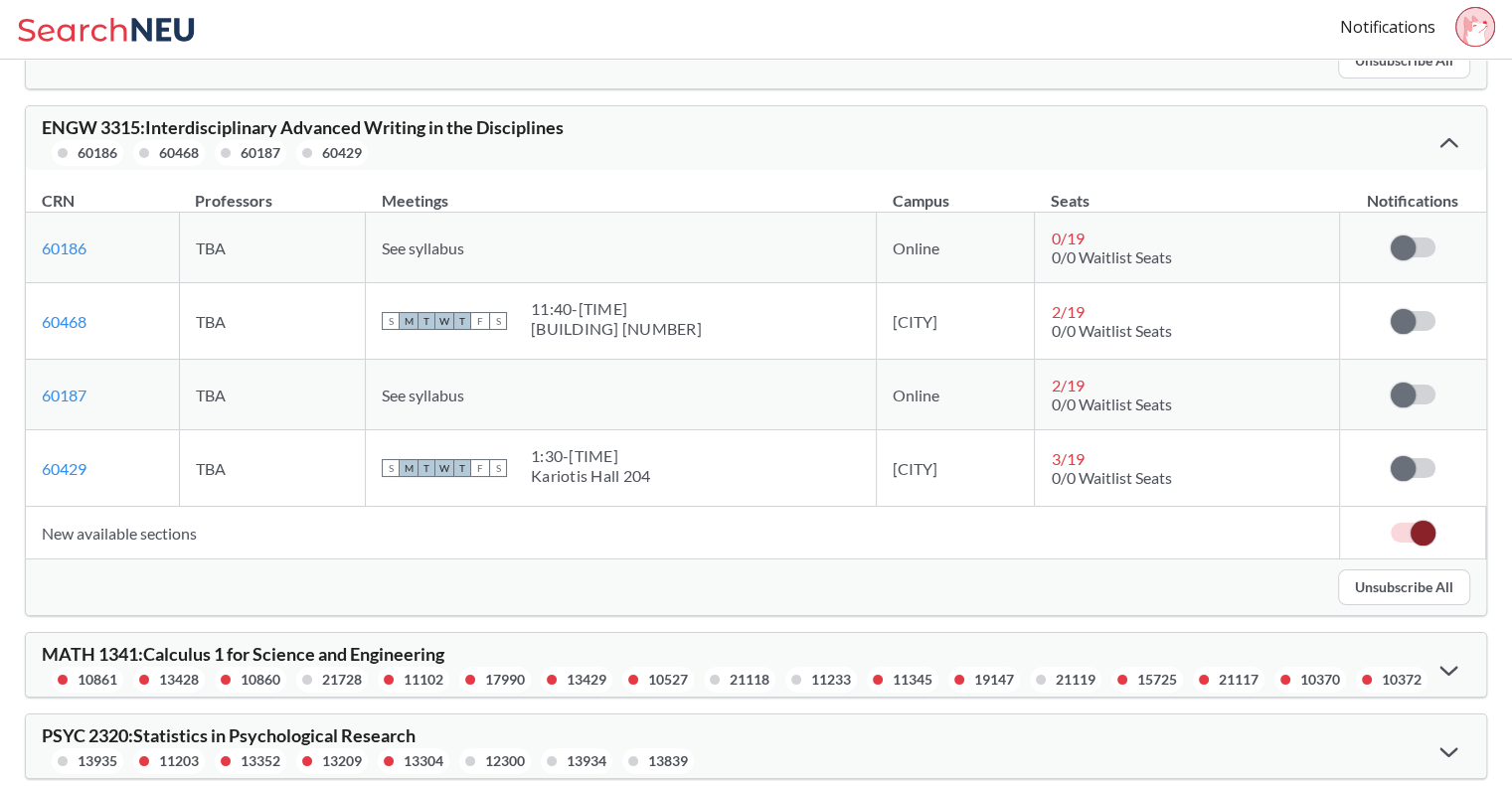 click on "Unsubscribe All" at bounding box center [1404, 587] 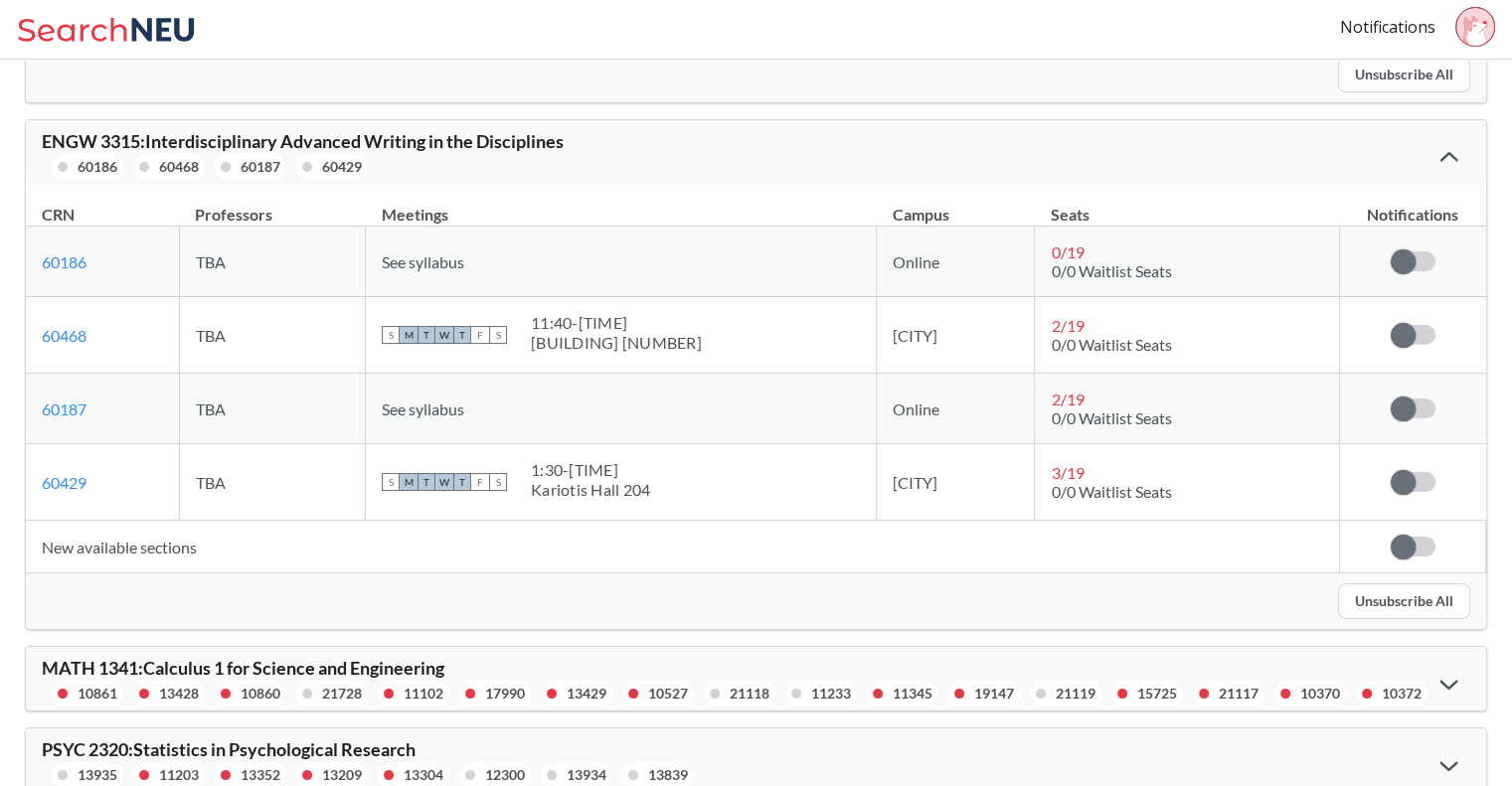 scroll, scrollTop: 1032, scrollLeft: 0, axis: vertical 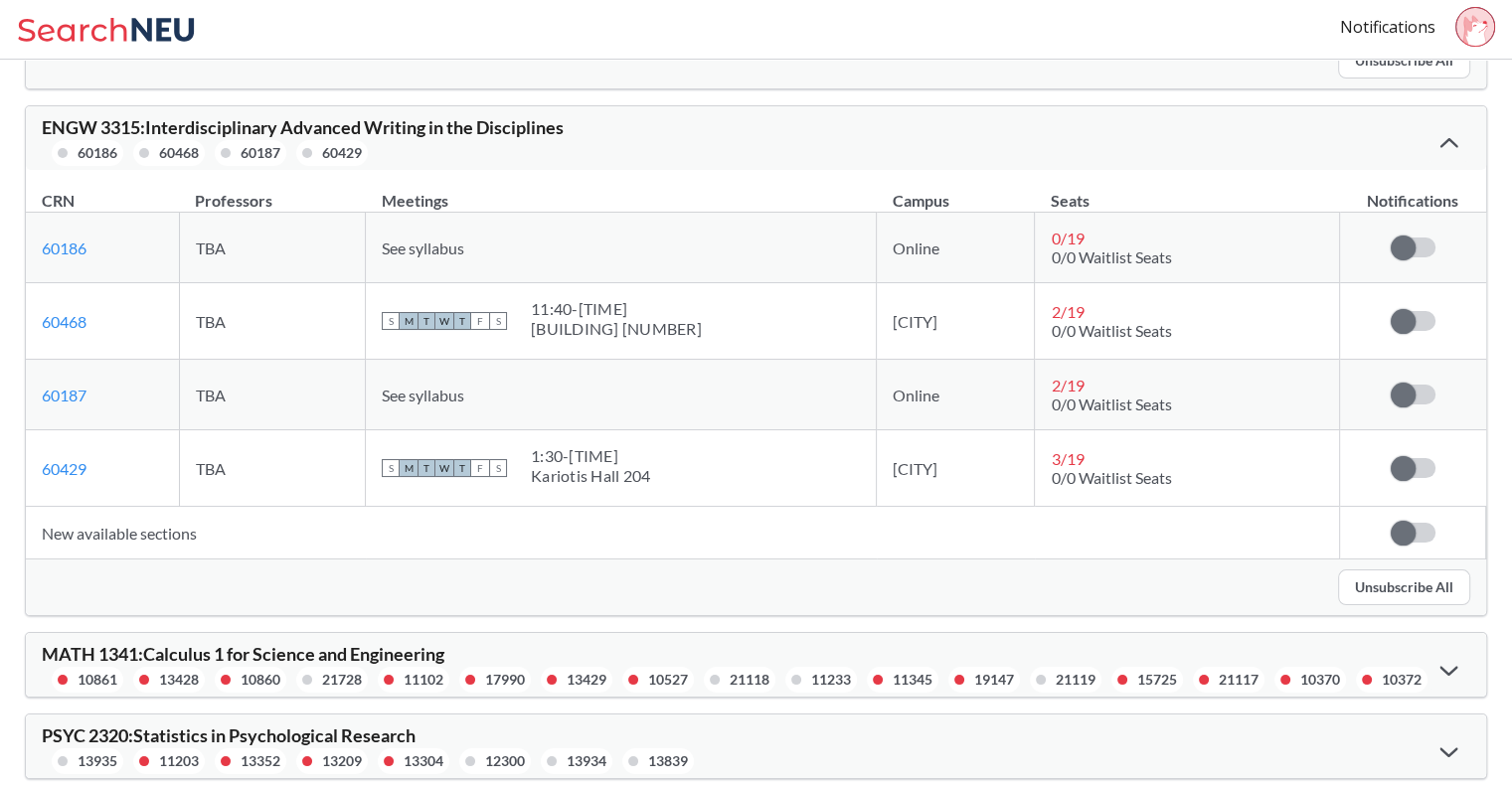 click 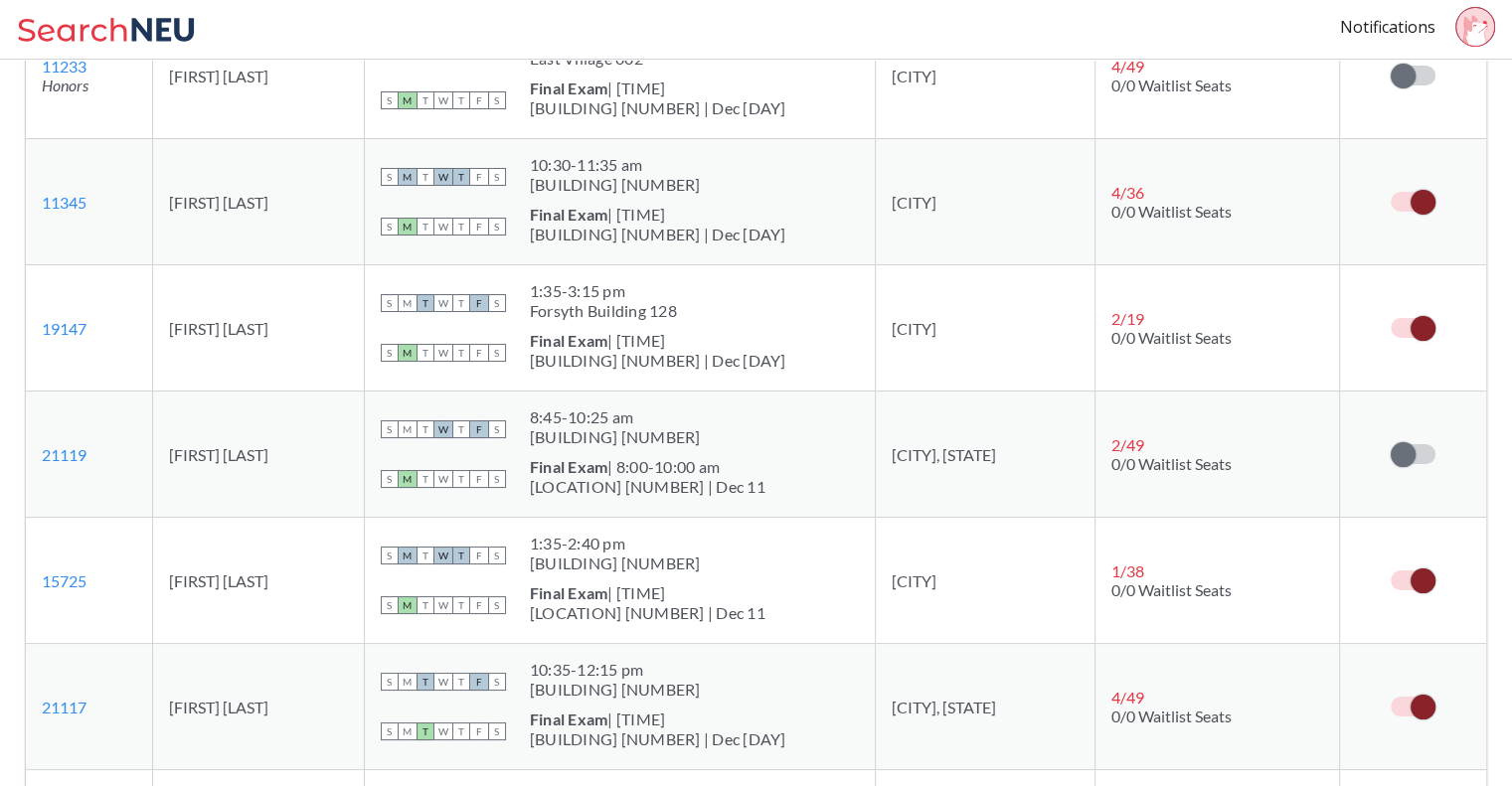 scroll, scrollTop: 3325, scrollLeft: 0, axis: vertical 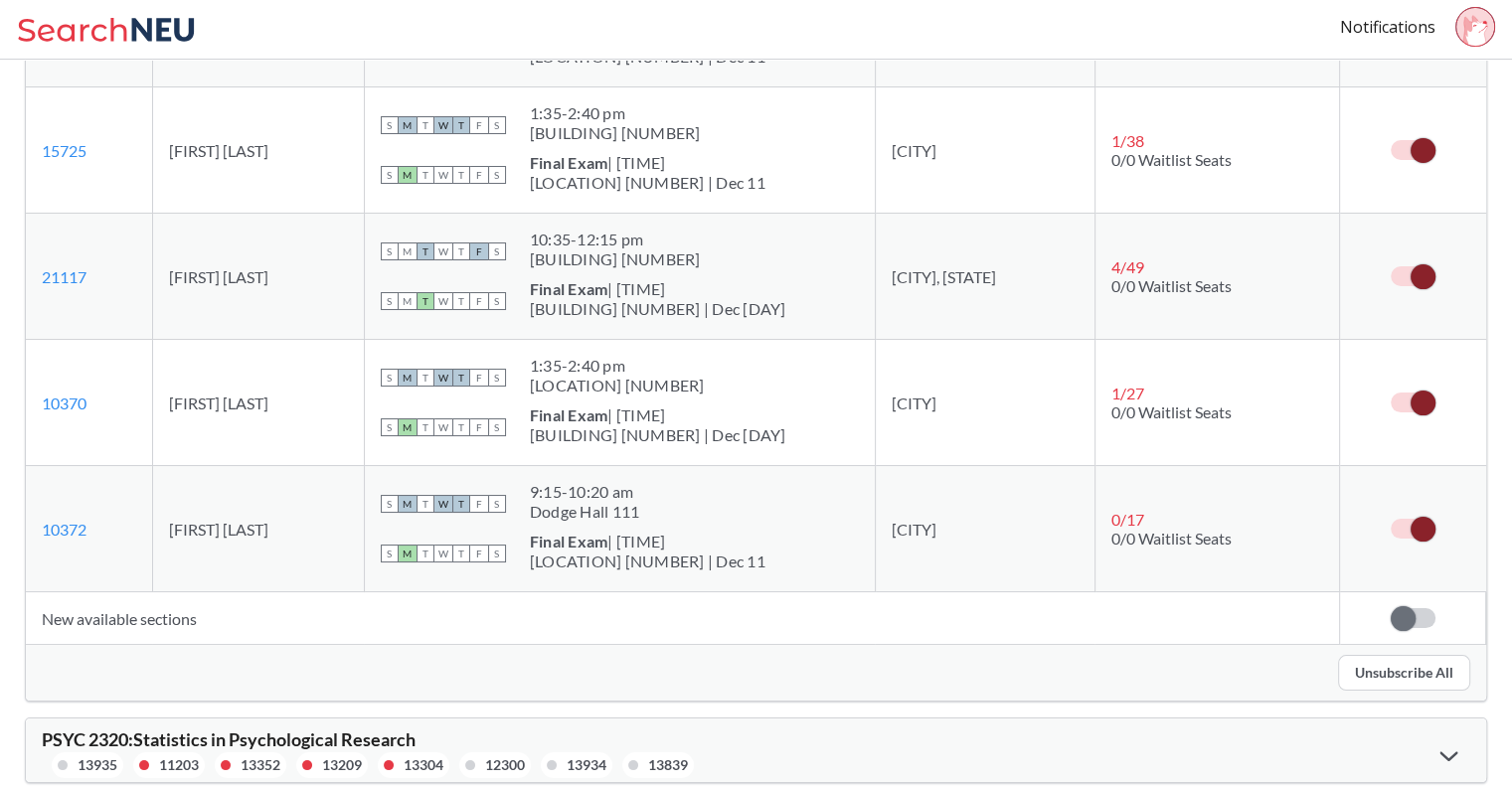click on "Unsubscribe All" at bounding box center [1404, 673] 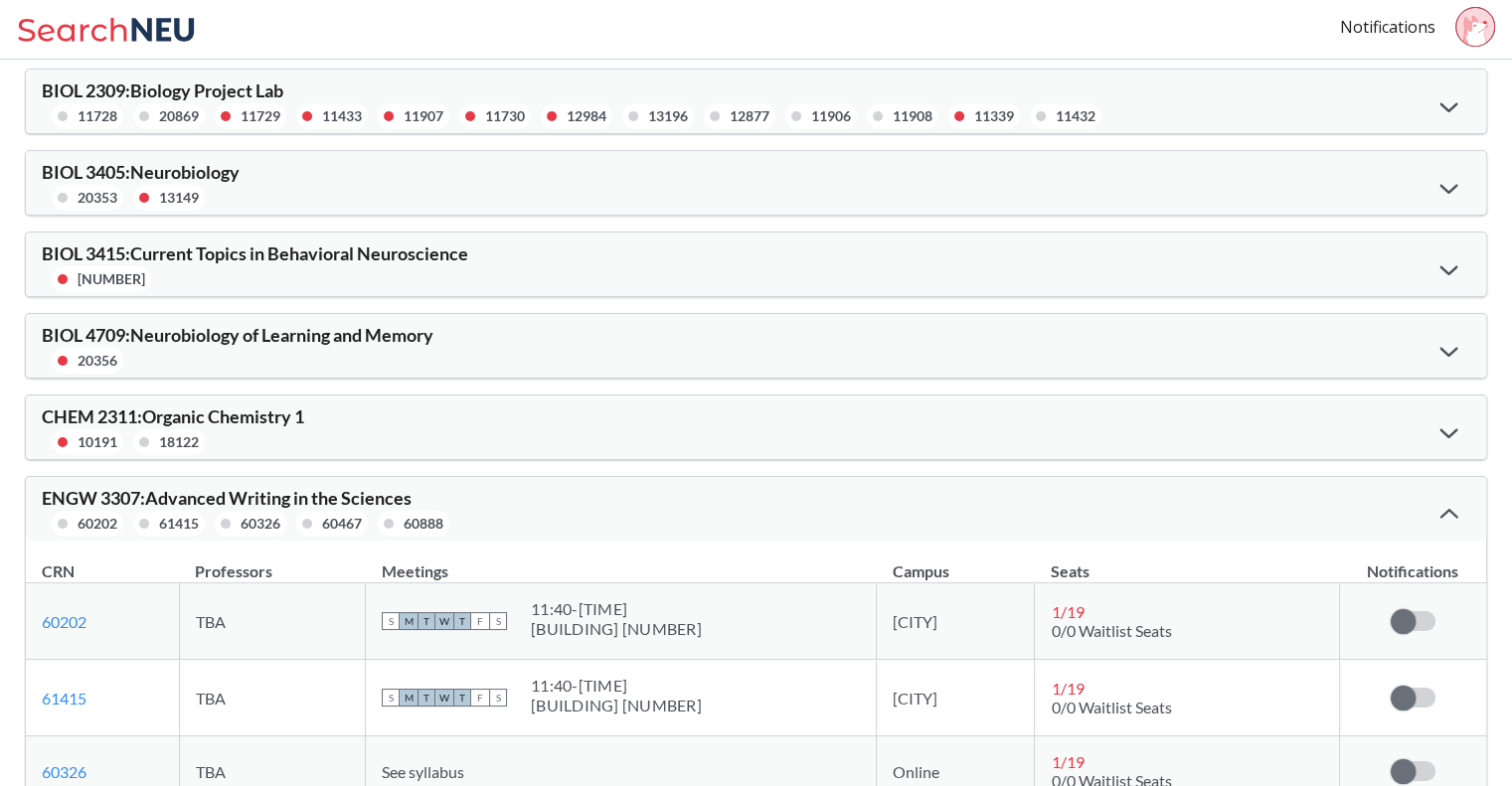 scroll, scrollTop: 0, scrollLeft: 0, axis: both 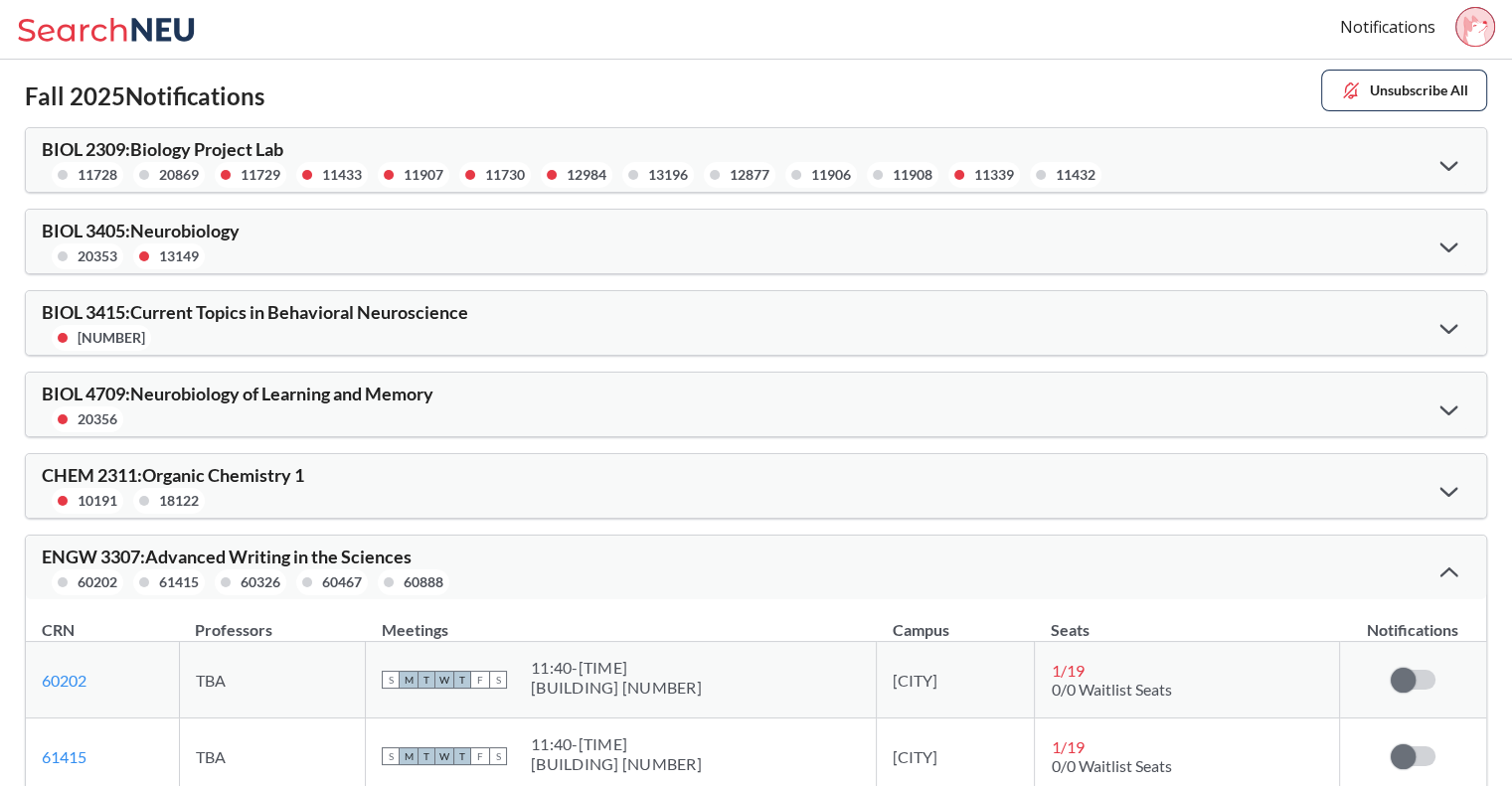 click at bounding box center (1448, 408) 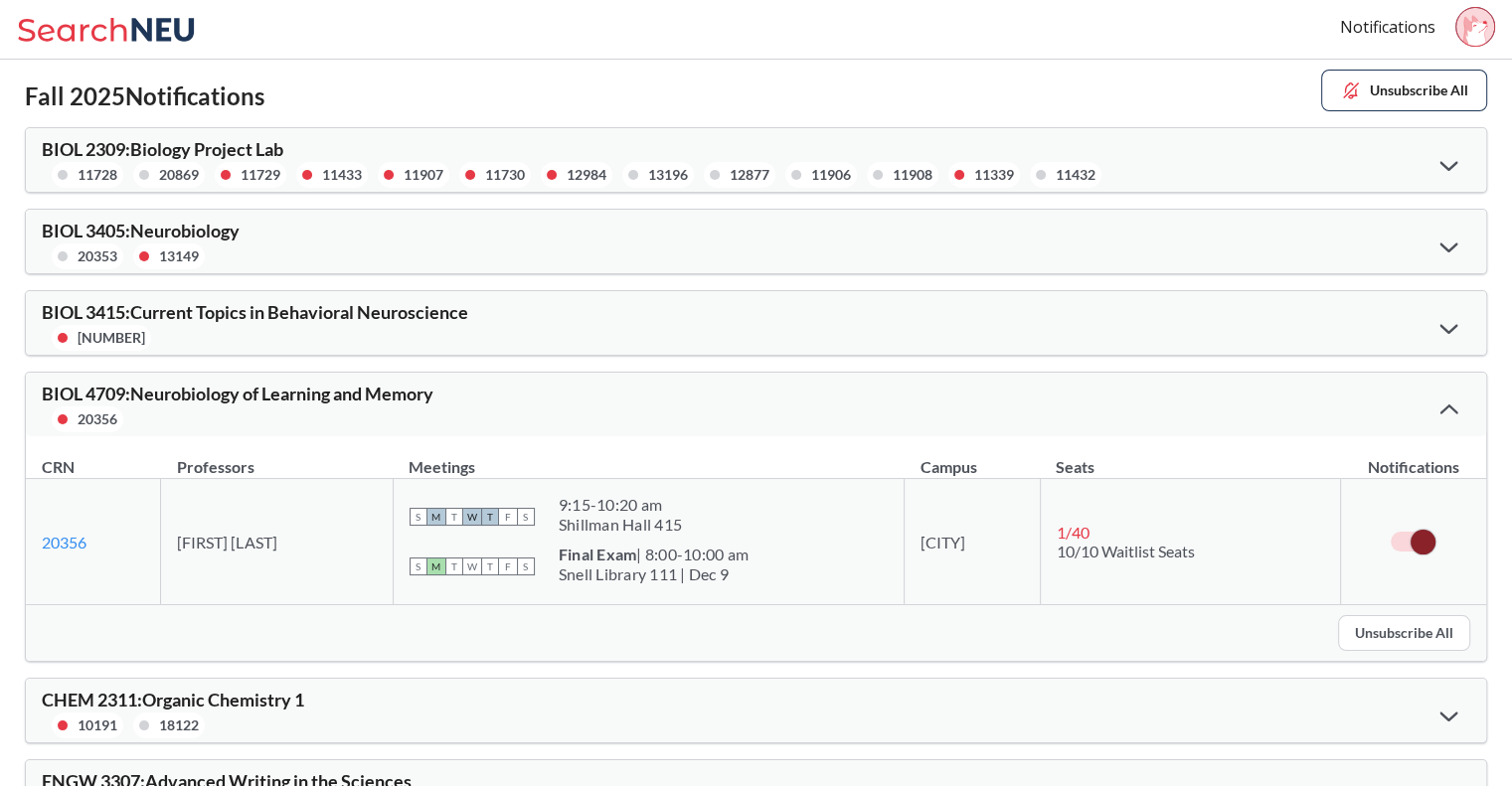 click on "Unsubscribe All" at bounding box center [1404, 633] 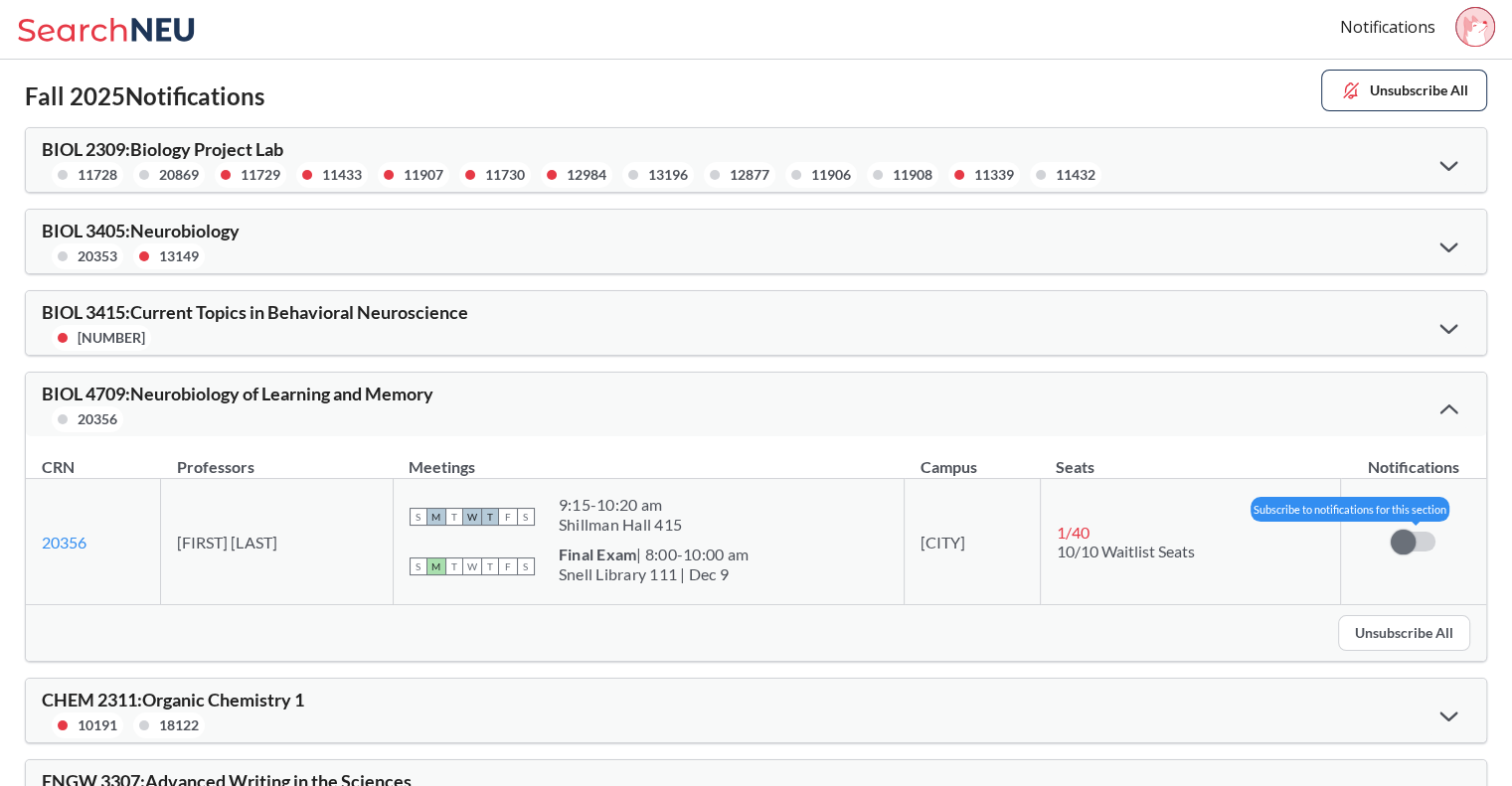 click at bounding box center (1403, 542) 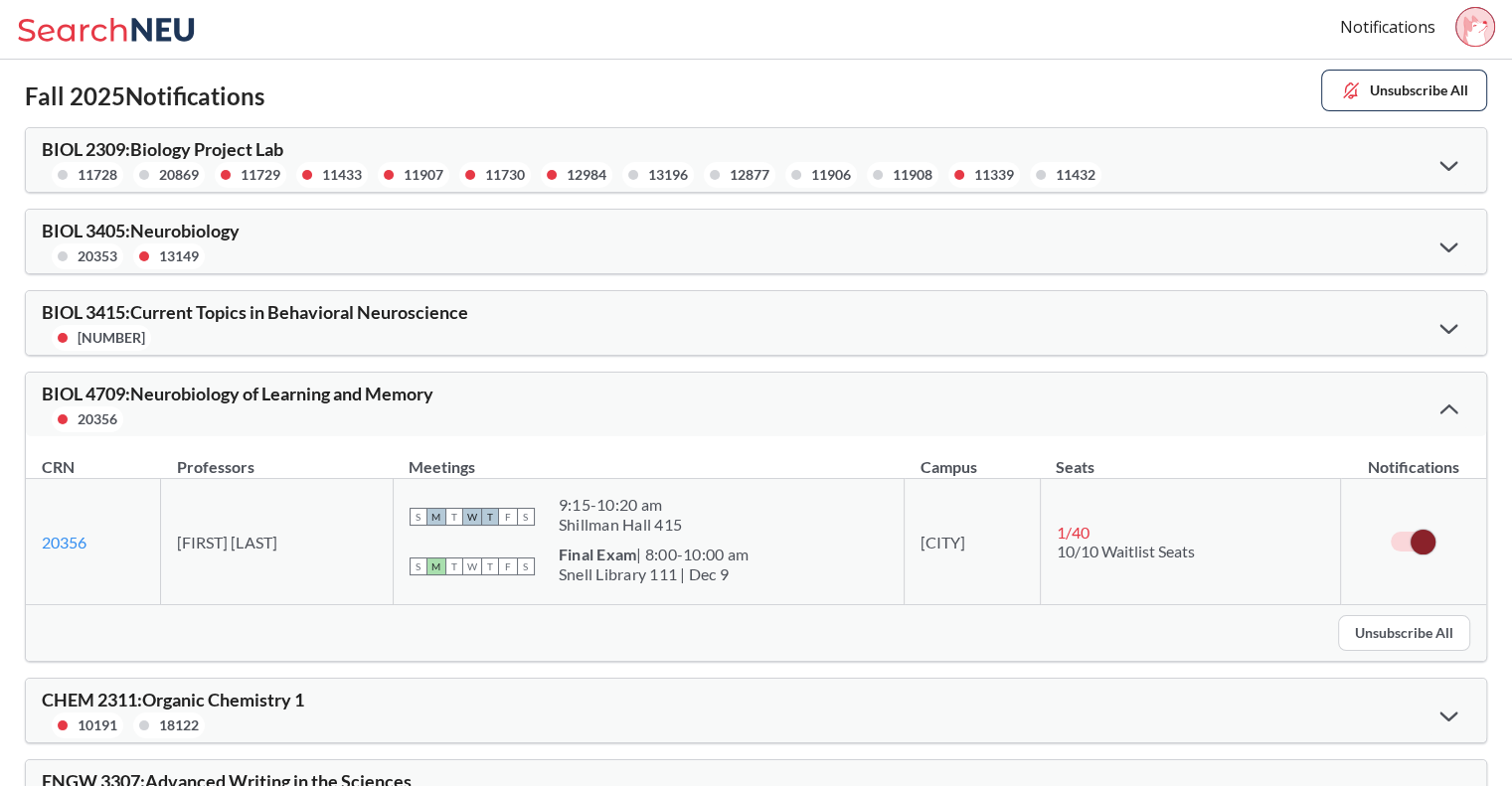 click at bounding box center (1423, 542) 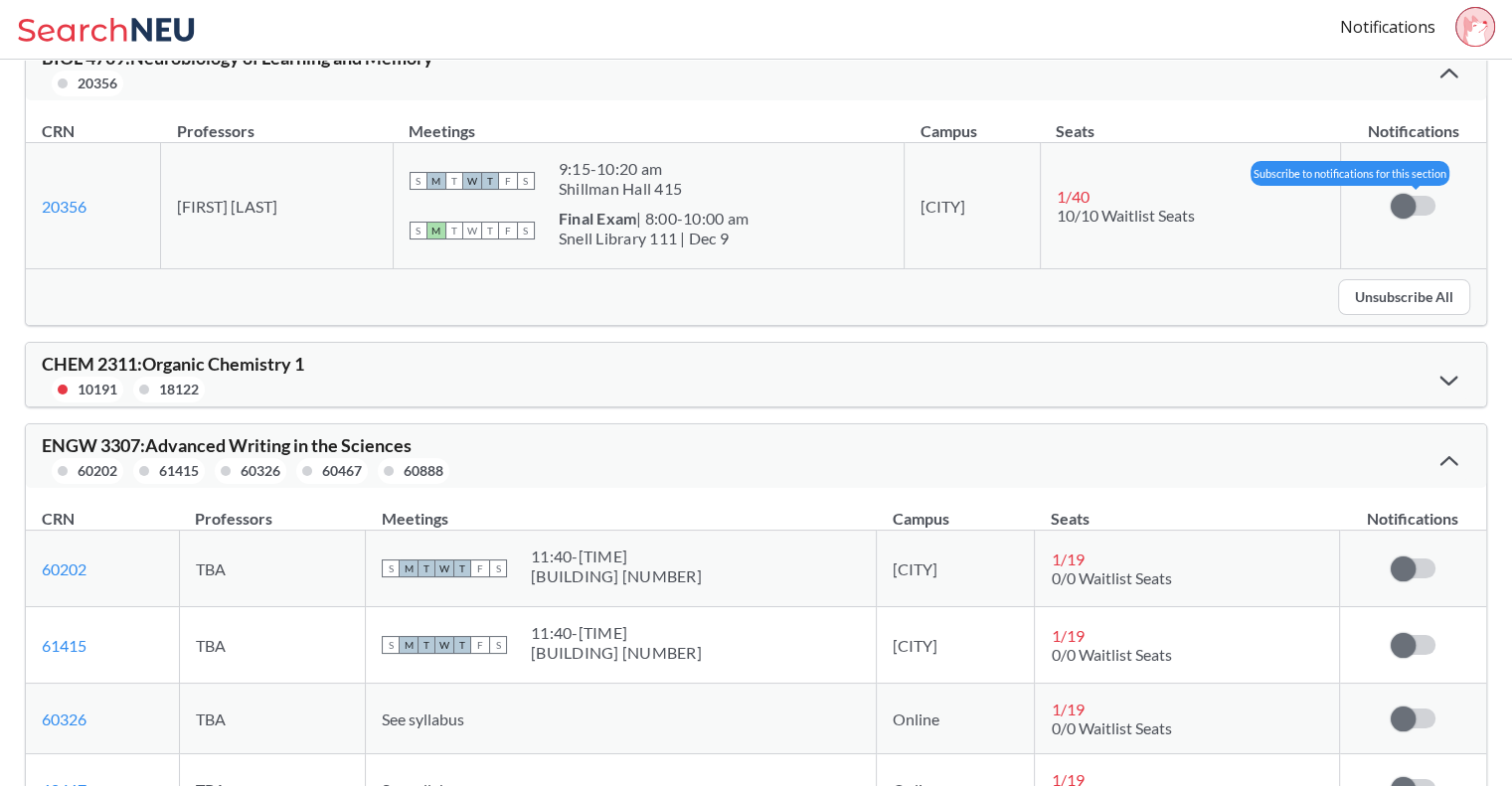 scroll, scrollTop: 340, scrollLeft: 0, axis: vertical 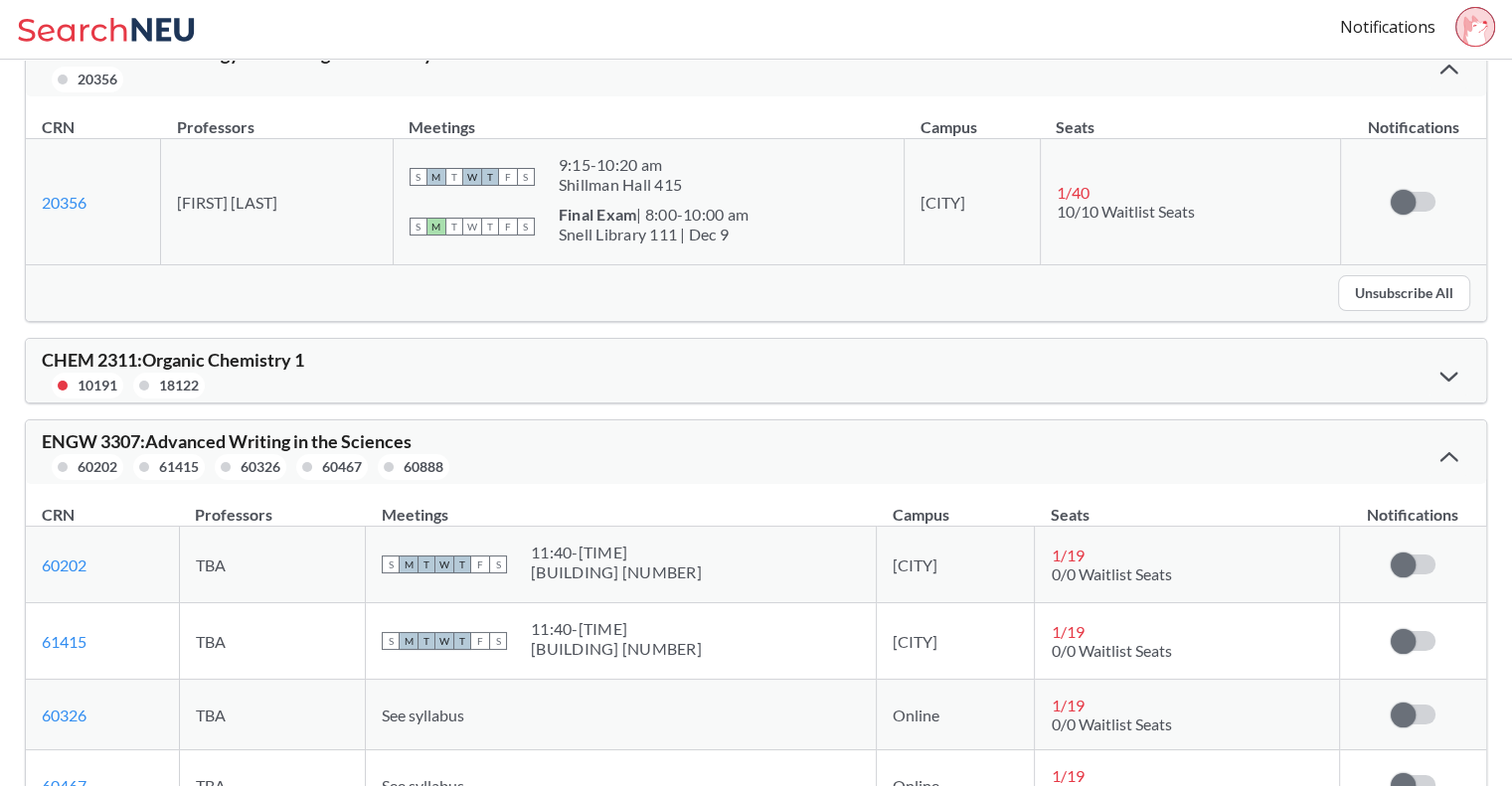 click at bounding box center [1448, 375] 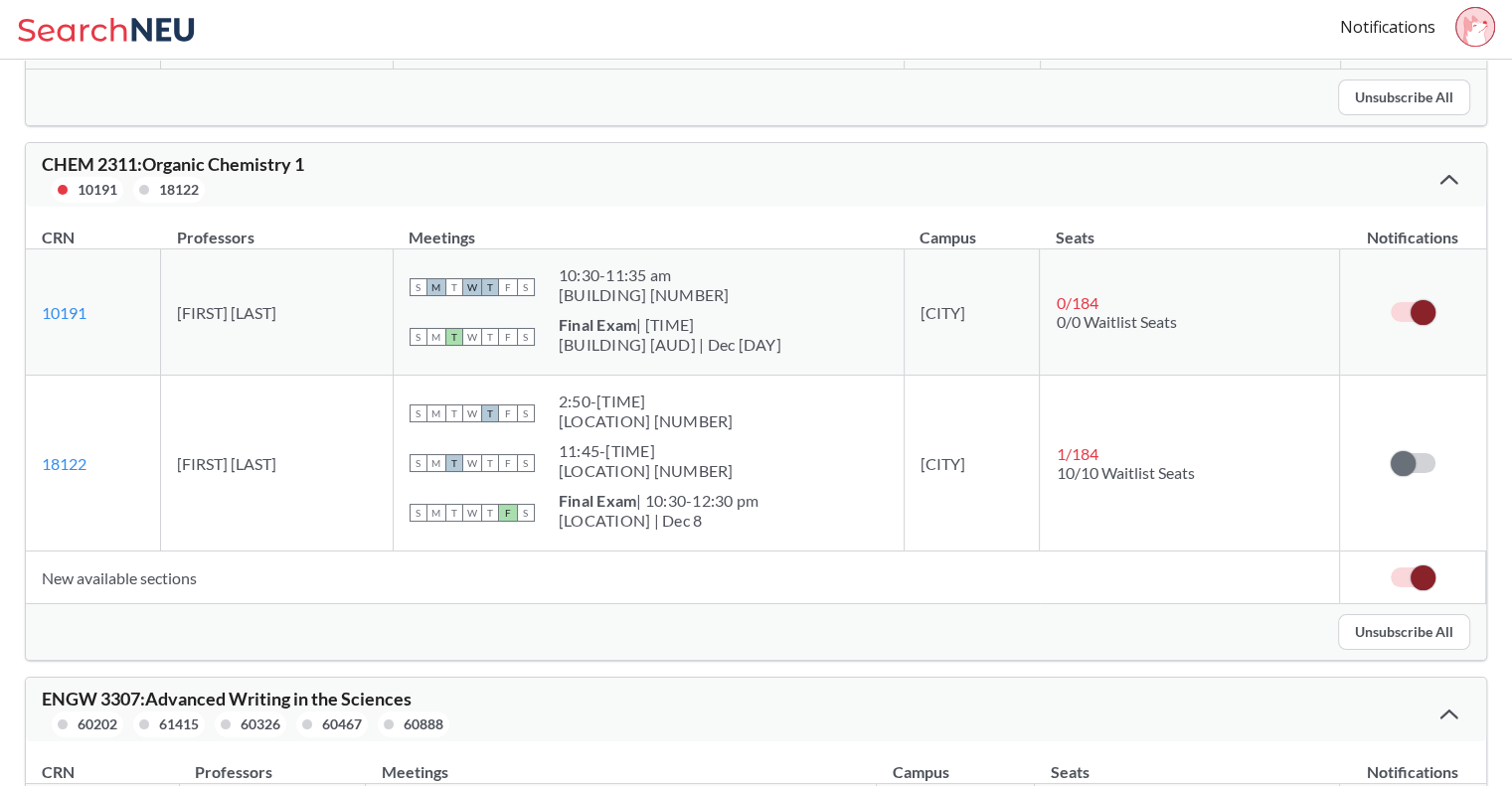 scroll, scrollTop: 537, scrollLeft: 0, axis: vertical 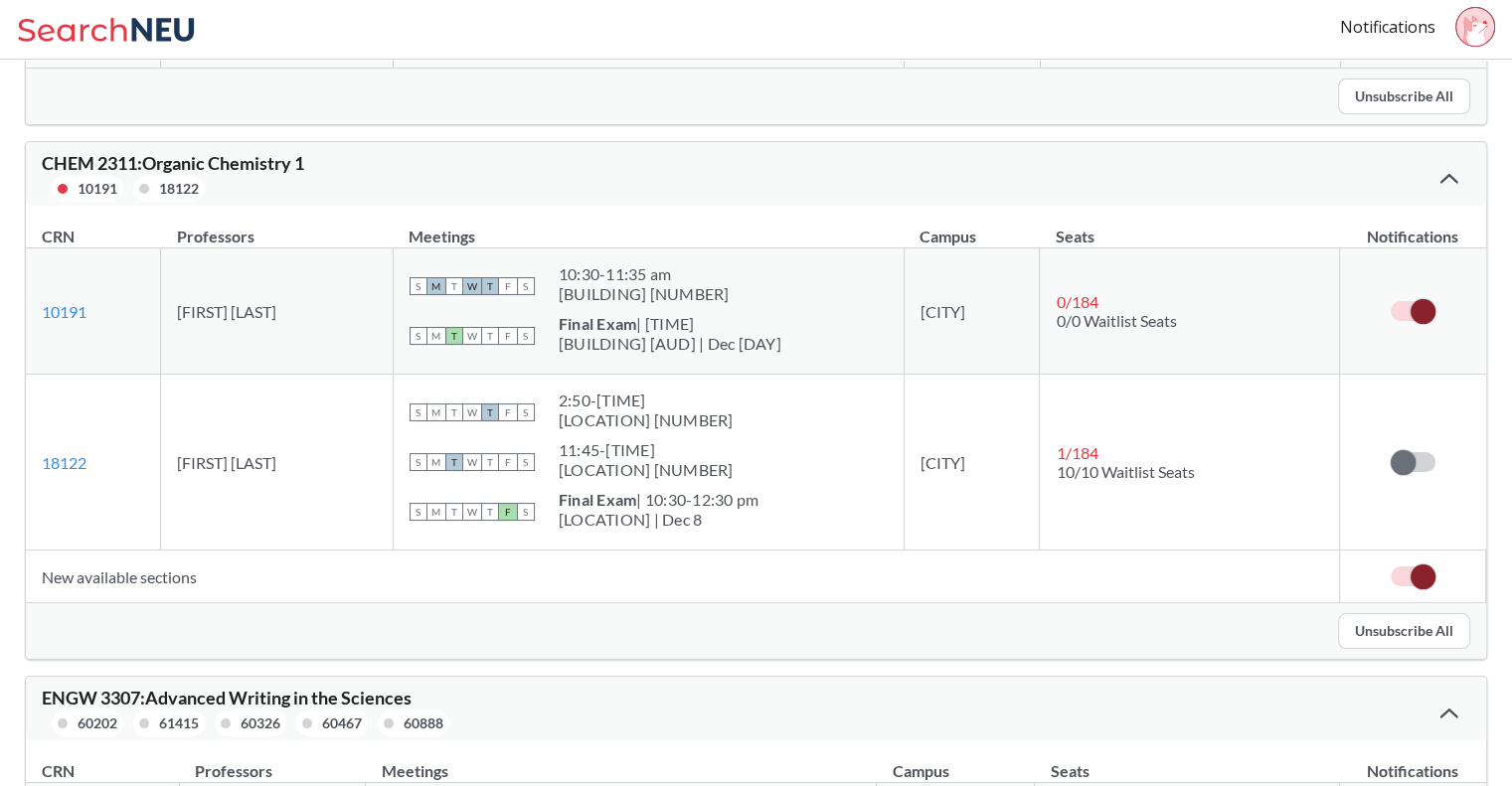 click on "Unsubscribe All" at bounding box center [1404, 631] 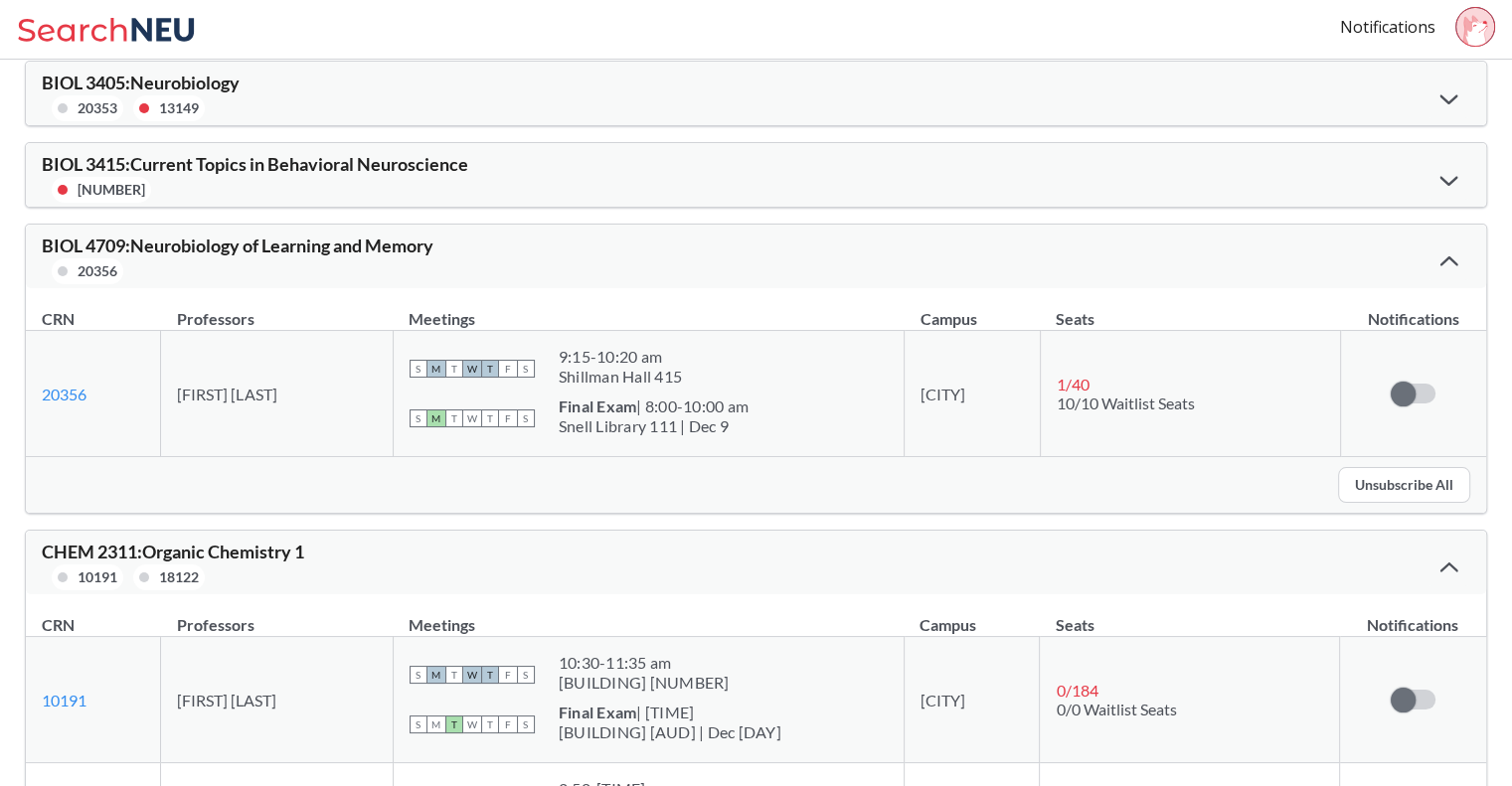 scroll, scrollTop: 0, scrollLeft: 0, axis: both 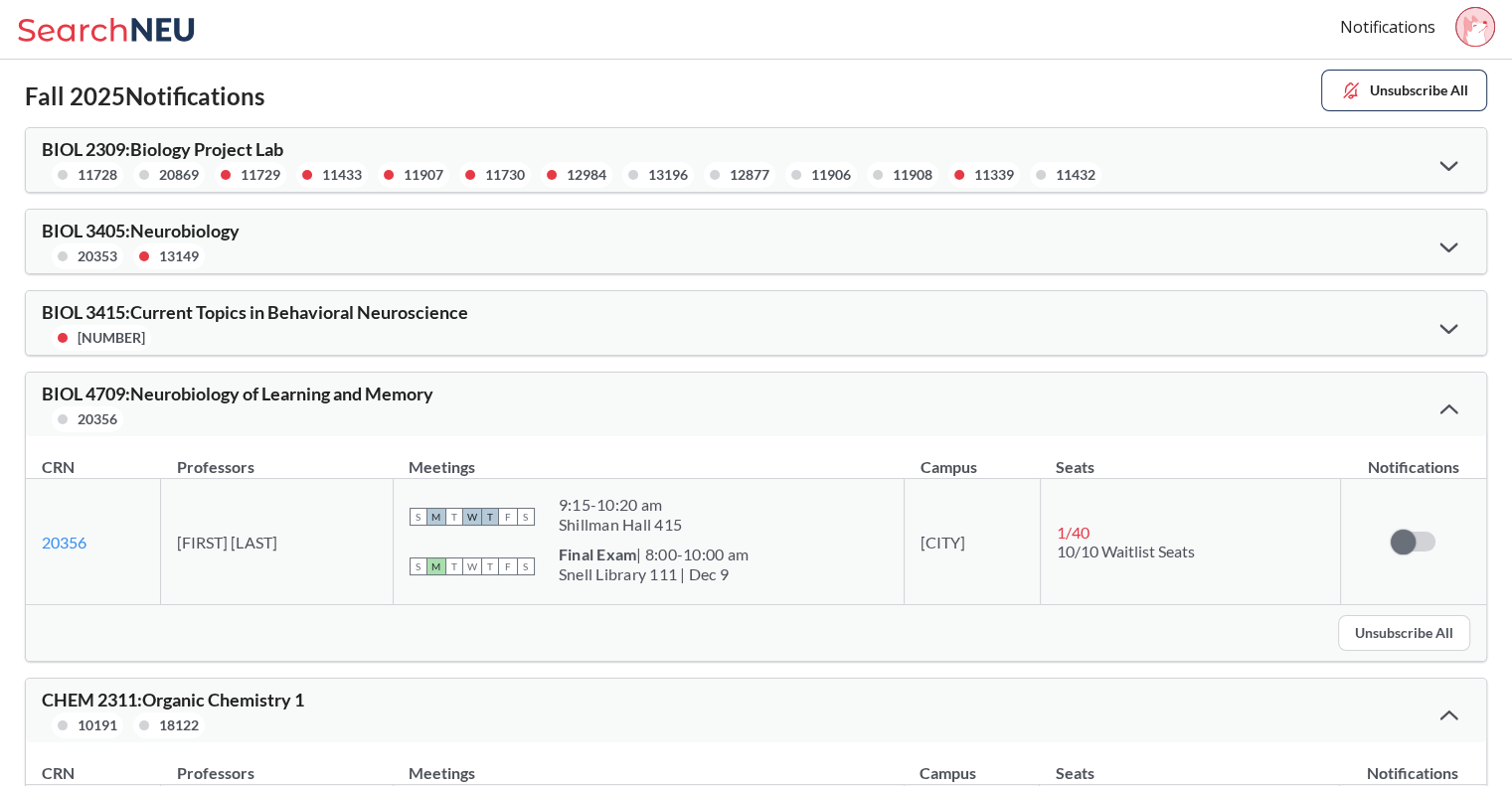 click on "BIOL   3415 :  Current Topics in Behavioral Neuroscience 13822" at bounding box center [756, 323] 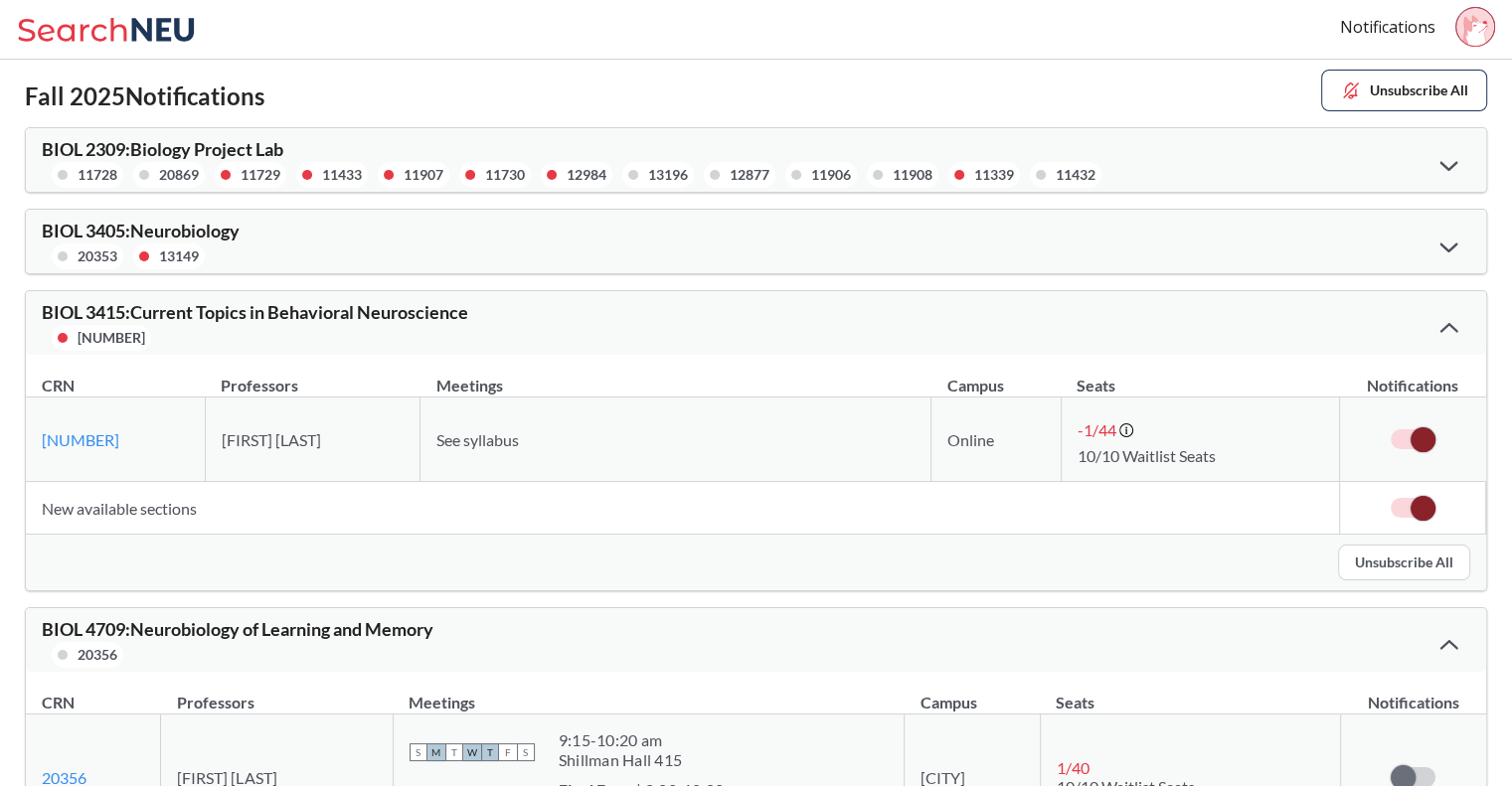 click on "Unsubscribe All" at bounding box center (1404, 562) 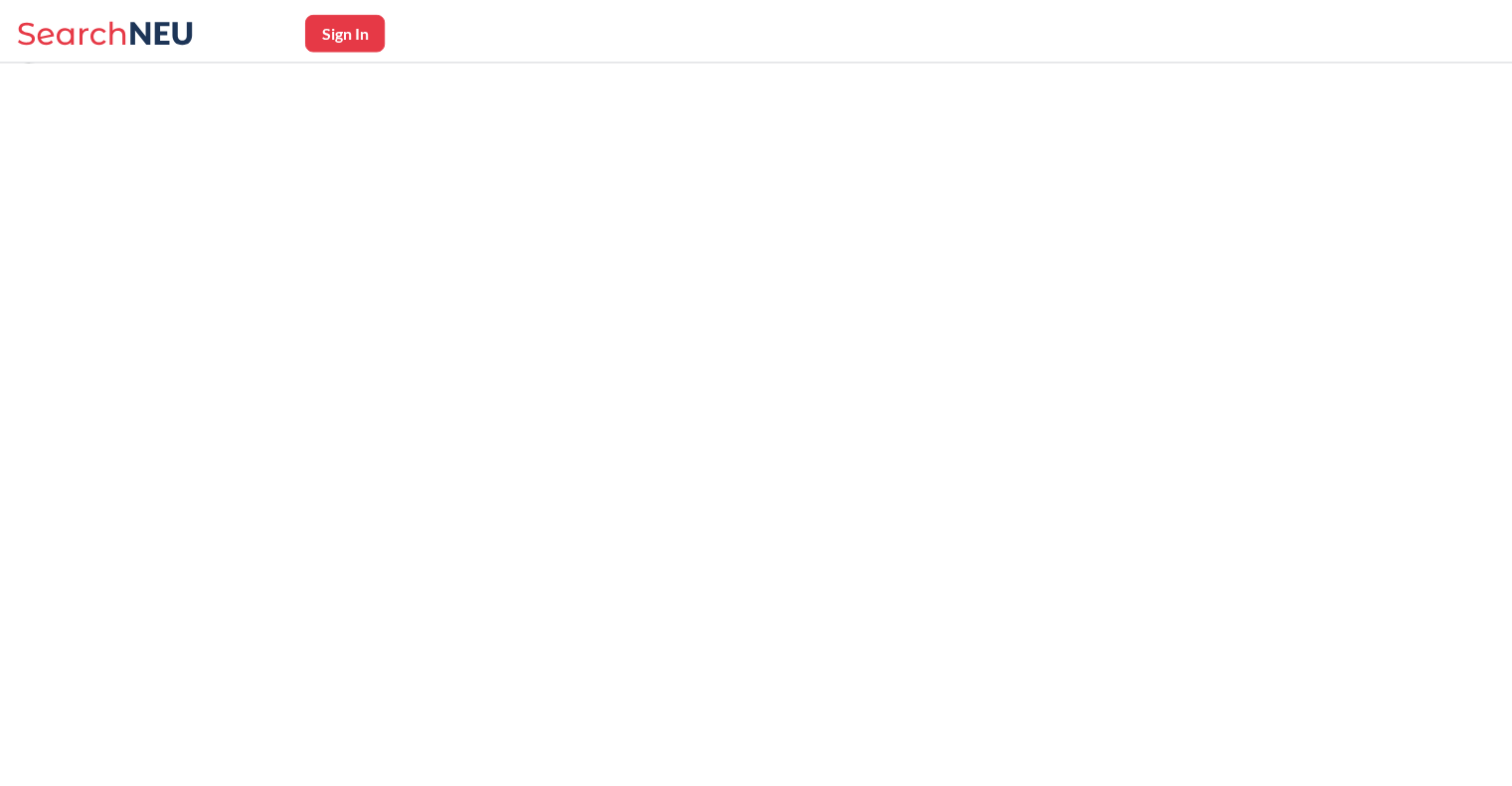 scroll, scrollTop: 0, scrollLeft: 0, axis: both 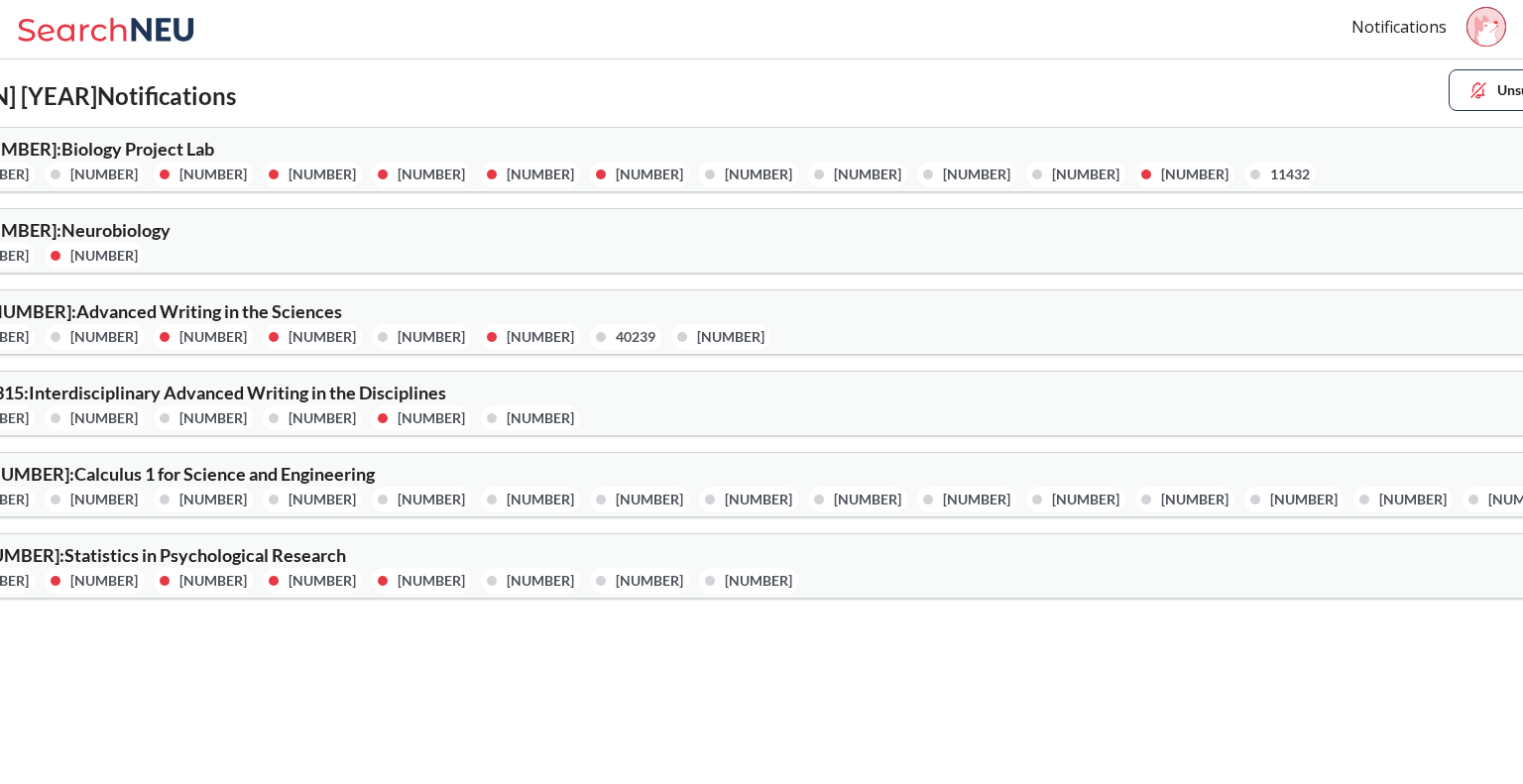 click on "[COURSE] [NUMBER] : [COURSE_NAME] [NUMBER] [NUMBER] [NUMBER] [NUMBER] [NUMBER]" at bounding box center (762, 403) 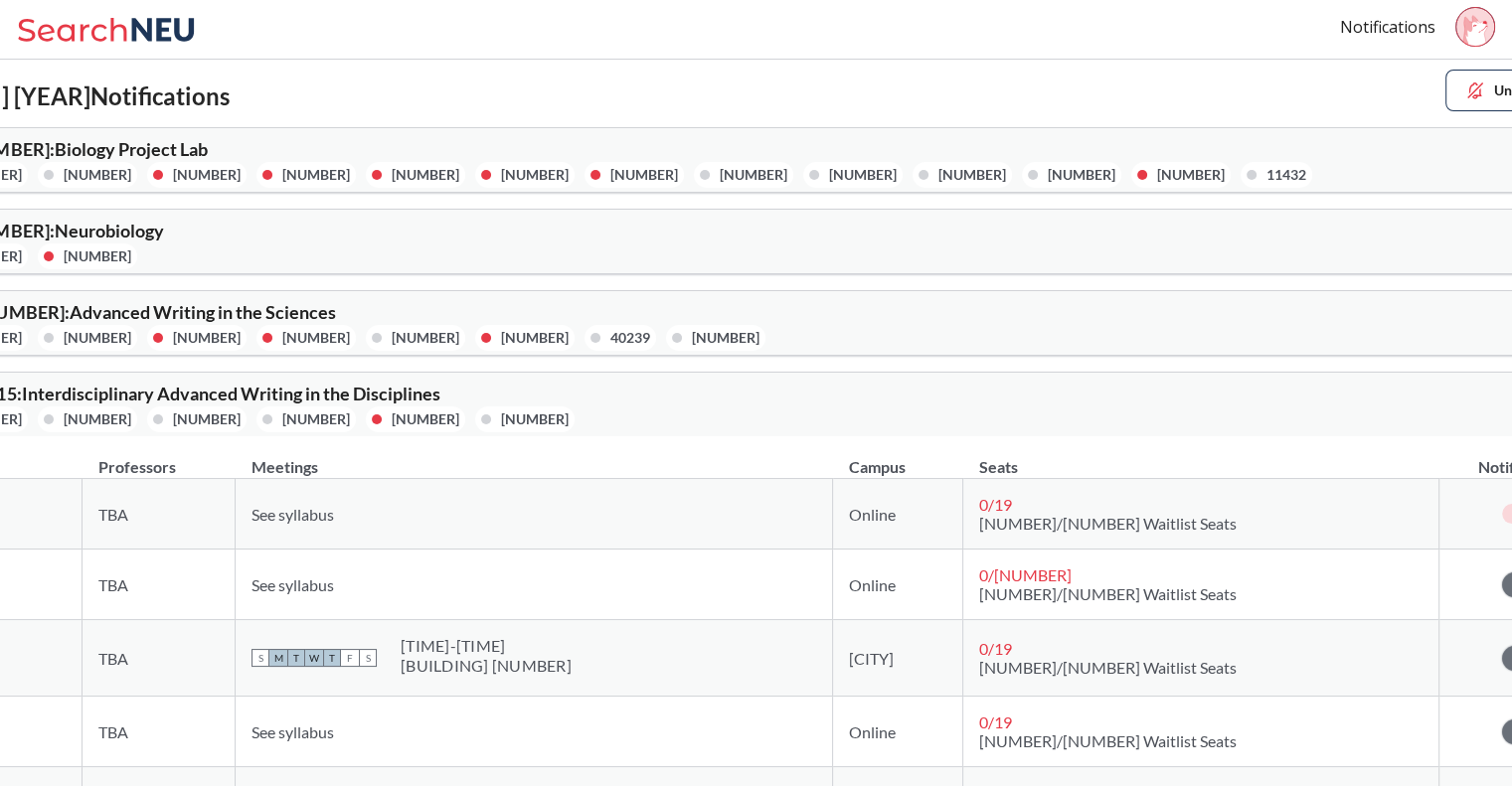 scroll, scrollTop: 410, scrollLeft: 0, axis: vertical 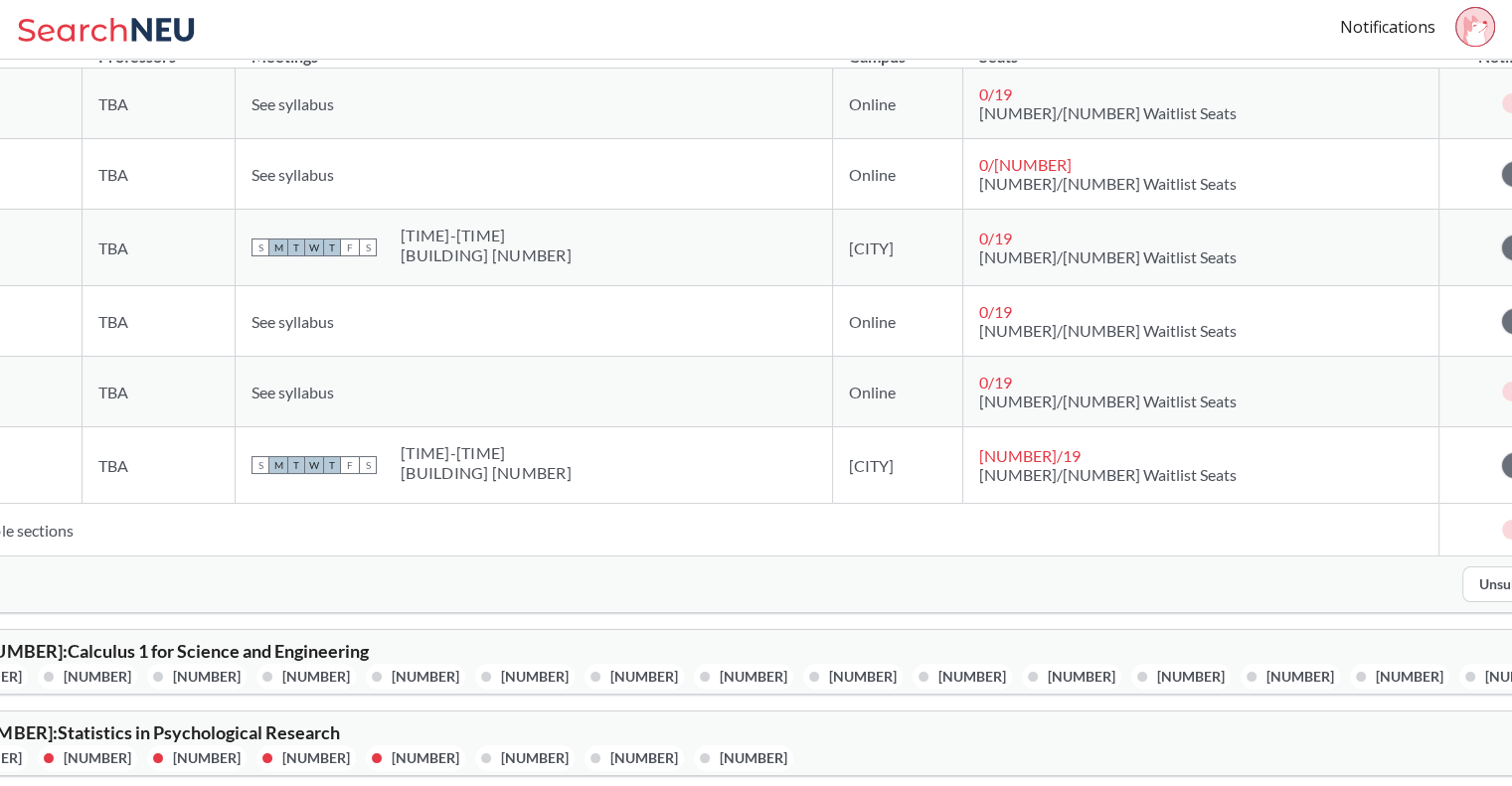 click on "Unsubscribe All" at bounding box center (1528, 584) 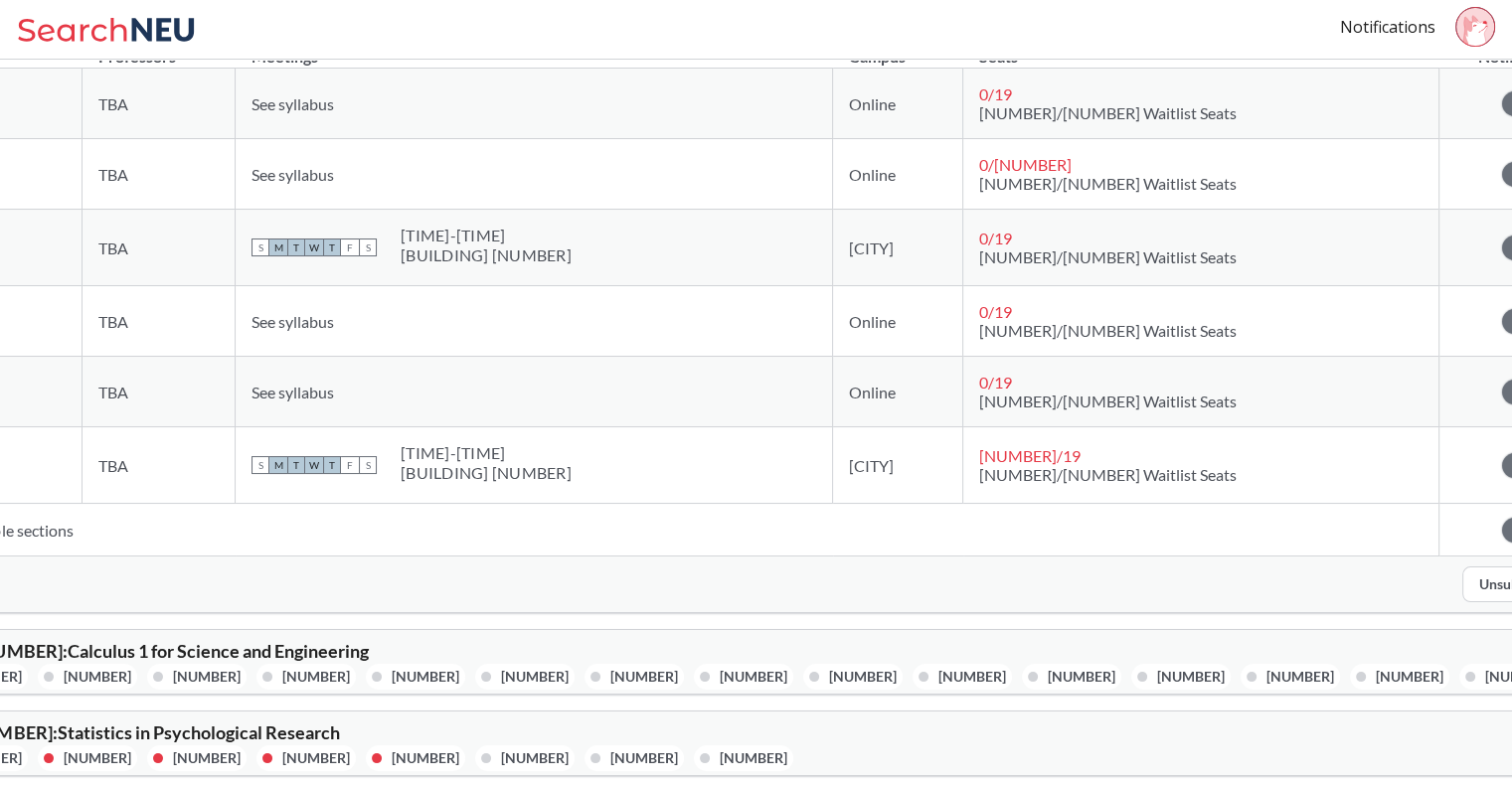 click at bounding box center [1573, 666] 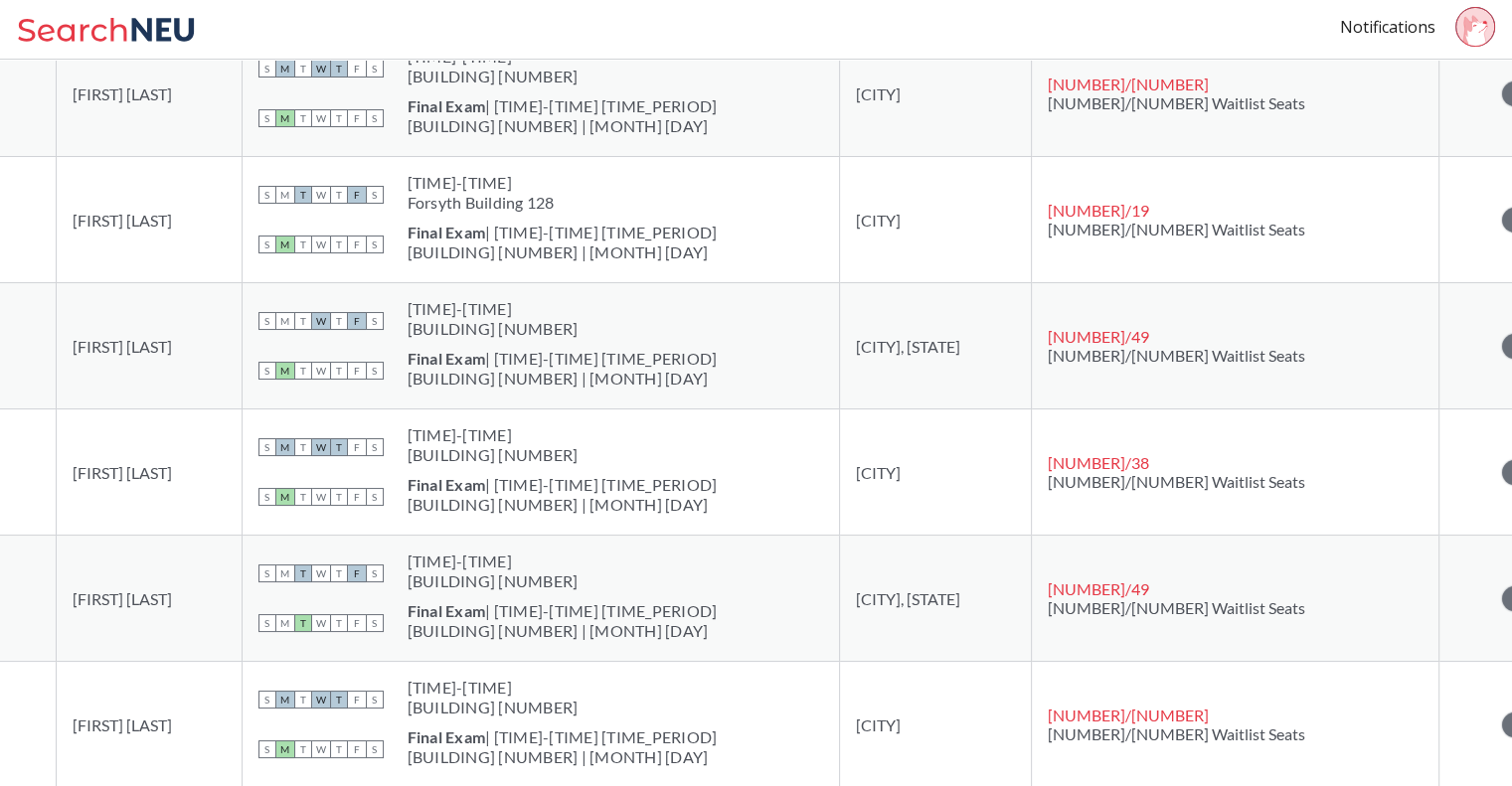 scroll, scrollTop: 2703, scrollLeft: 0, axis: vertical 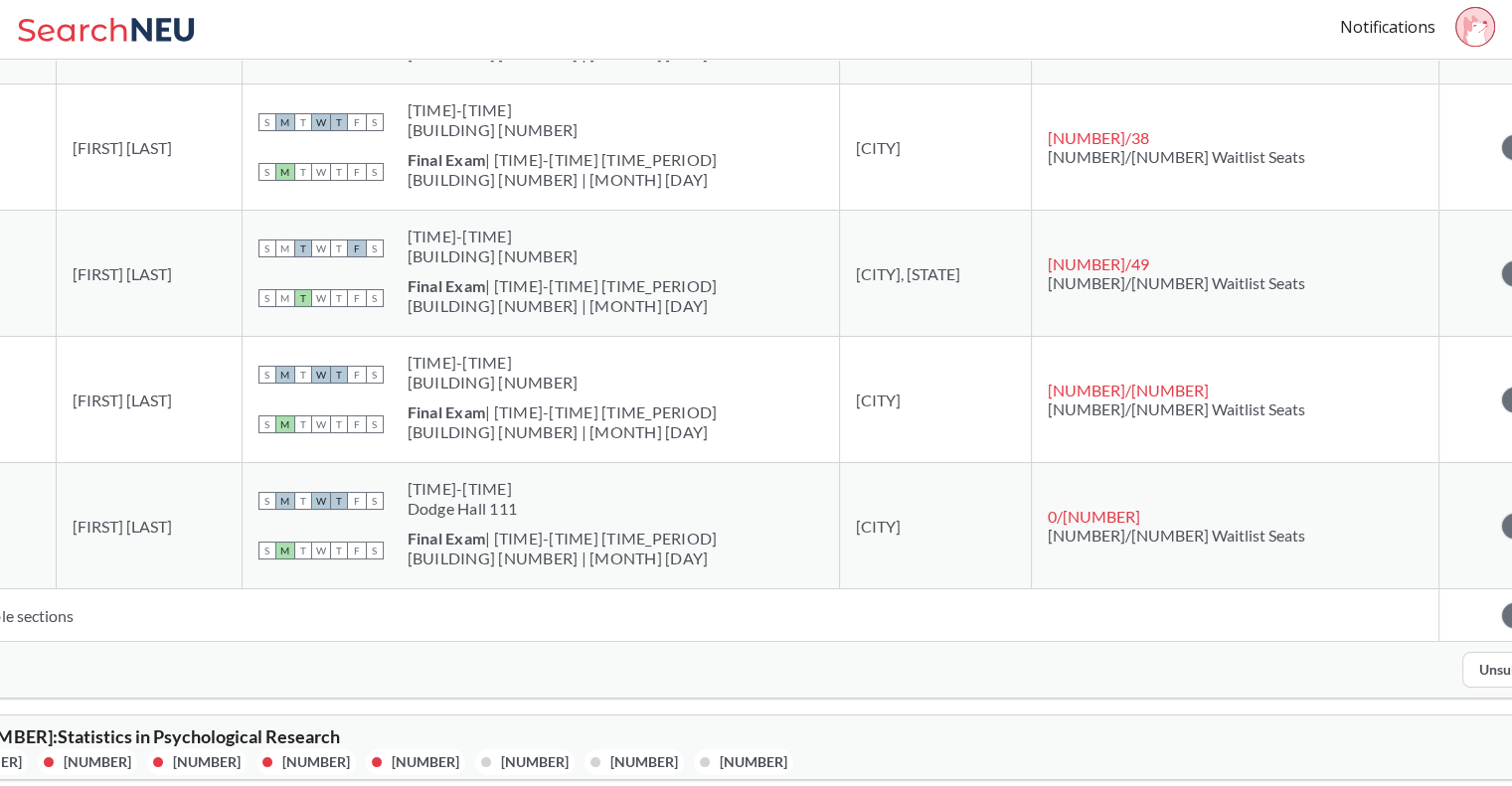 drag, startPoint x: 1460, startPoint y: 669, endPoint x: 1412, endPoint y: 673, distance: 48.166378 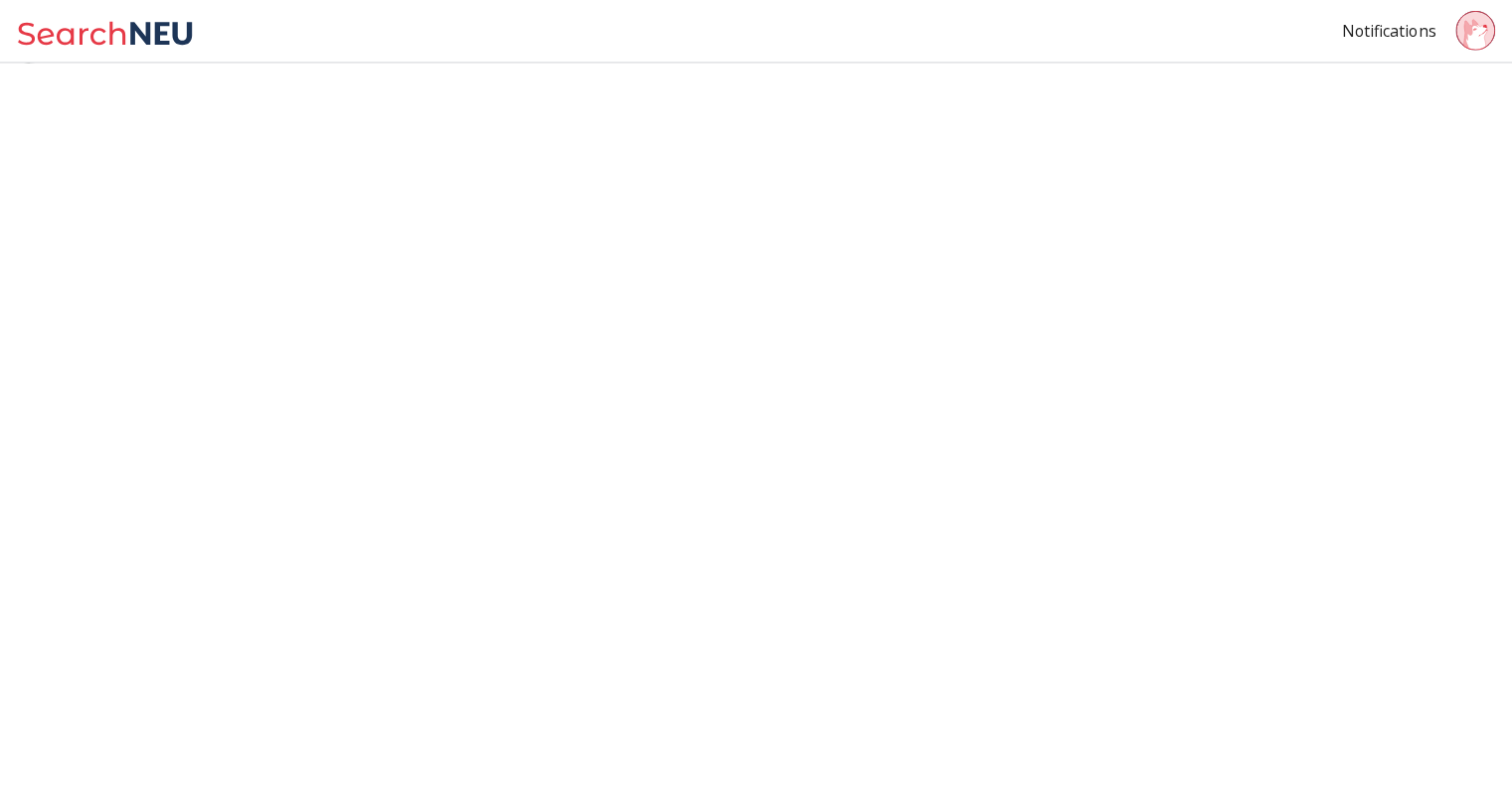 scroll, scrollTop: 0, scrollLeft: 0, axis: both 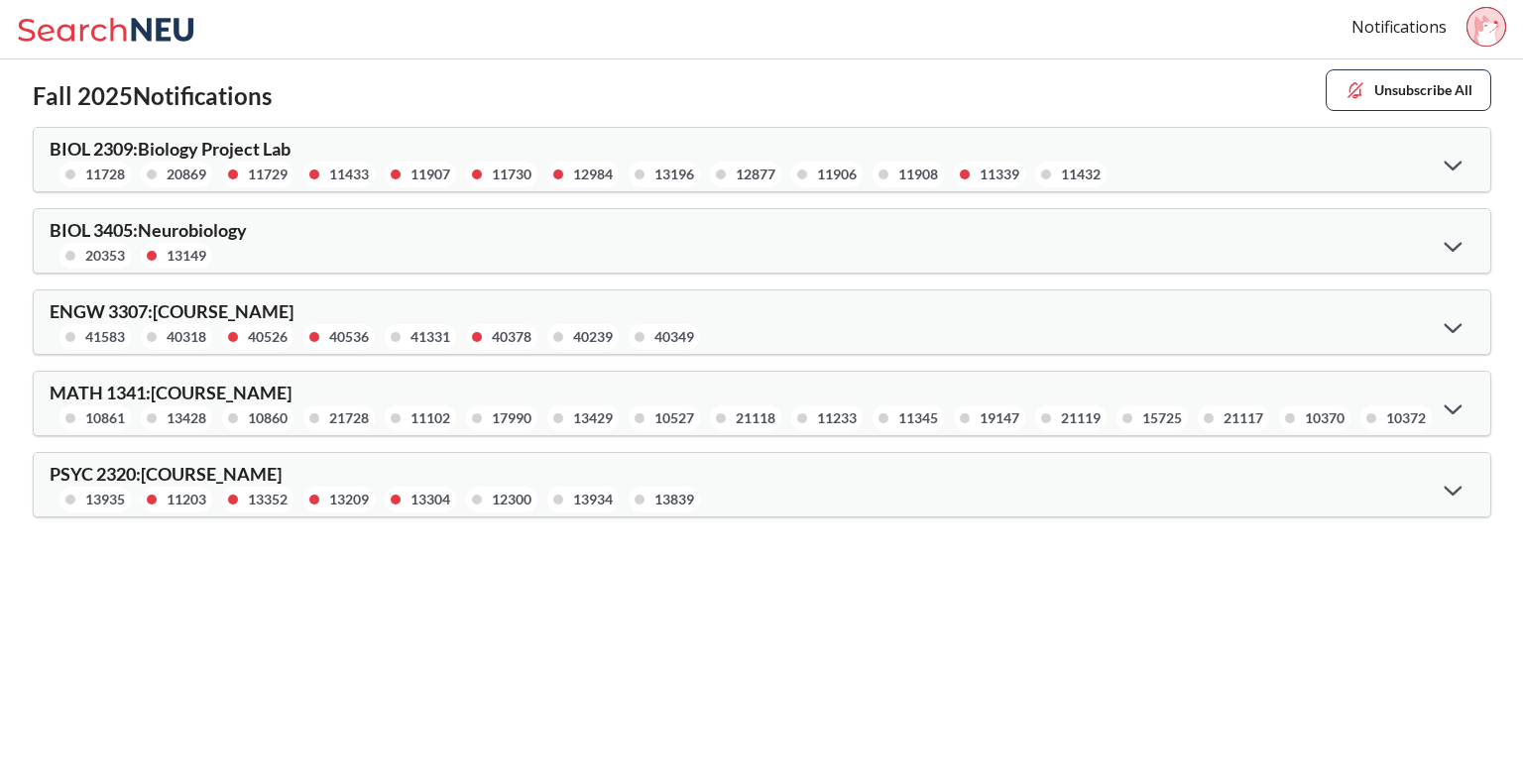click on "[COURSE] [COURSE_NAME] [SECTION_NUMBER] [SECTION_NUMBER] [SECTION_NUMBER] [SECTION_NUMBER] [SECTION_NUMBER] [SECTION_NUMBER] [SECTION_NUMBER]" at bounding box center [762, 322] 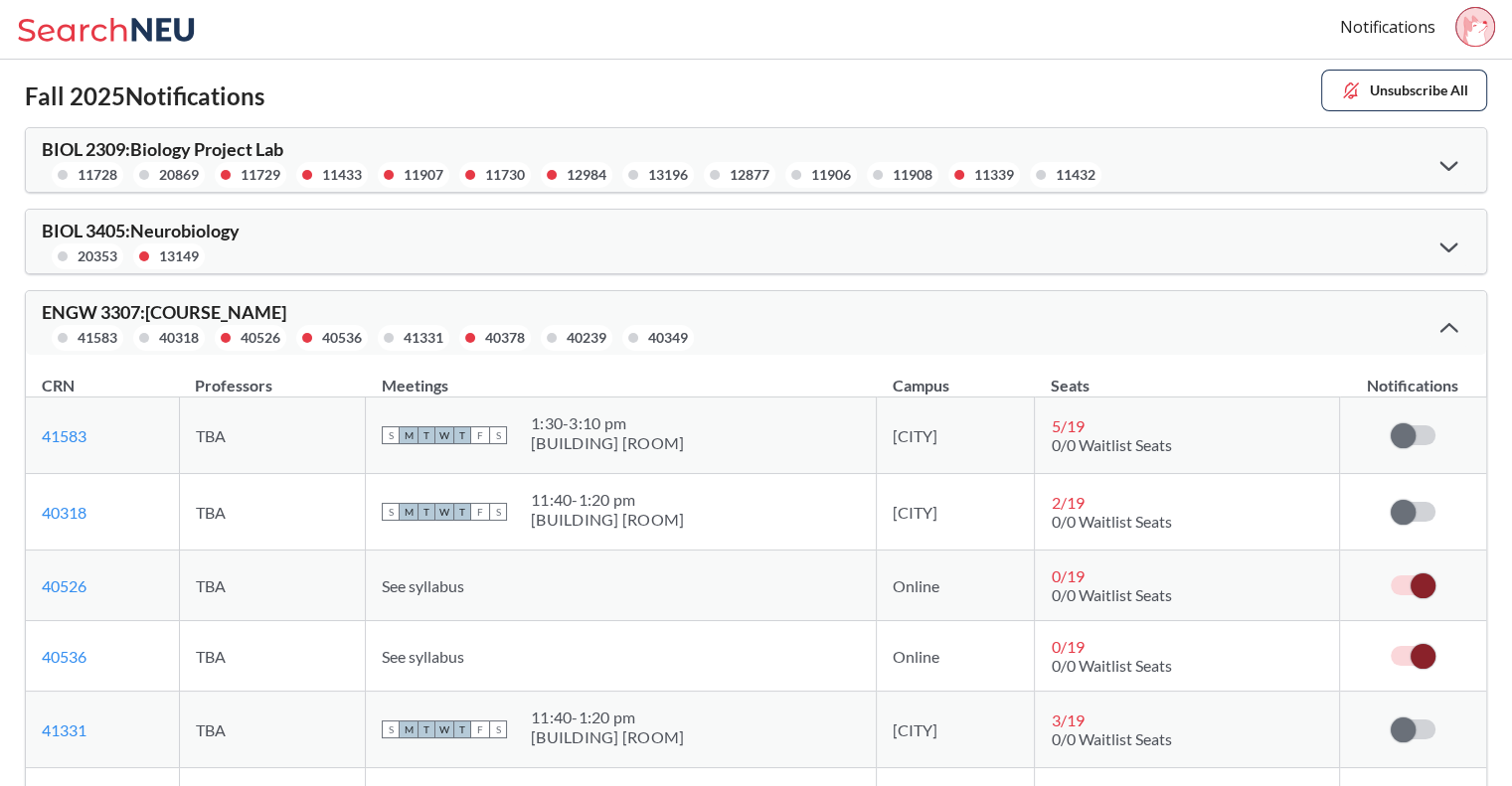 scroll, scrollTop: 488, scrollLeft: 0, axis: vertical 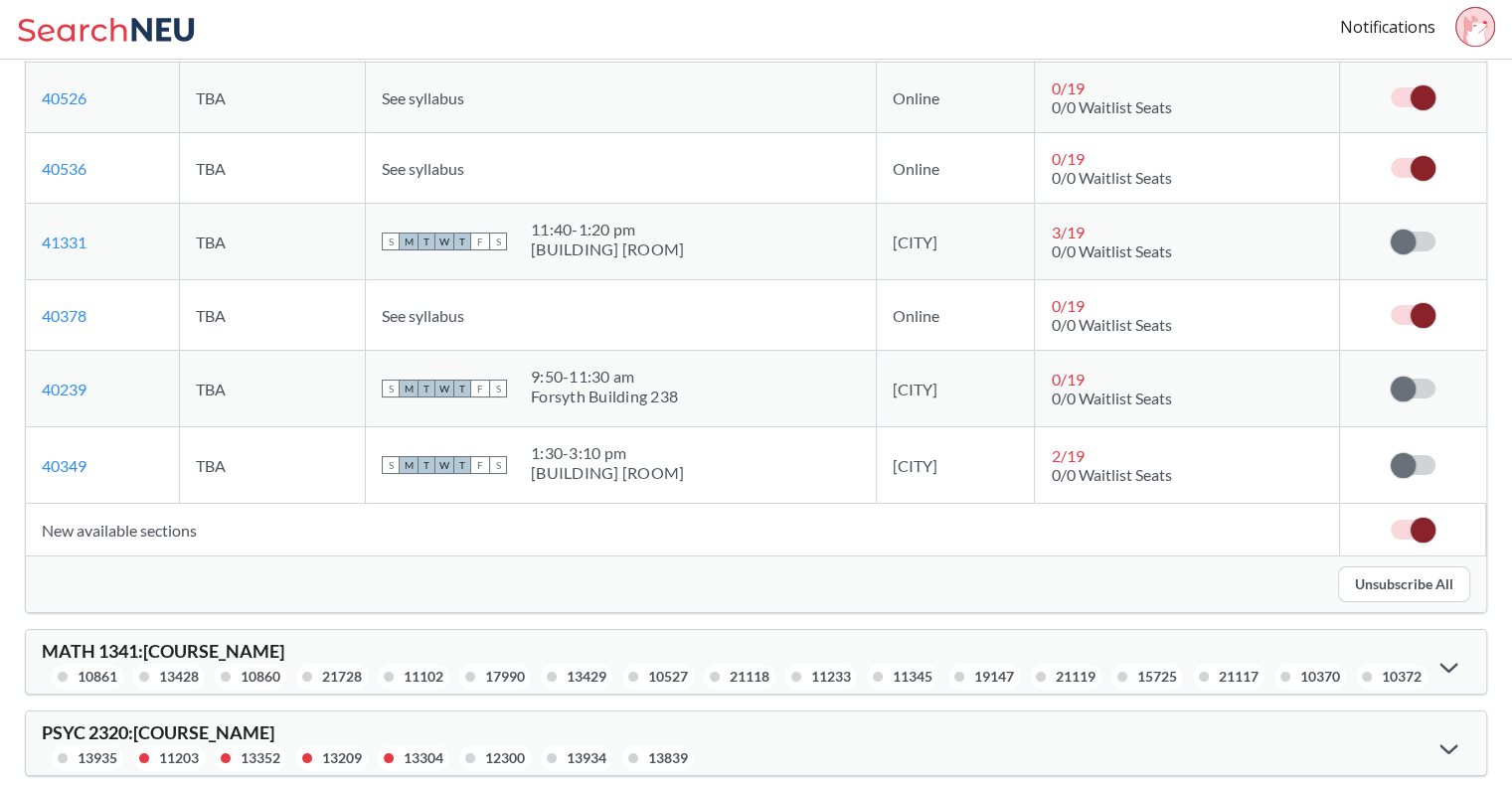 click at bounding box center [1413, 530] 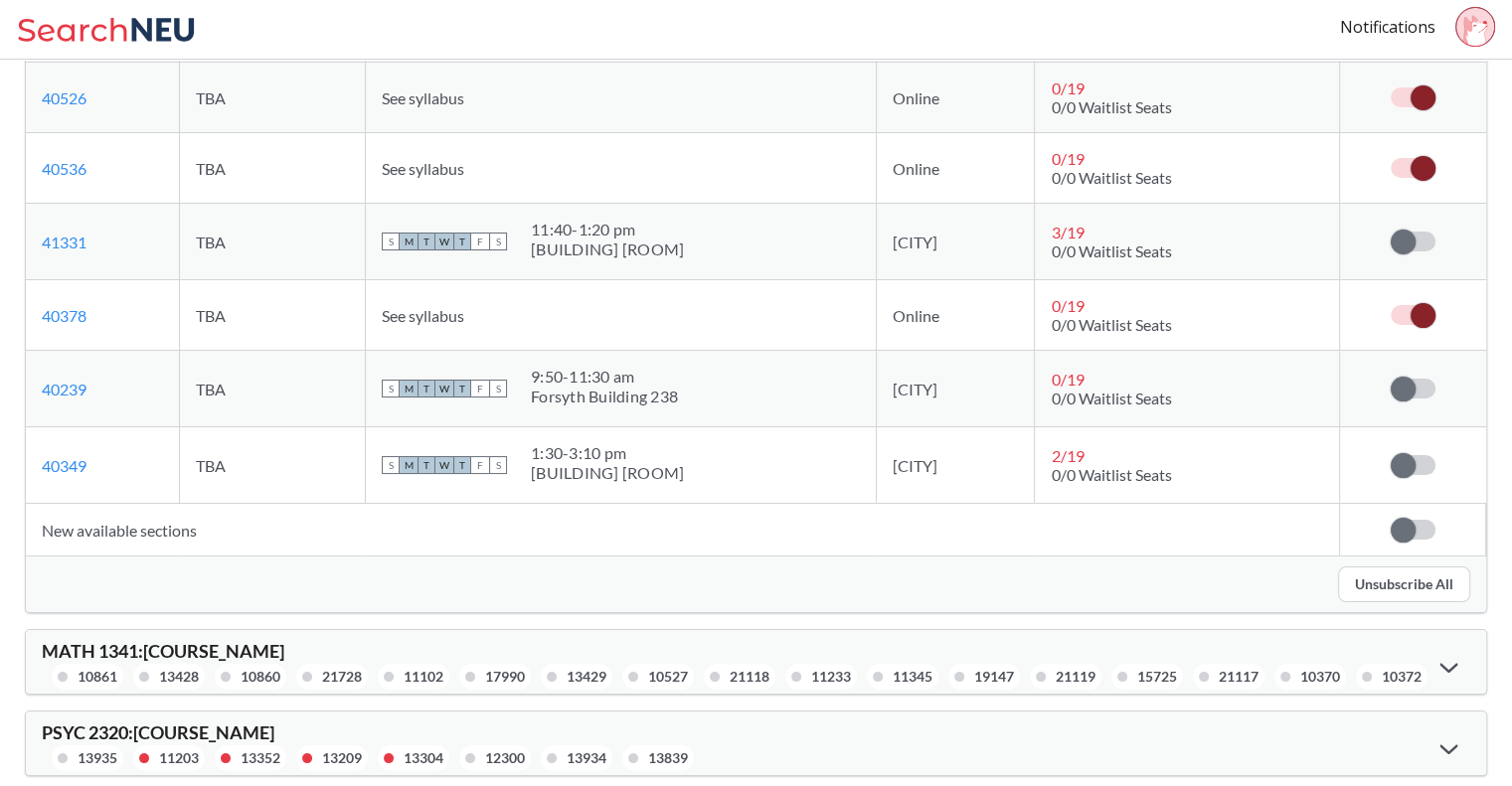click at bounding box center [1413, 315] 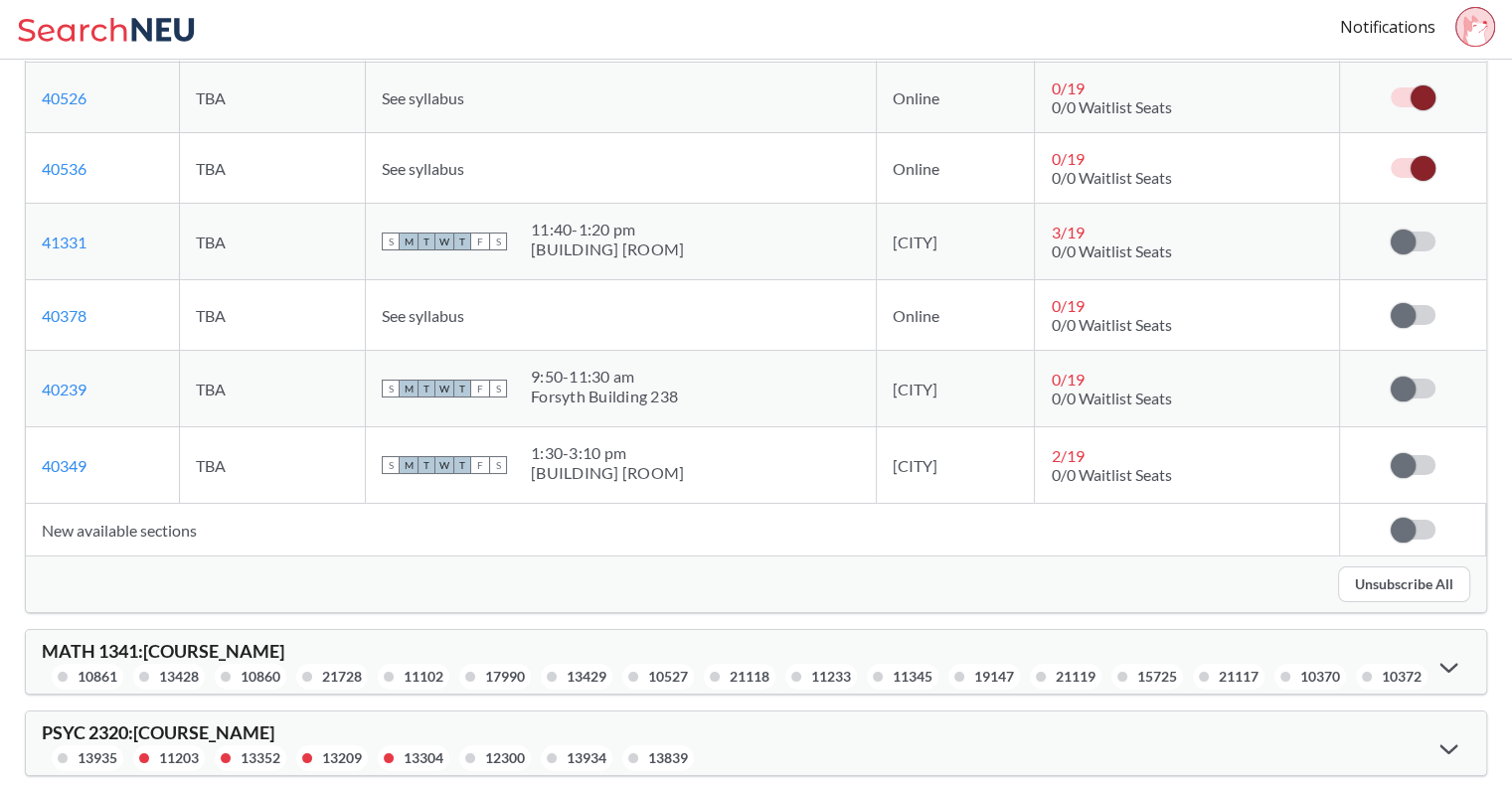 click at bounding box center (1423, 168) 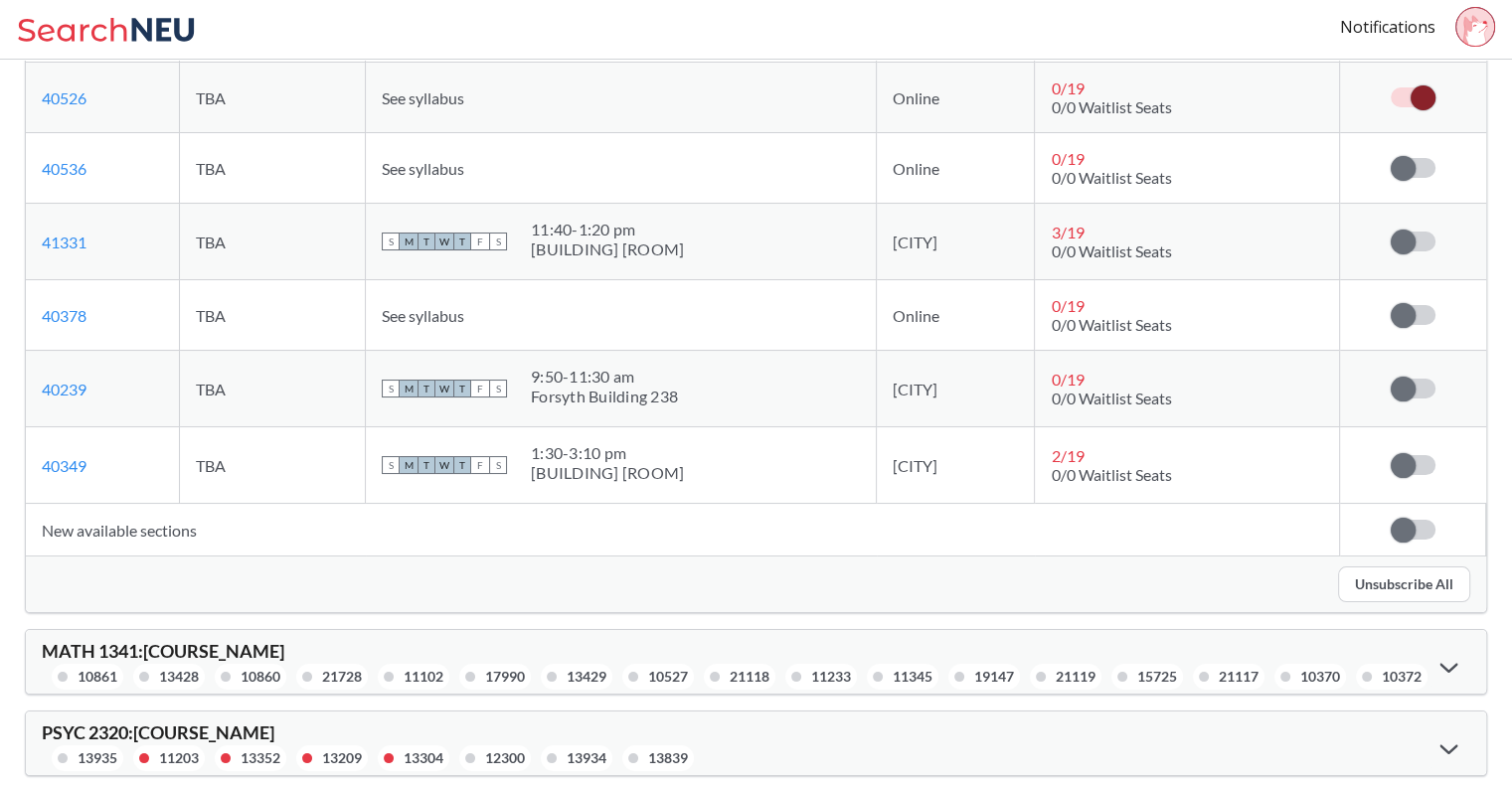 click at bounding box center [1423, 97] 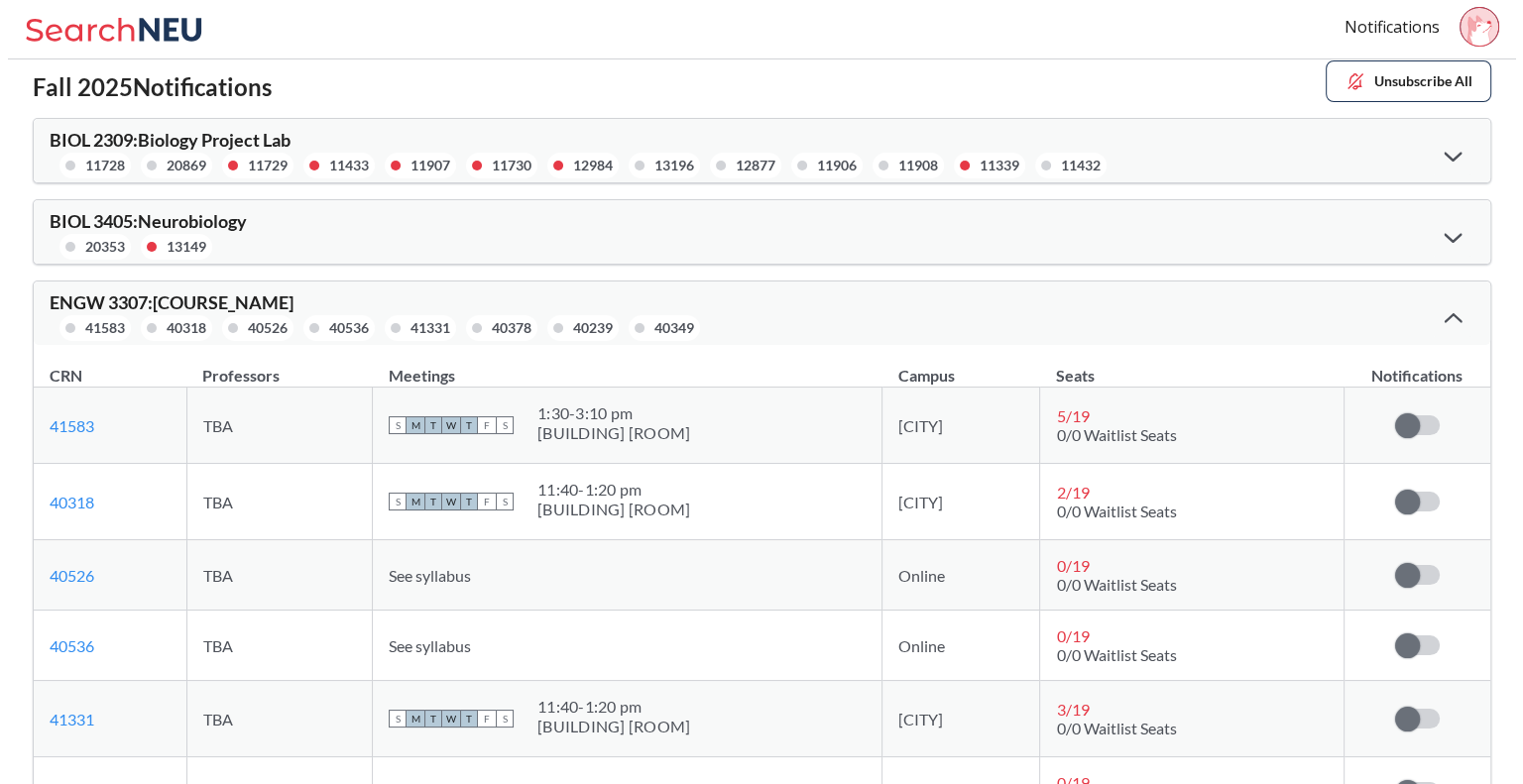 scroll, scrollTop: 0, scrollLeft: 0, axis: both 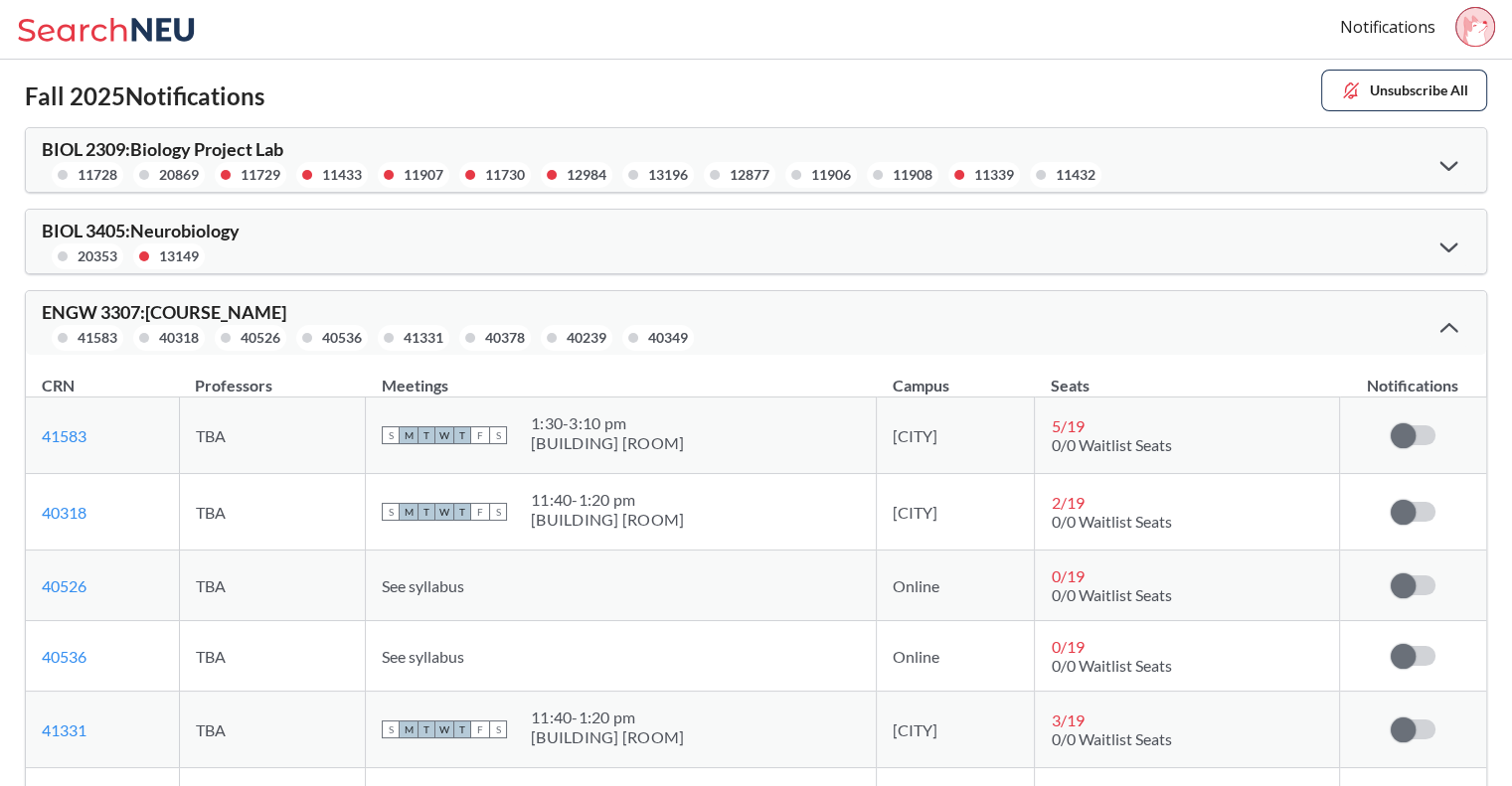 click 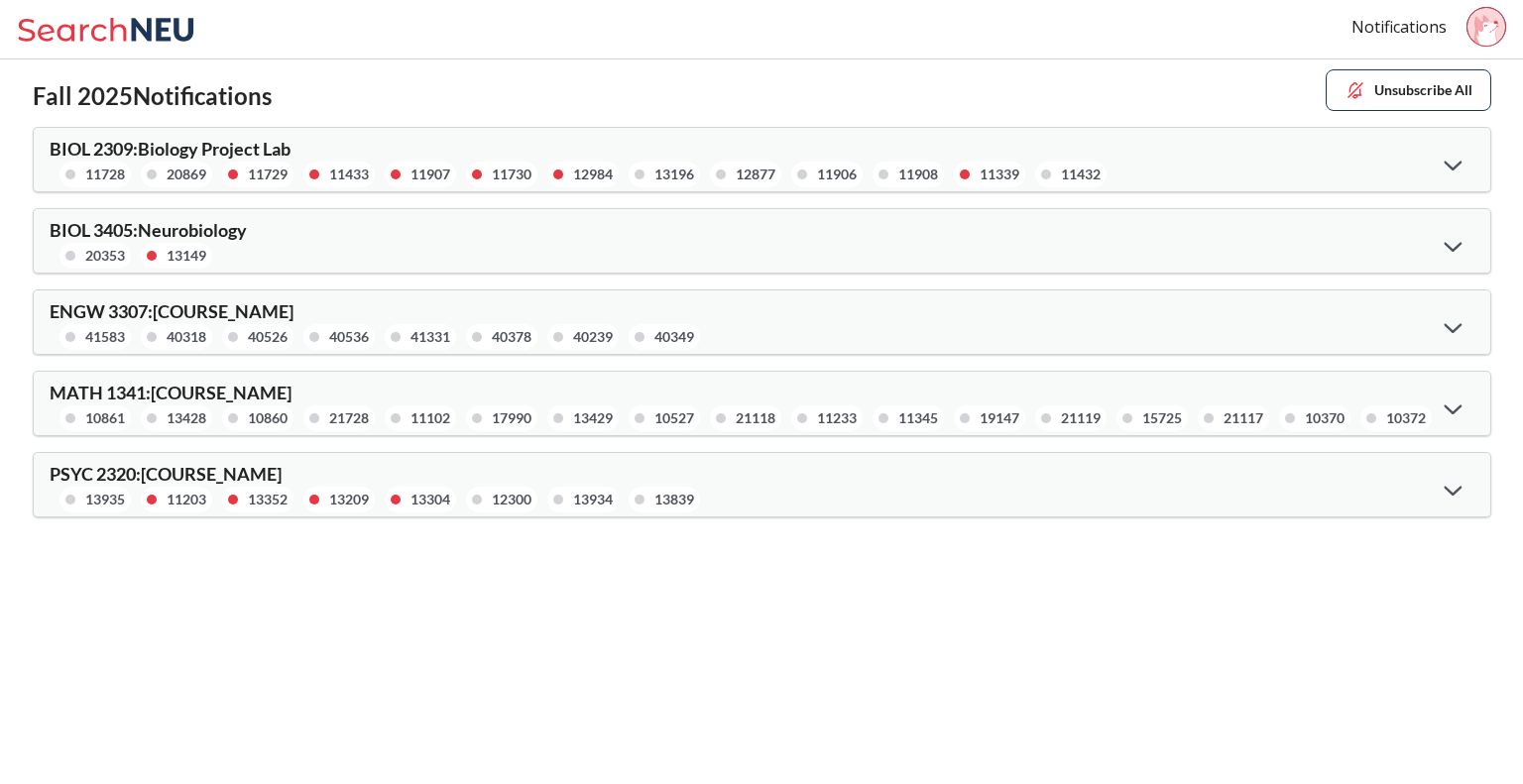 click 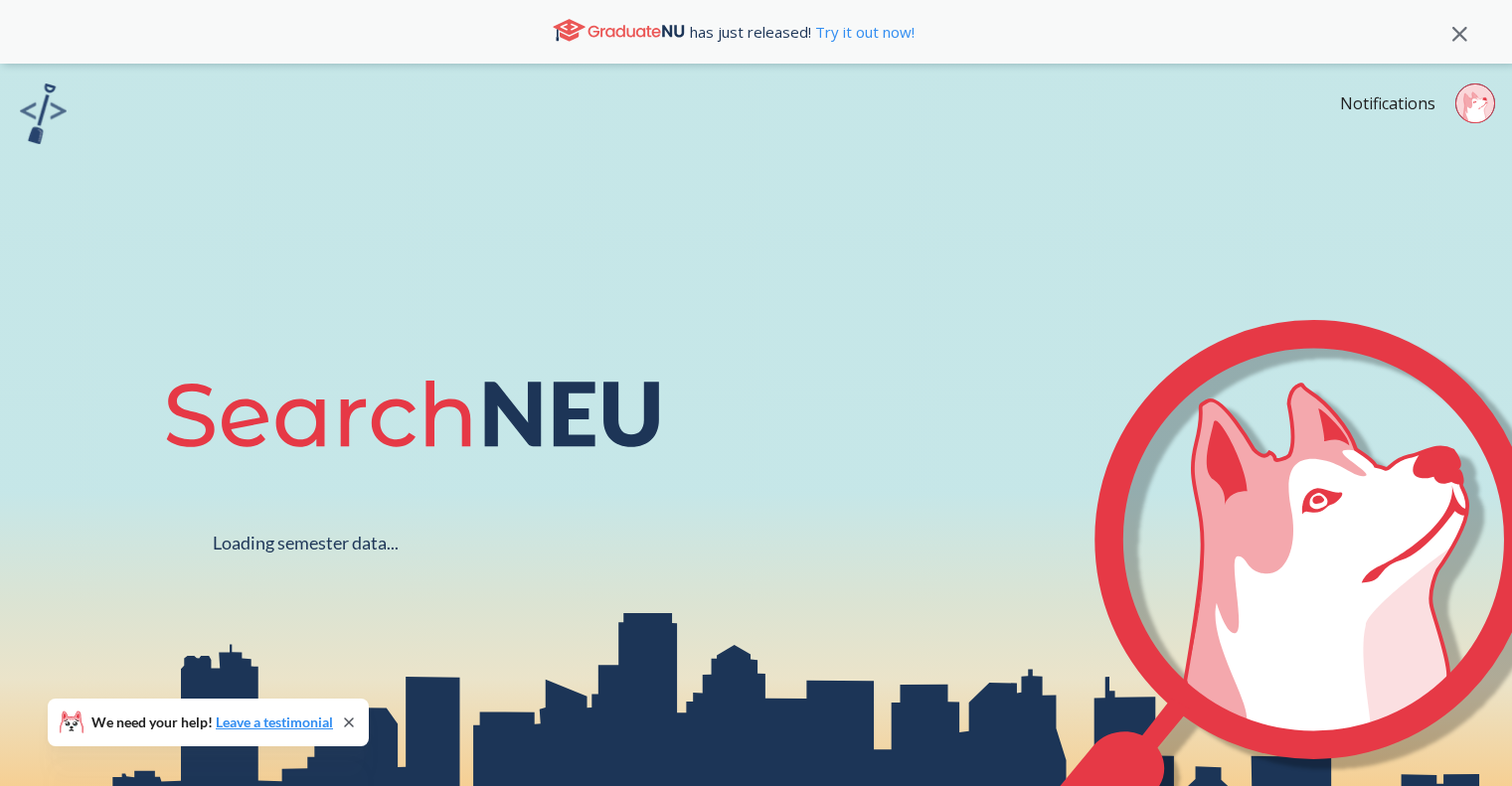 scroll, scrollTop: 0, scrollLeft: 0, axis: both 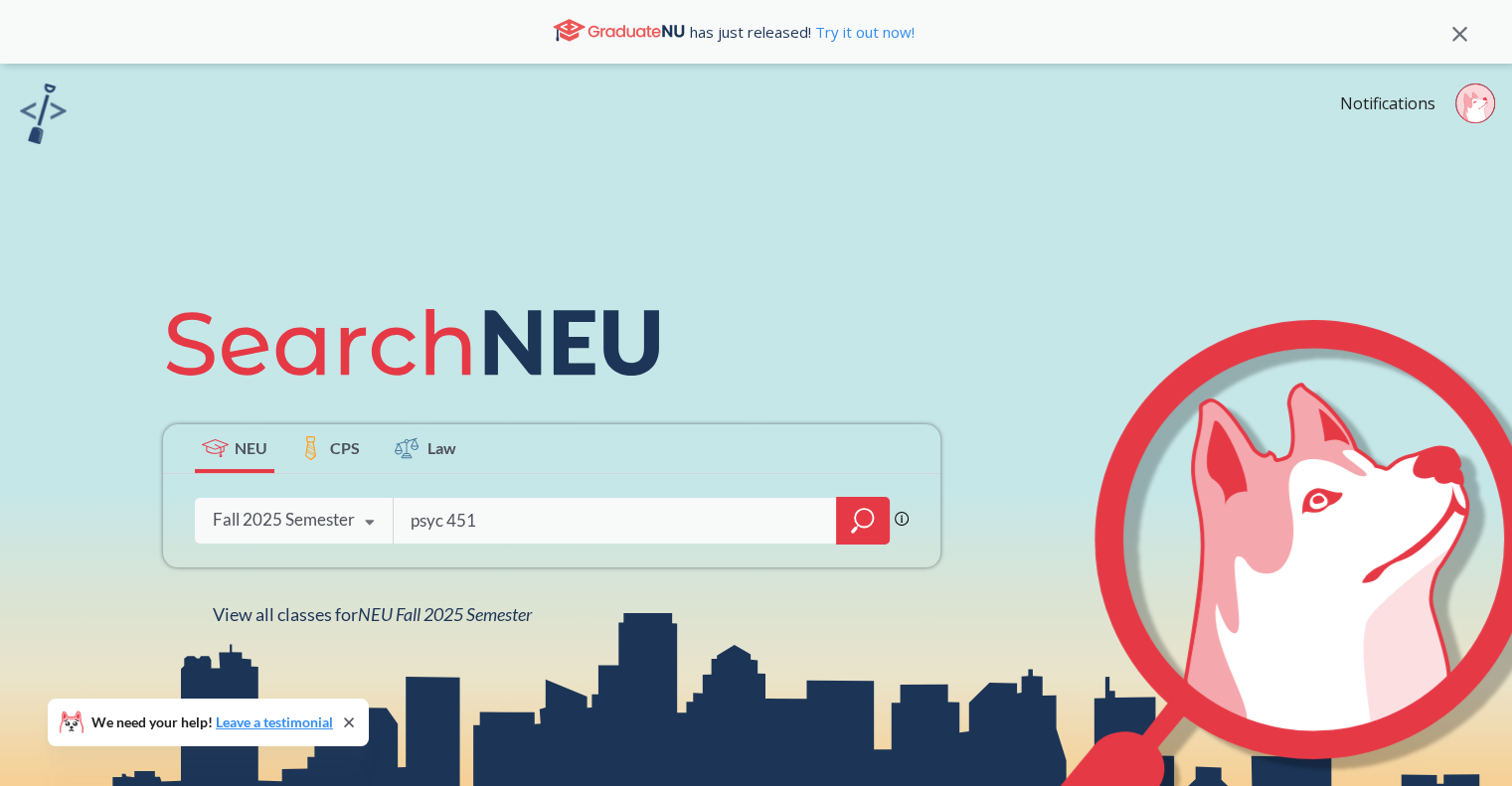 type on "psyc 4512" 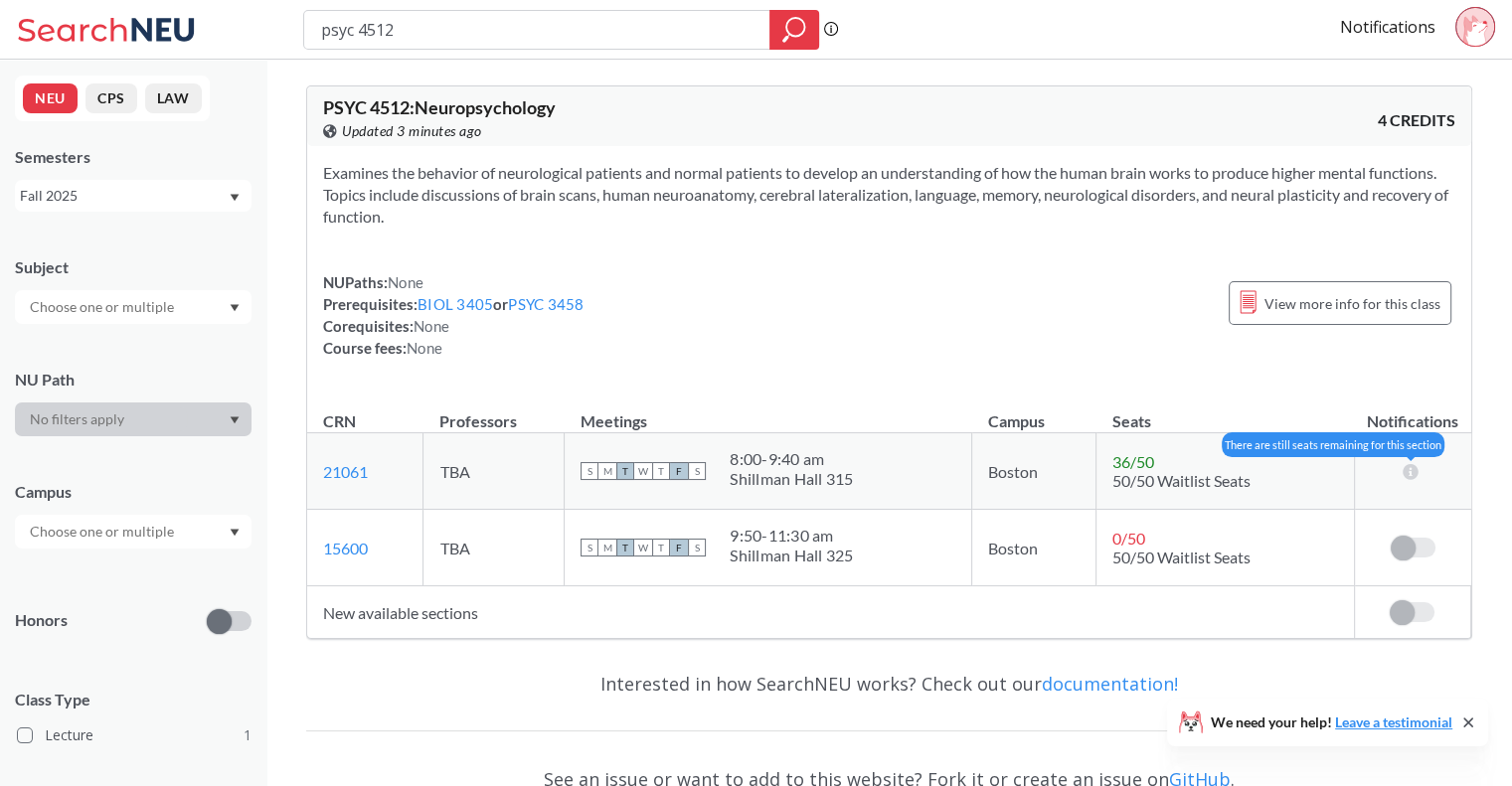 click at bounding box center (1411, 471) 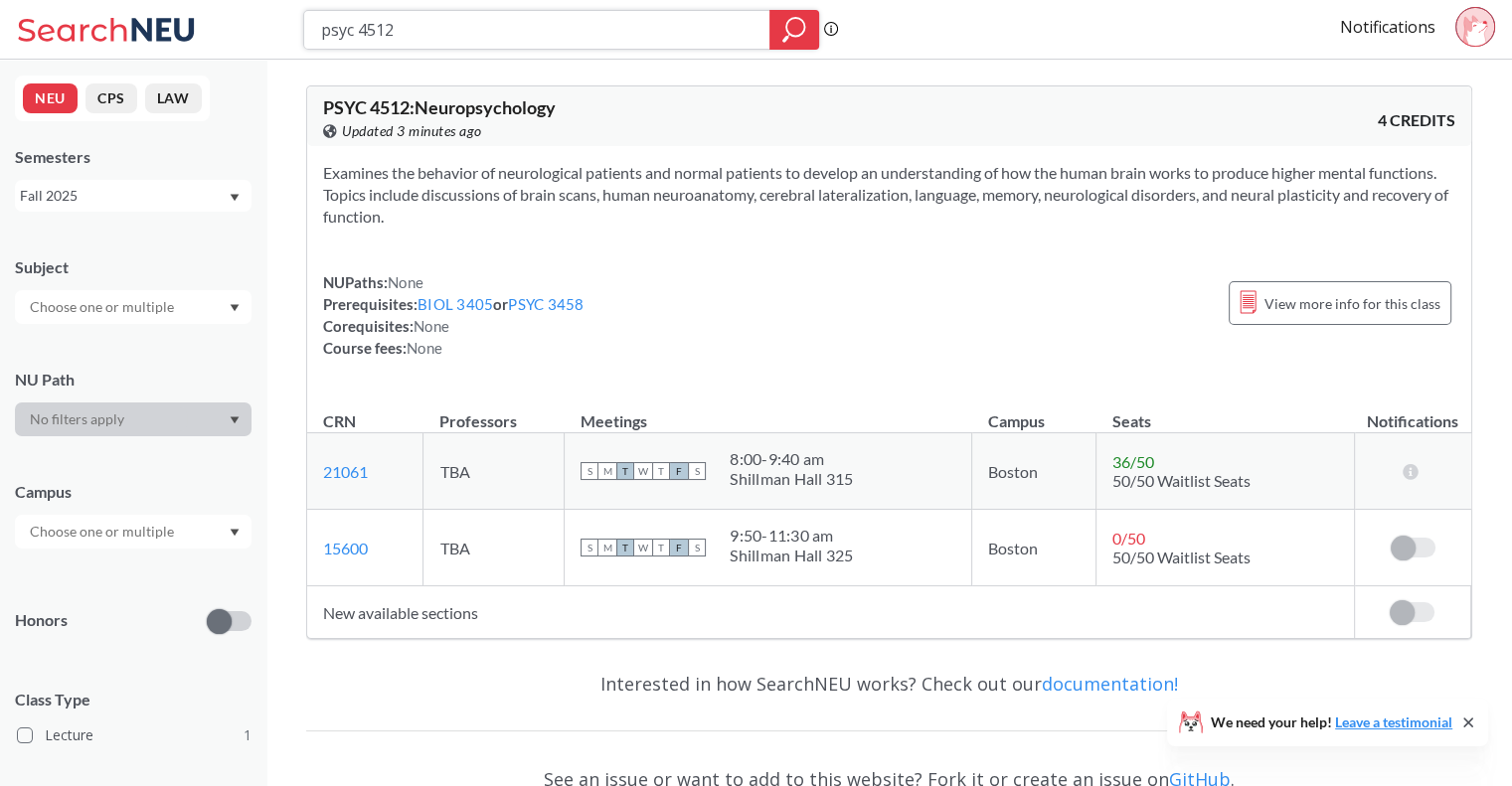 click on "psyc 4512" at bounding box center [537, 30] 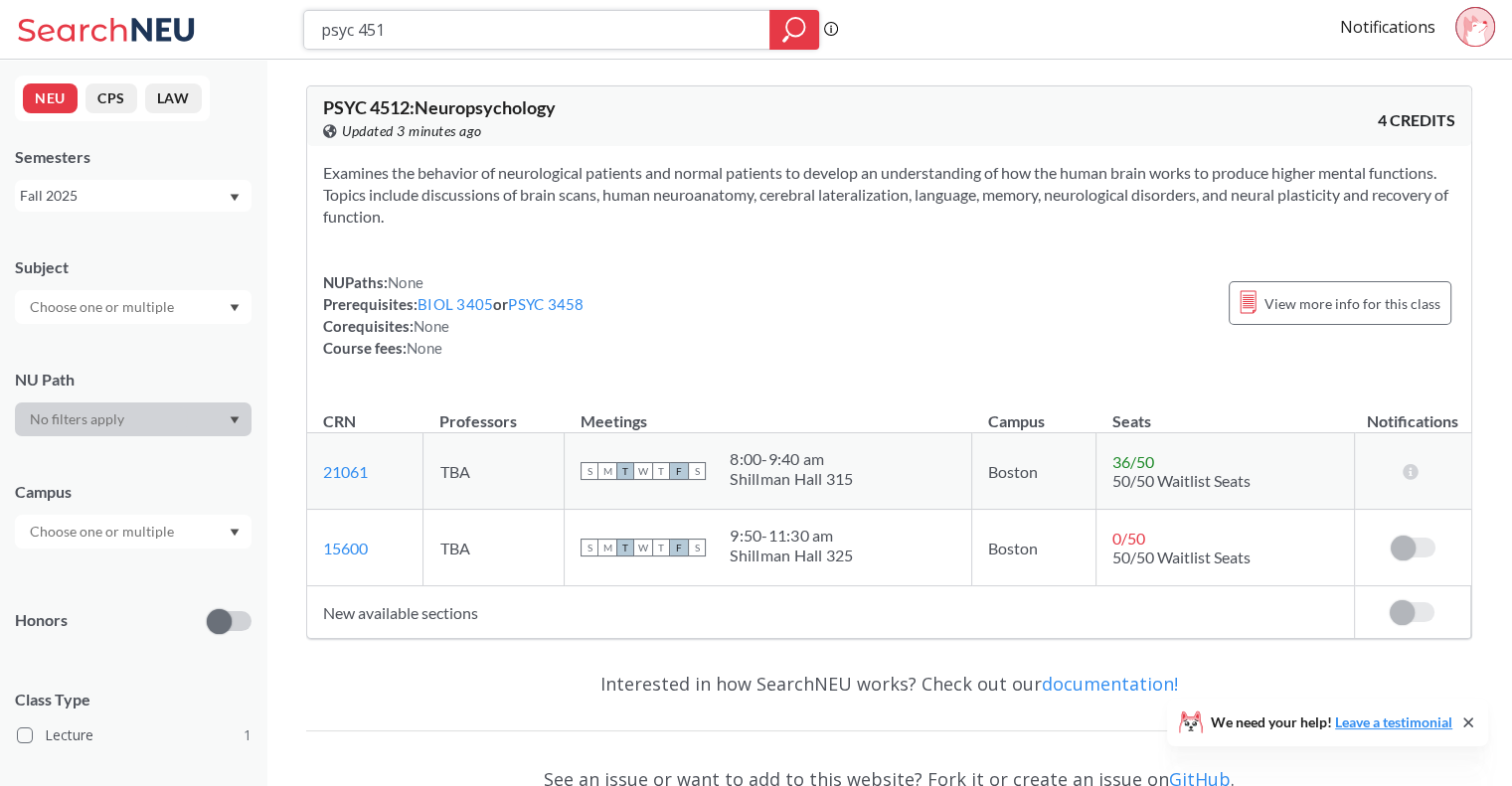 type on "psyc 4510" 